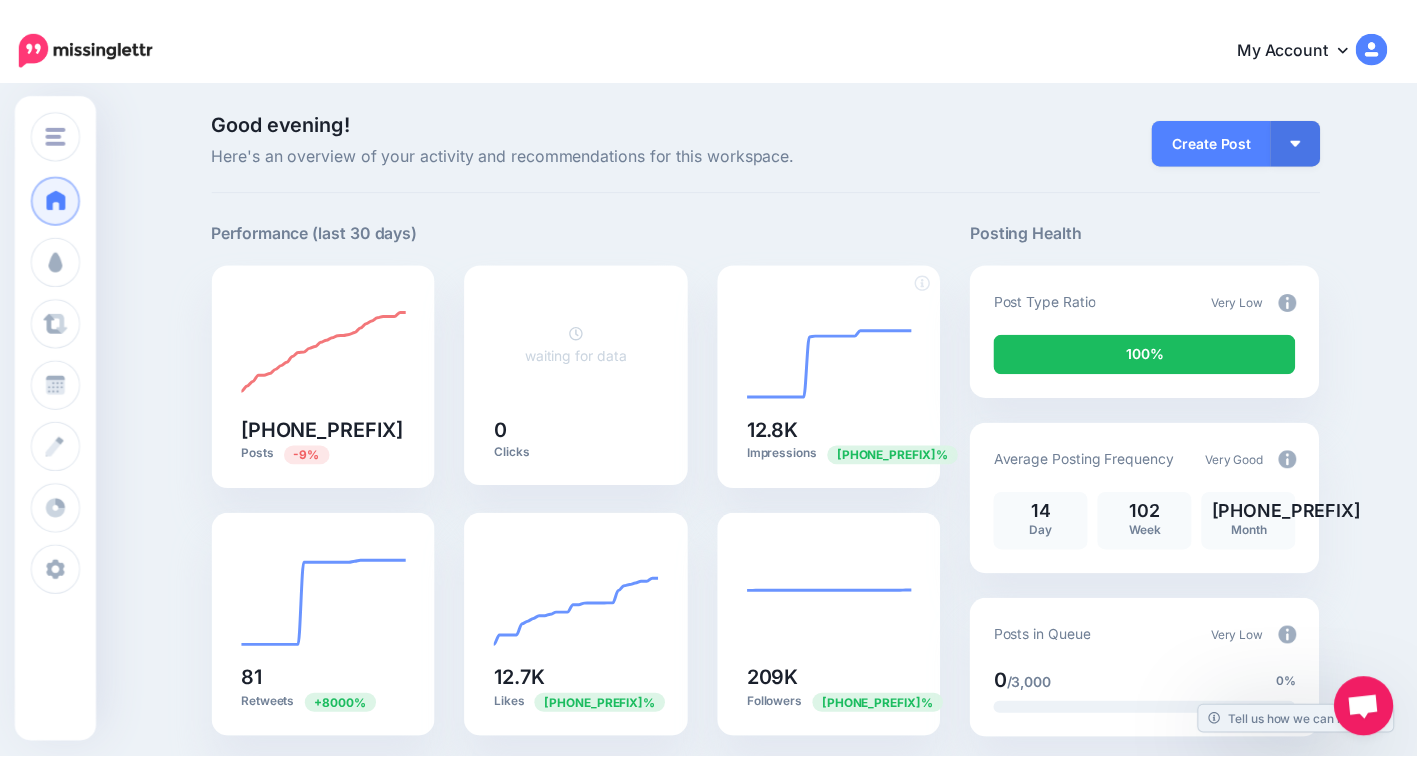 scroll, scrollTop: 0, scrollLeft: 0, axis: both 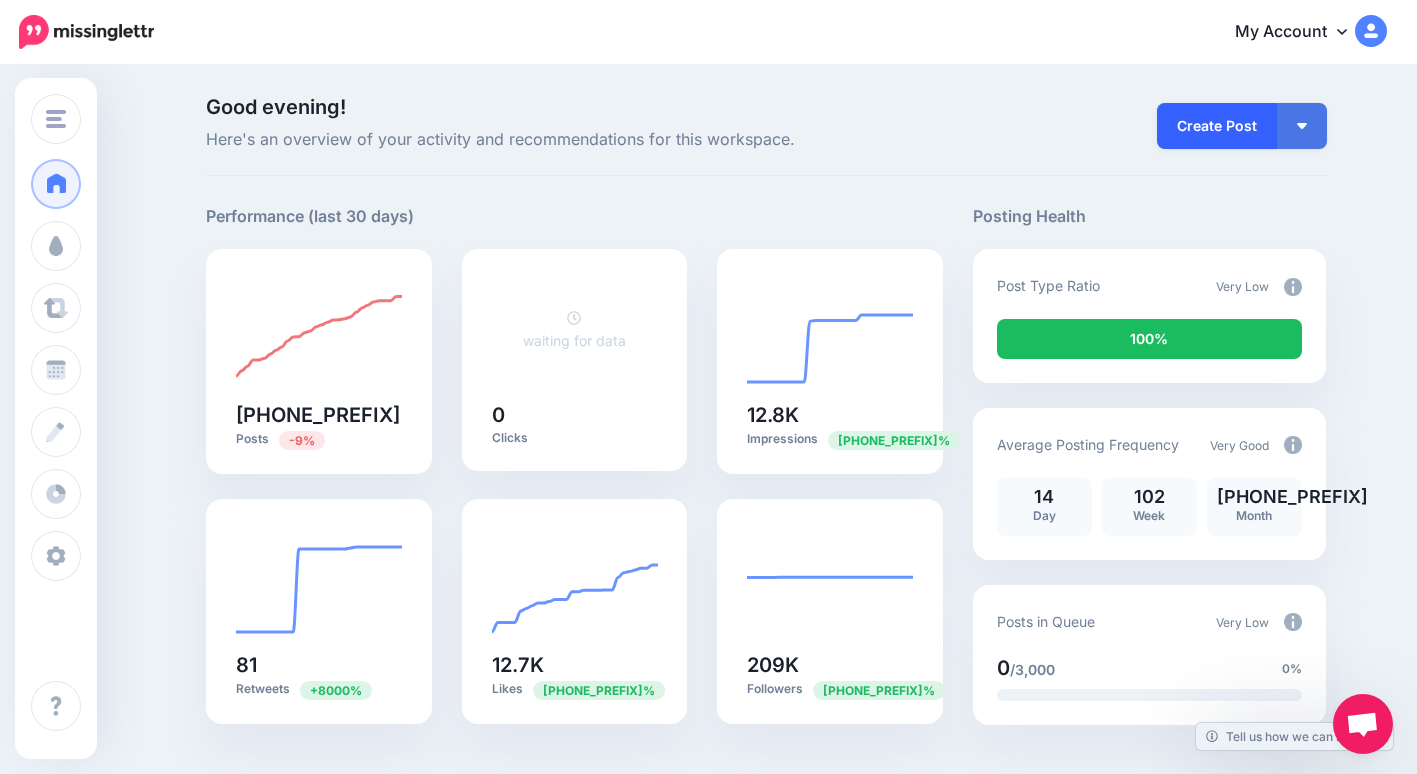 click on "Create Post" at bounding box center (1217, 126) 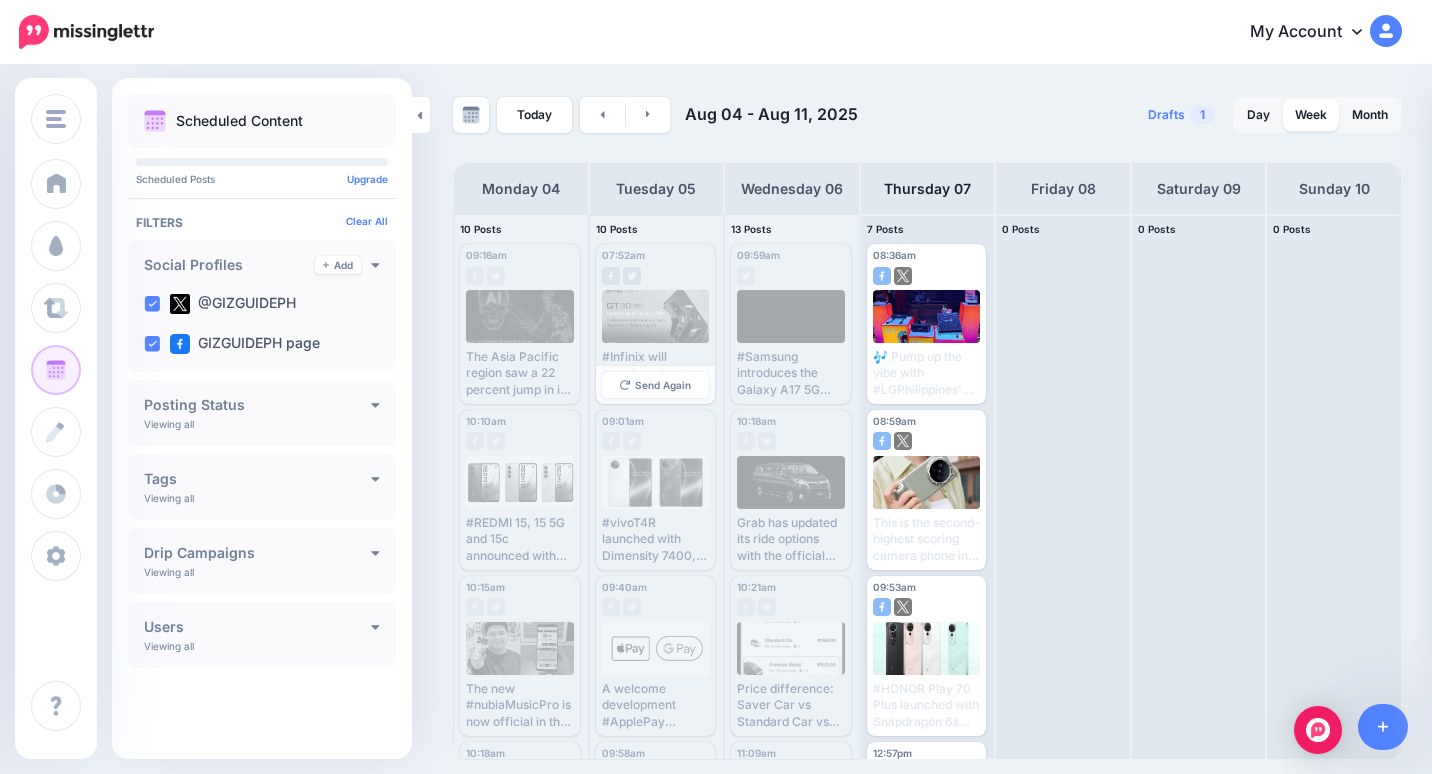 scroll, scrollTop: 0, scrollLeft: 0, axis: both 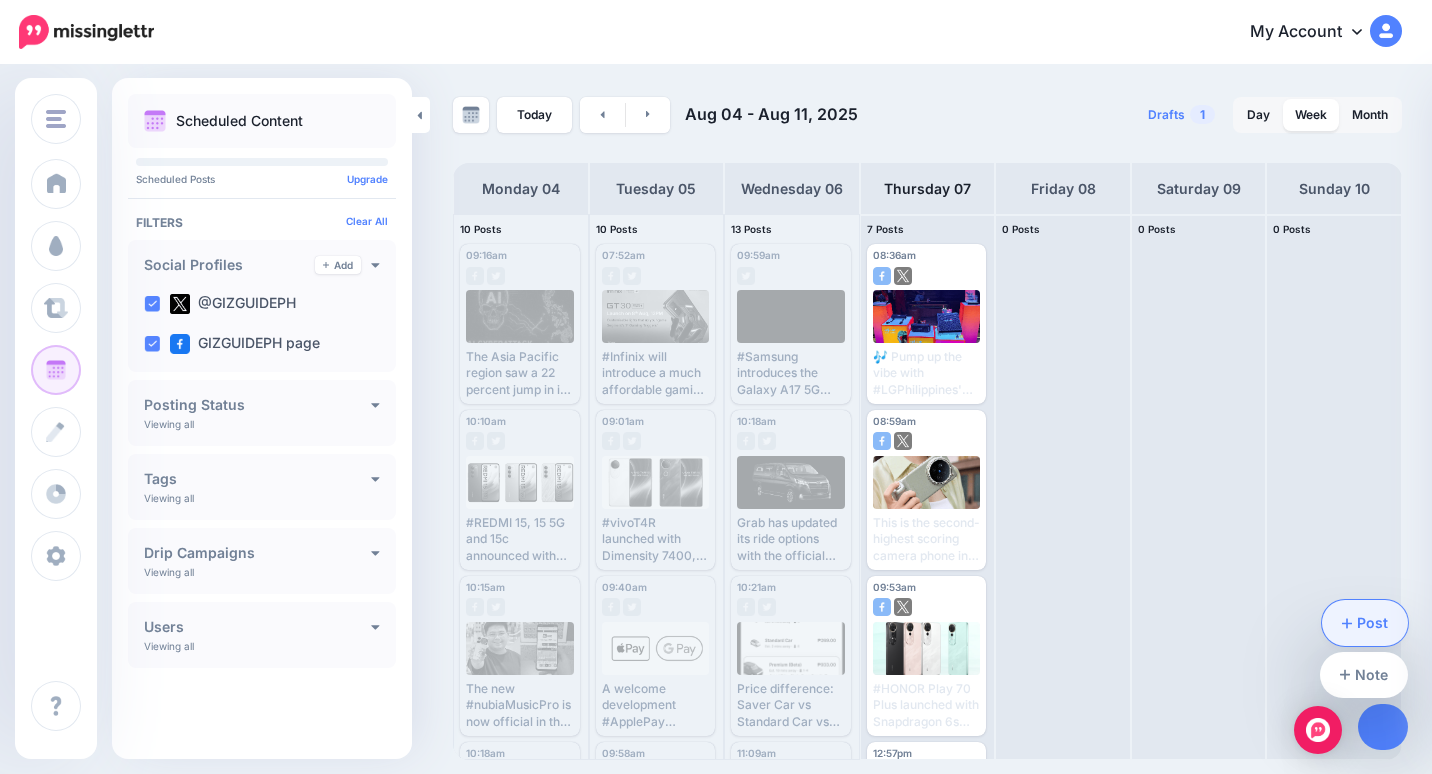 click on "Post" at bounding box center (1365, 623) 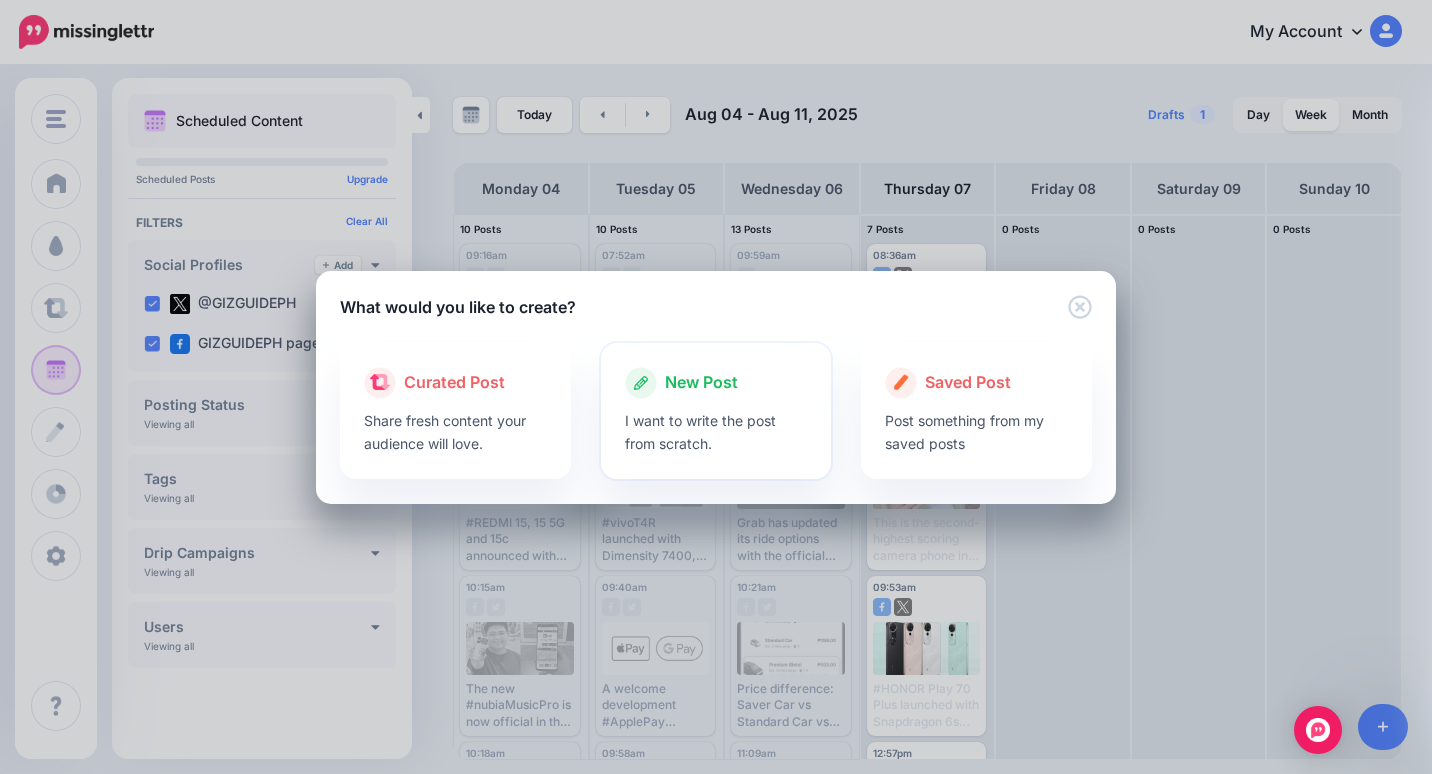 click on "I want to write the post from scratch." at bounding box center (716, 432) 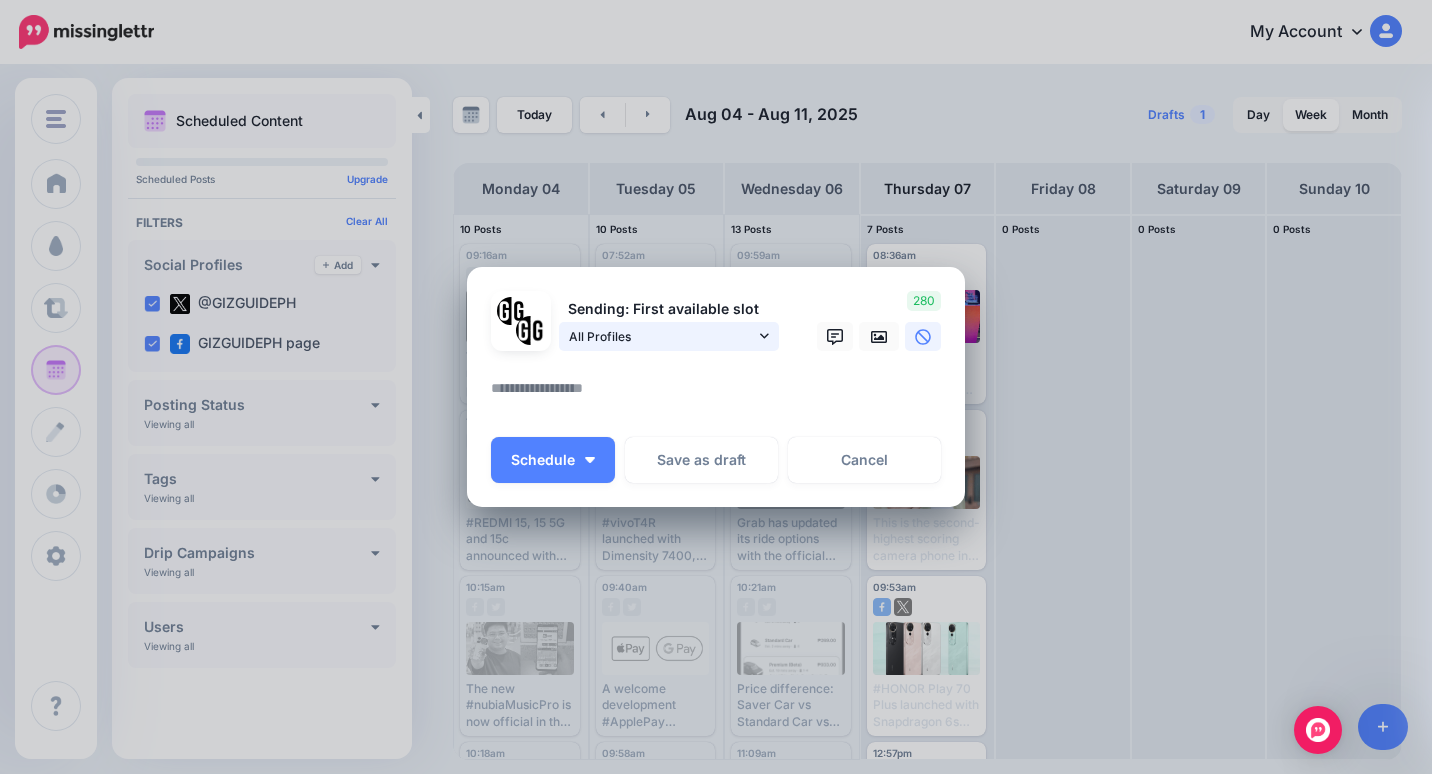 click on "All
Profiles" at bounding box center [662, 336] 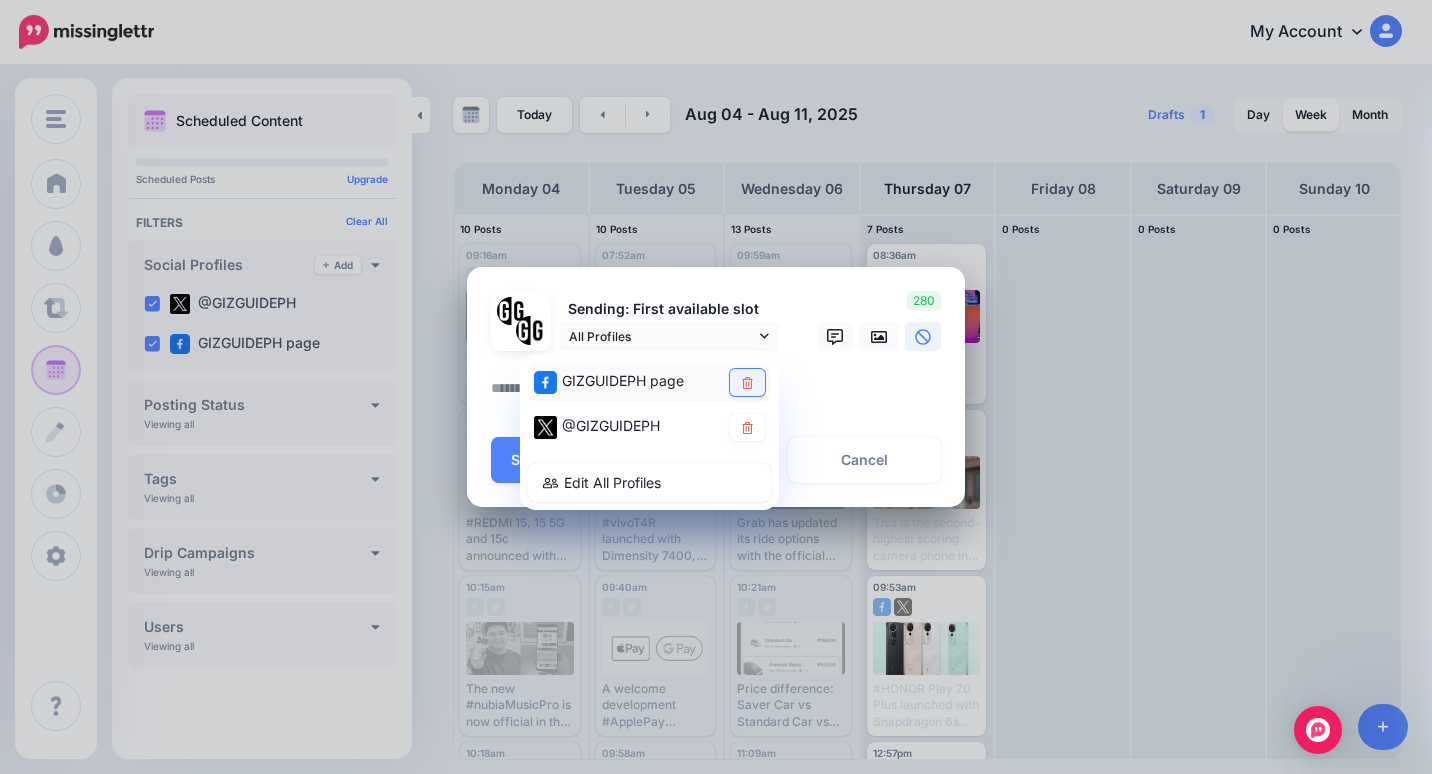 click 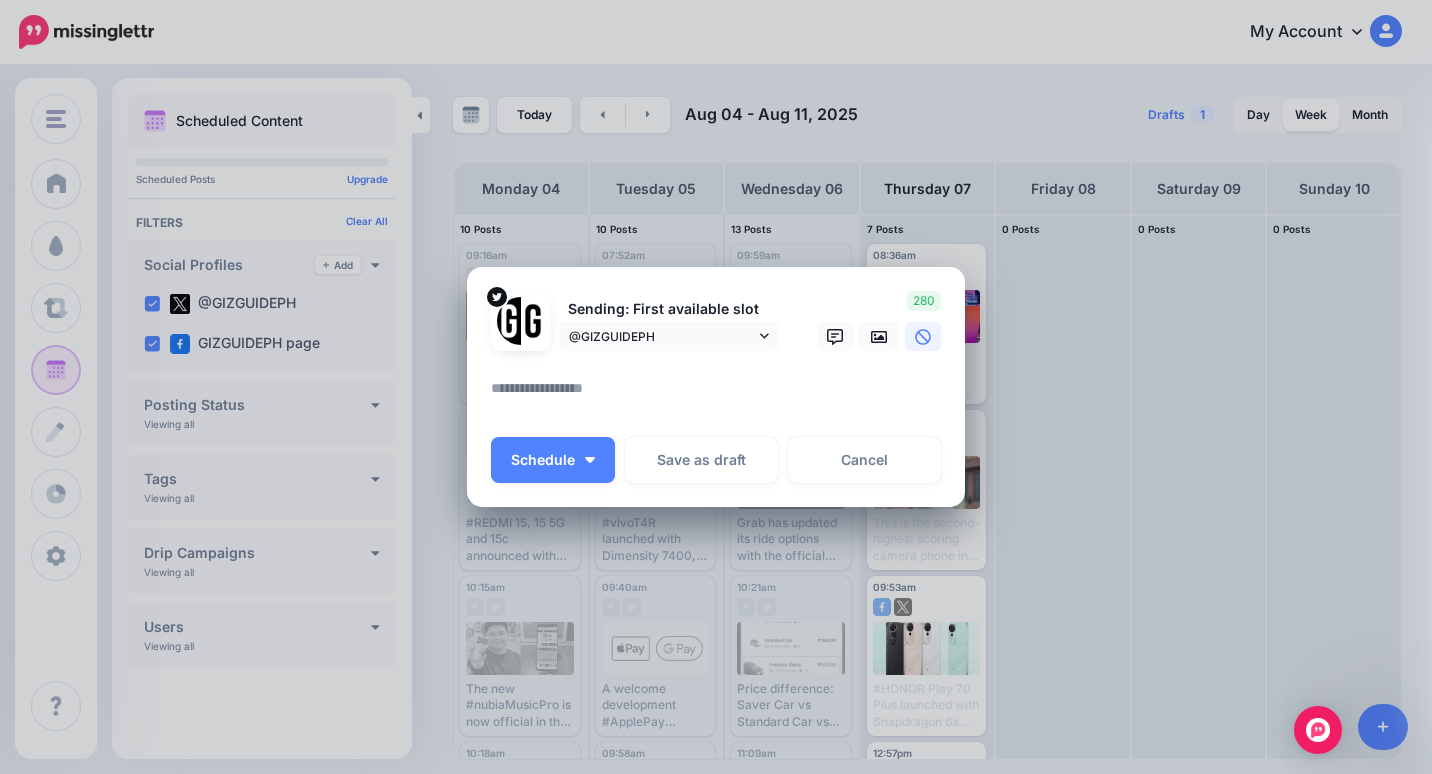 click at bounding box center (721, 395) 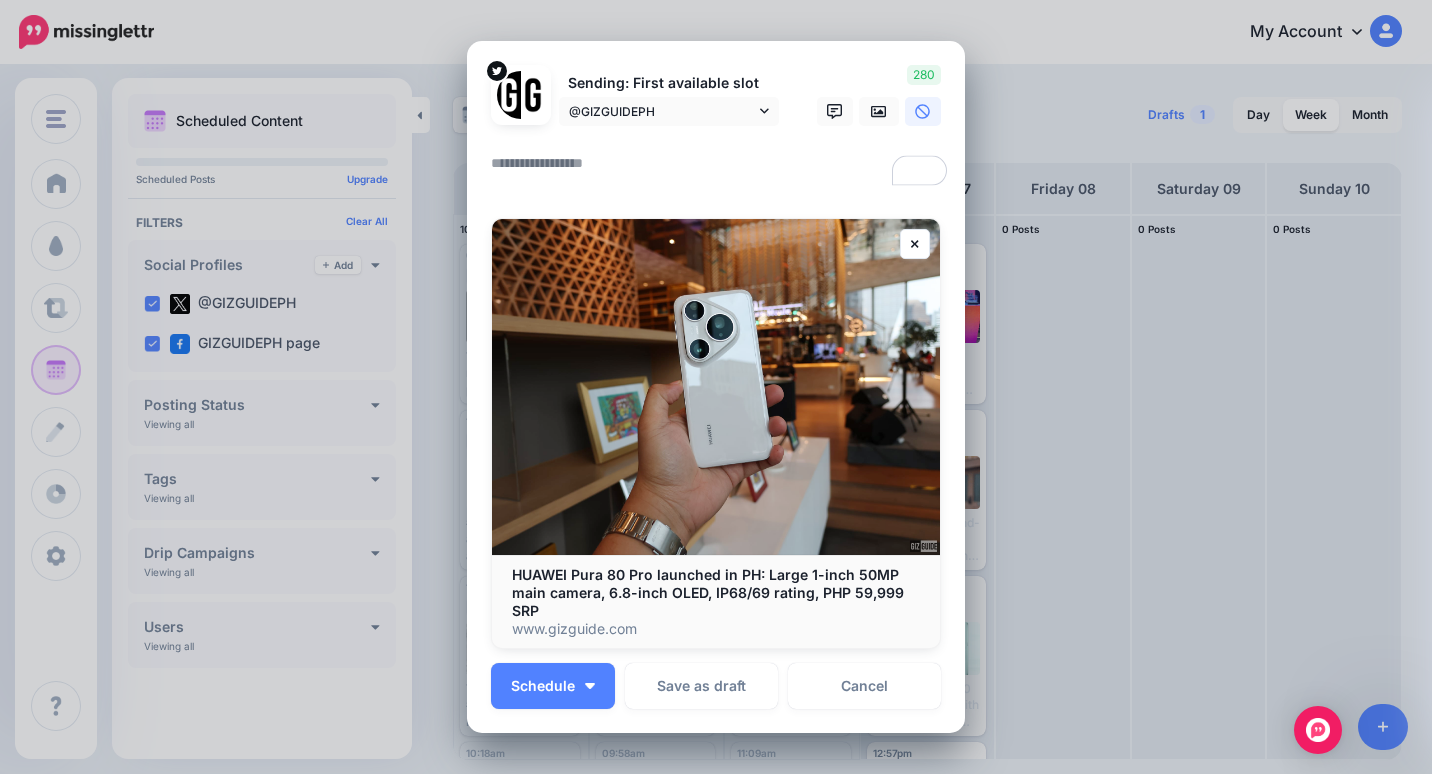 paste on "**********" 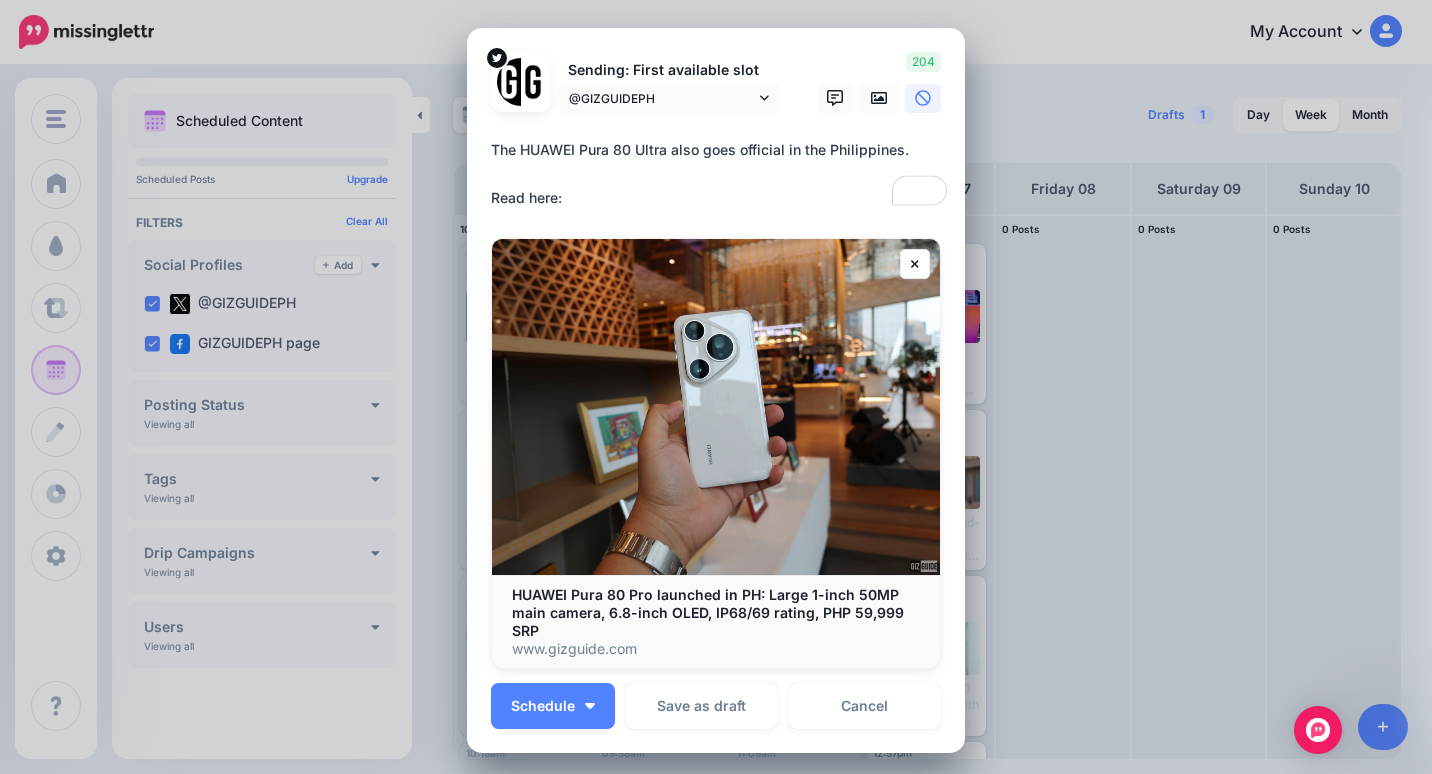 click on "**********" at bounding box center (721, 174) 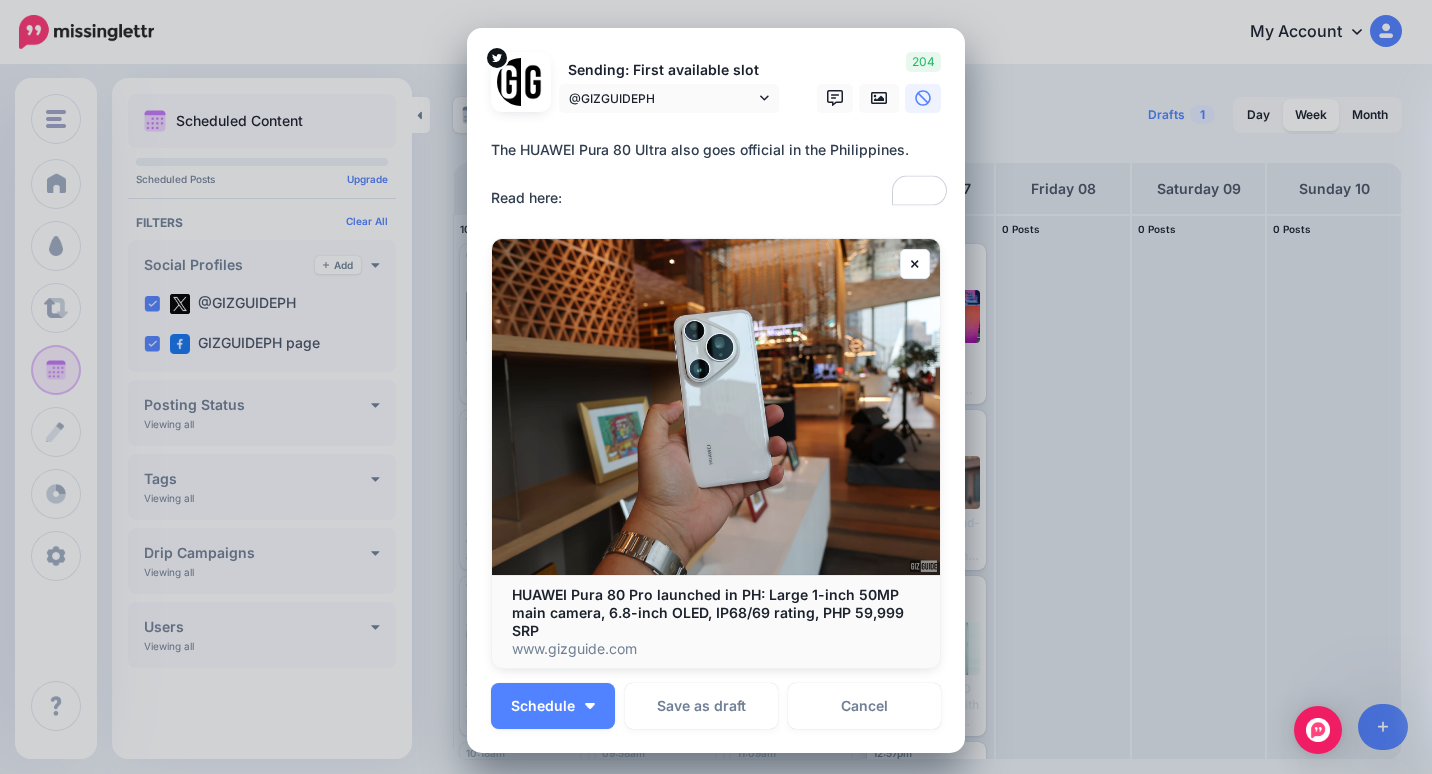 paste on "**********" 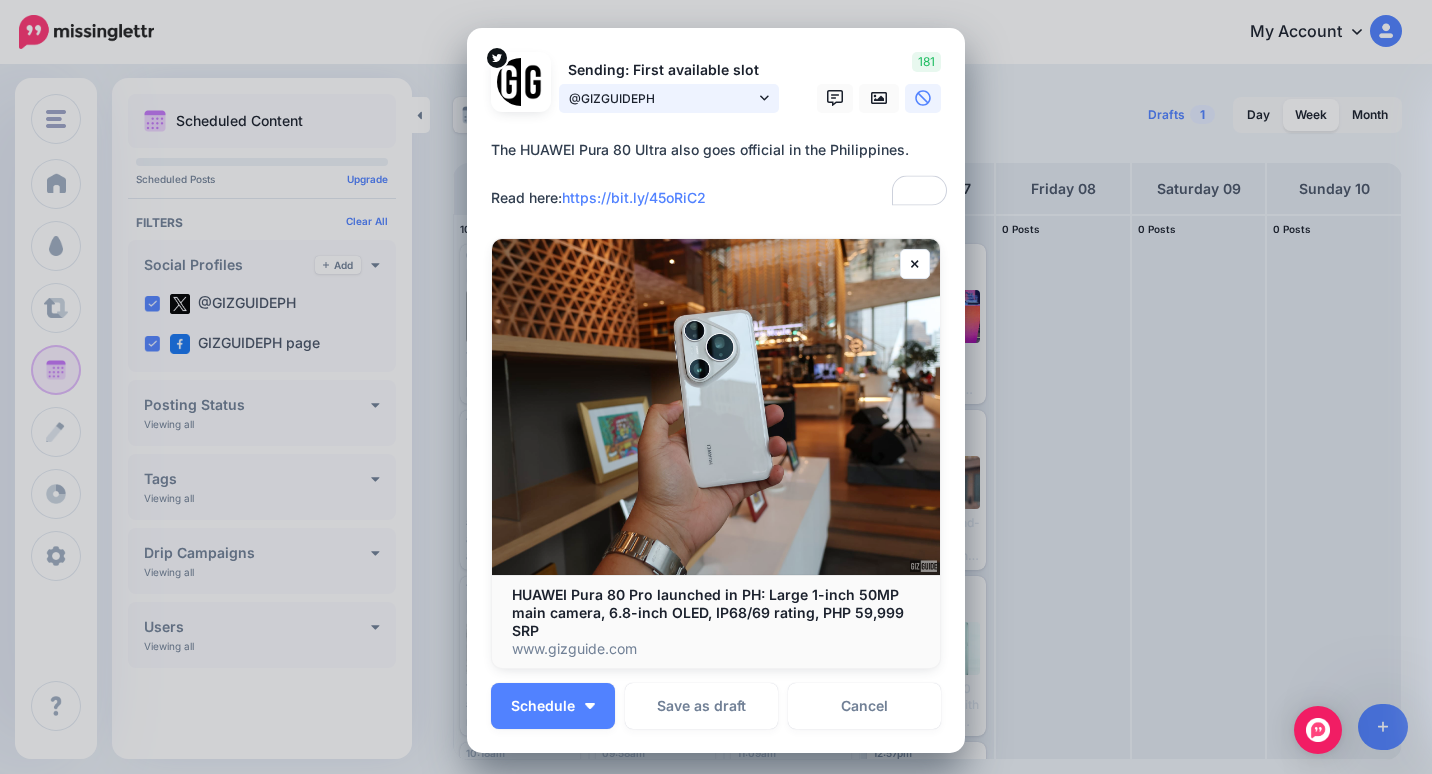 click on "@GIZGUIDEPH" at bounding box center [662, 98] 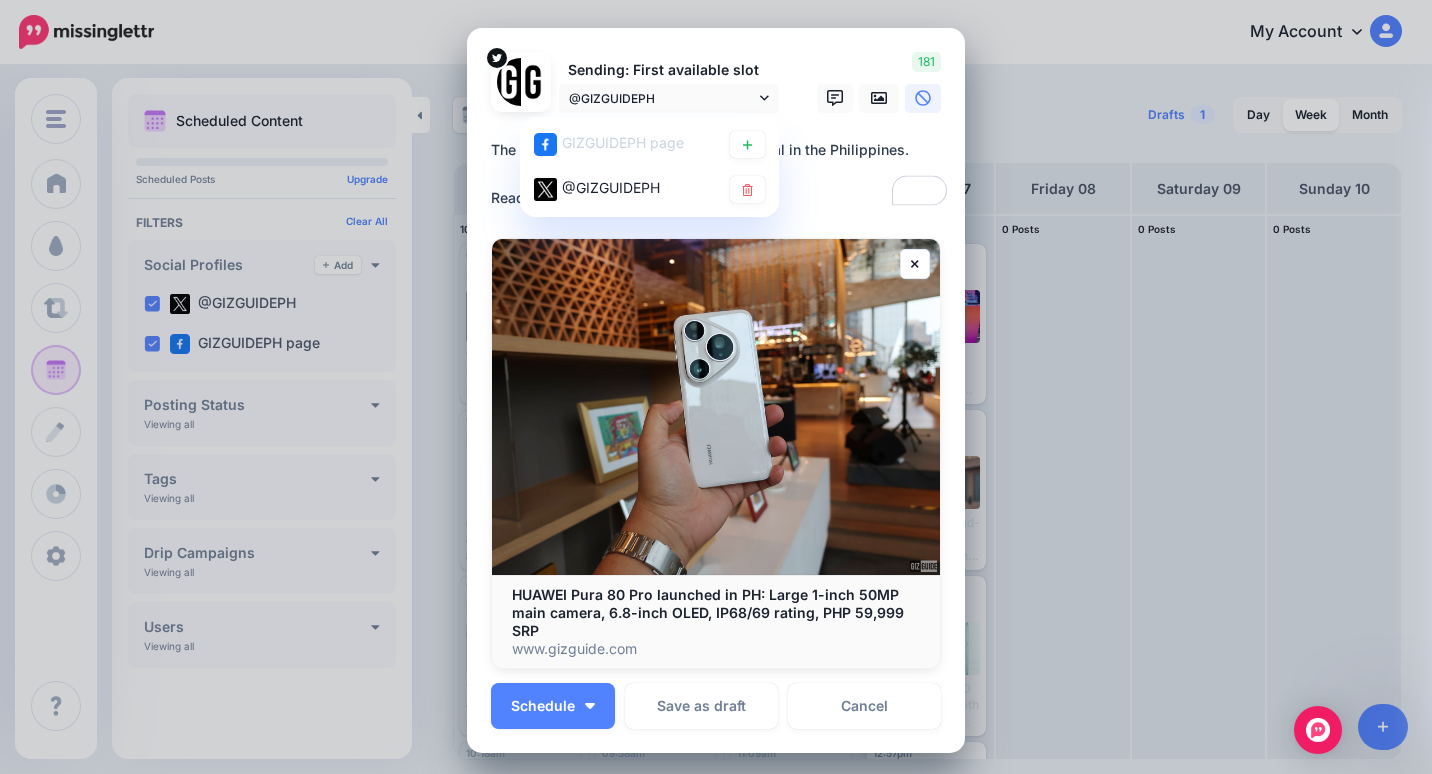 click on "**********" at bounding box center (721, 174) 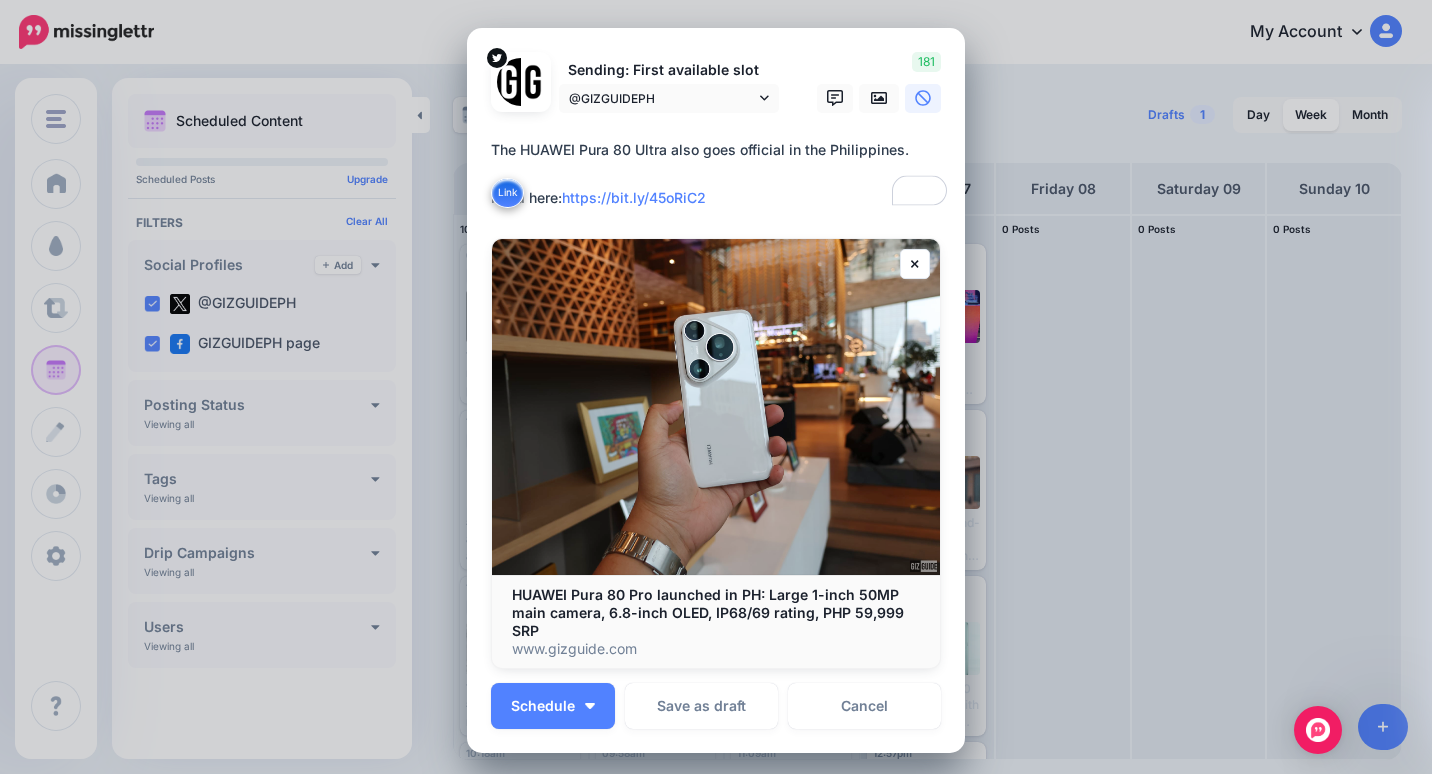 click on "**********" at bounding box center [721, 174] 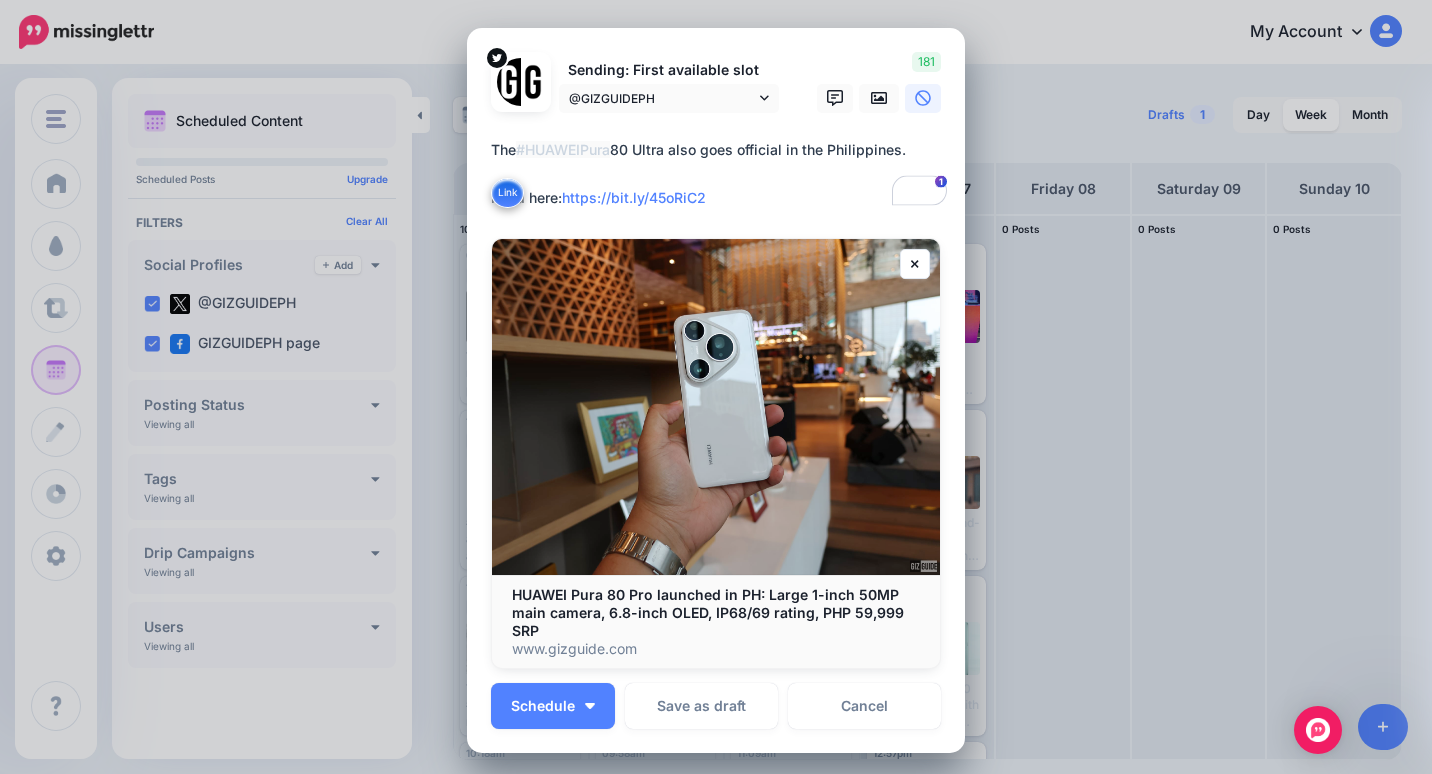 click on "**********" at bounding box center (721, 174) 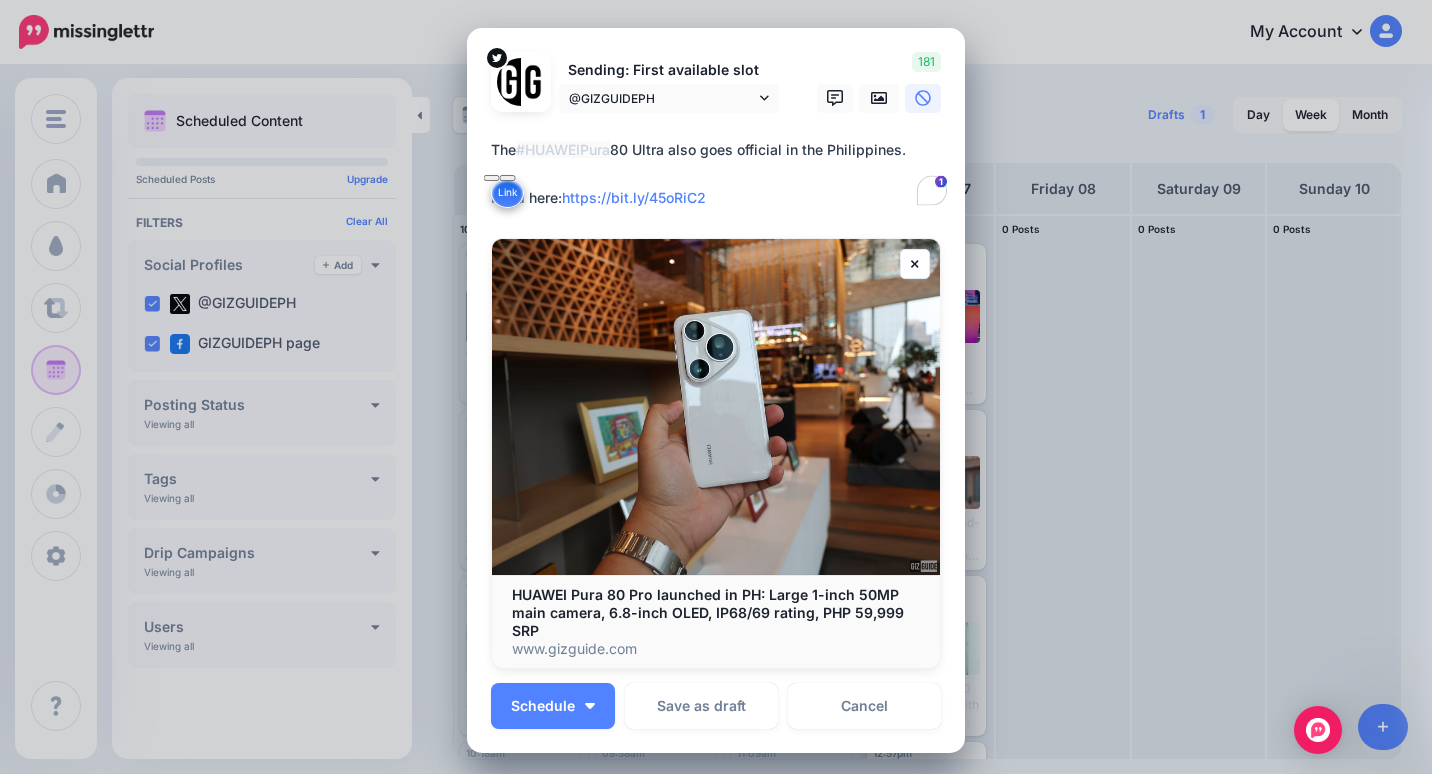 paste on "****" 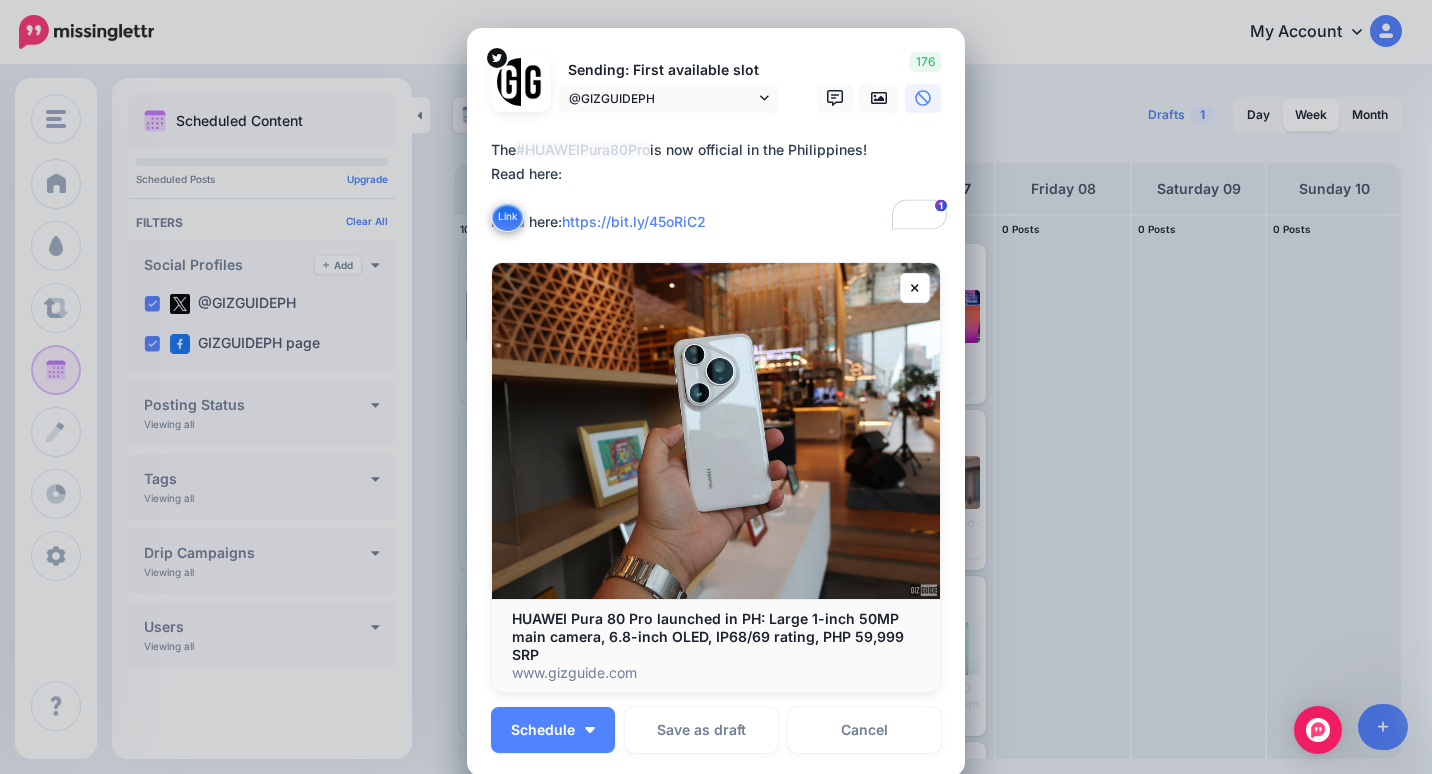 click on "**********" at bounding box center (721, 186) 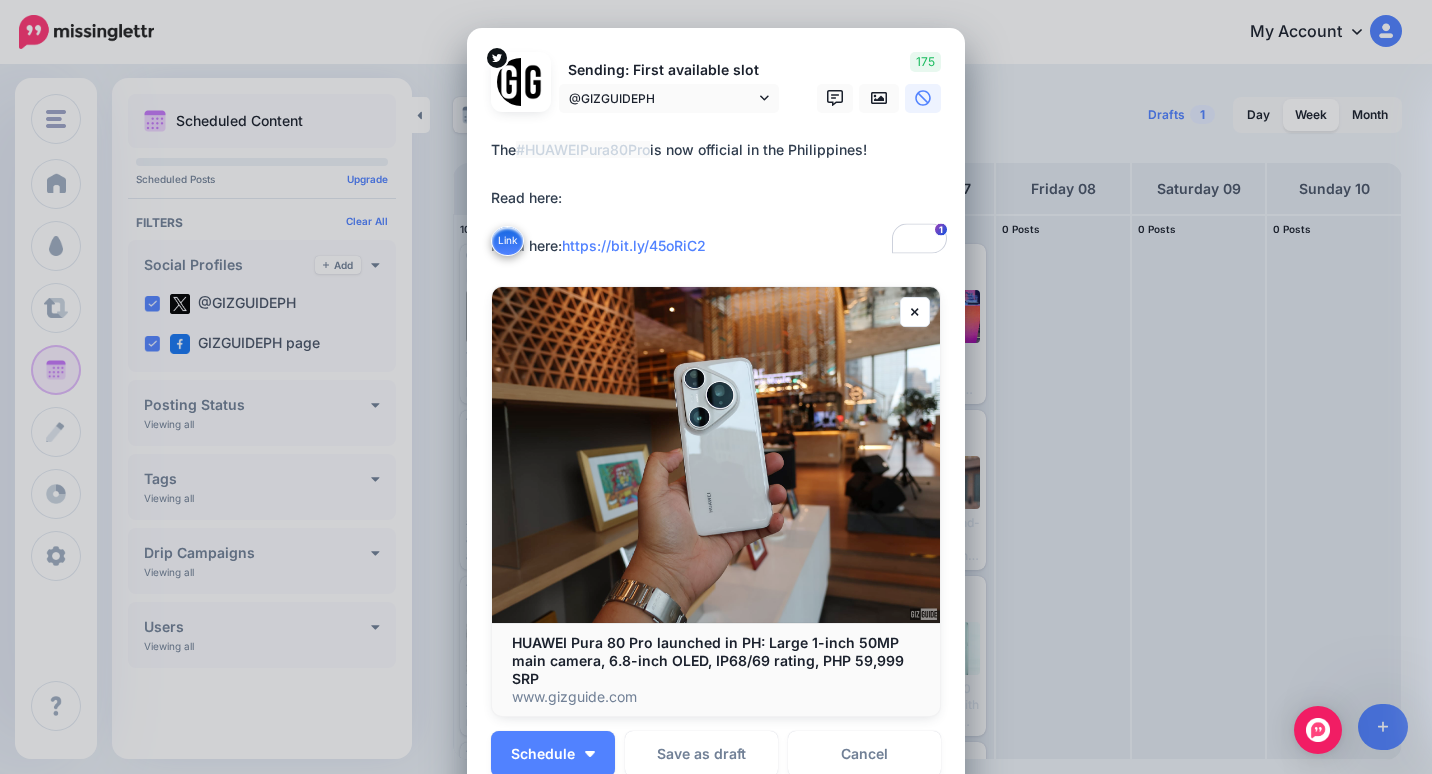 click on "**********" at bounding box center [721, 198] 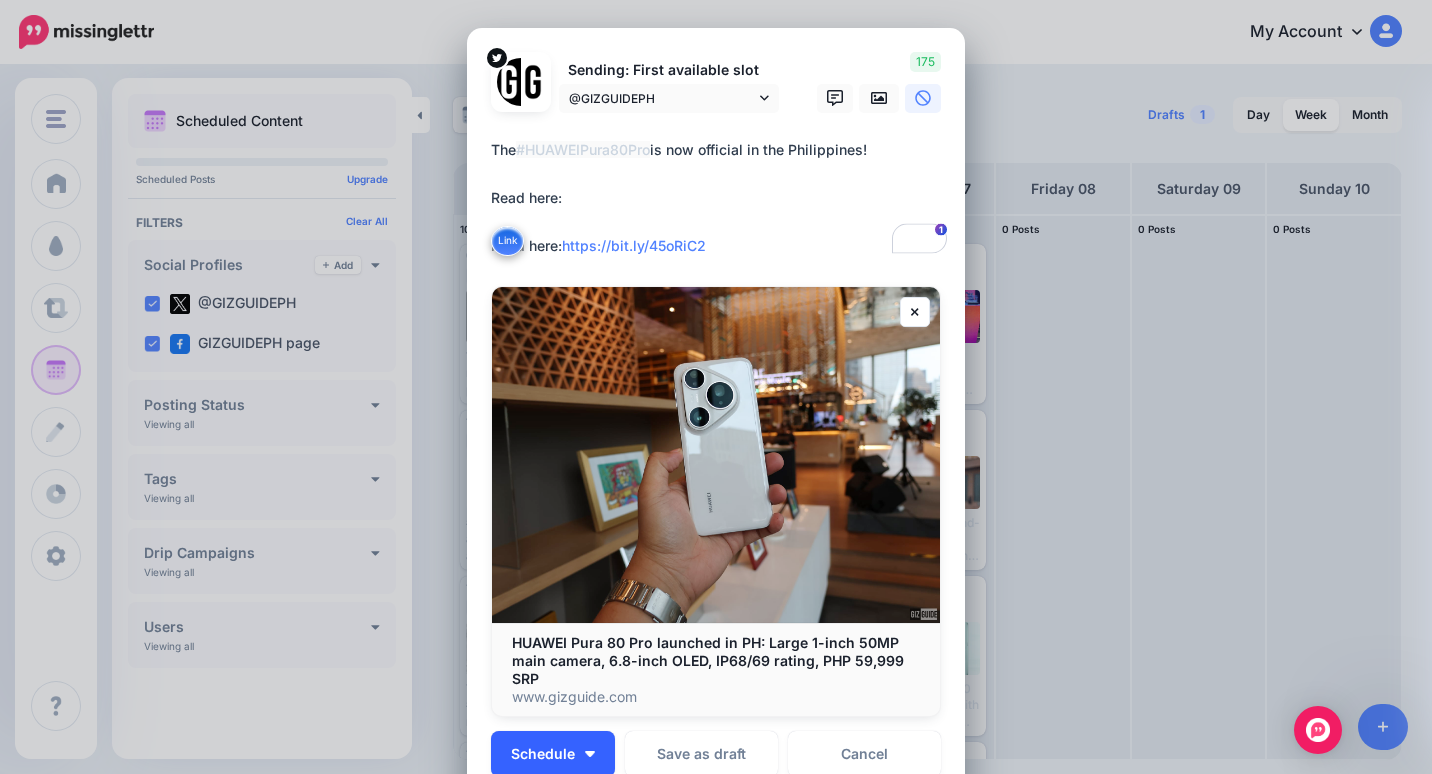 type on "**********" 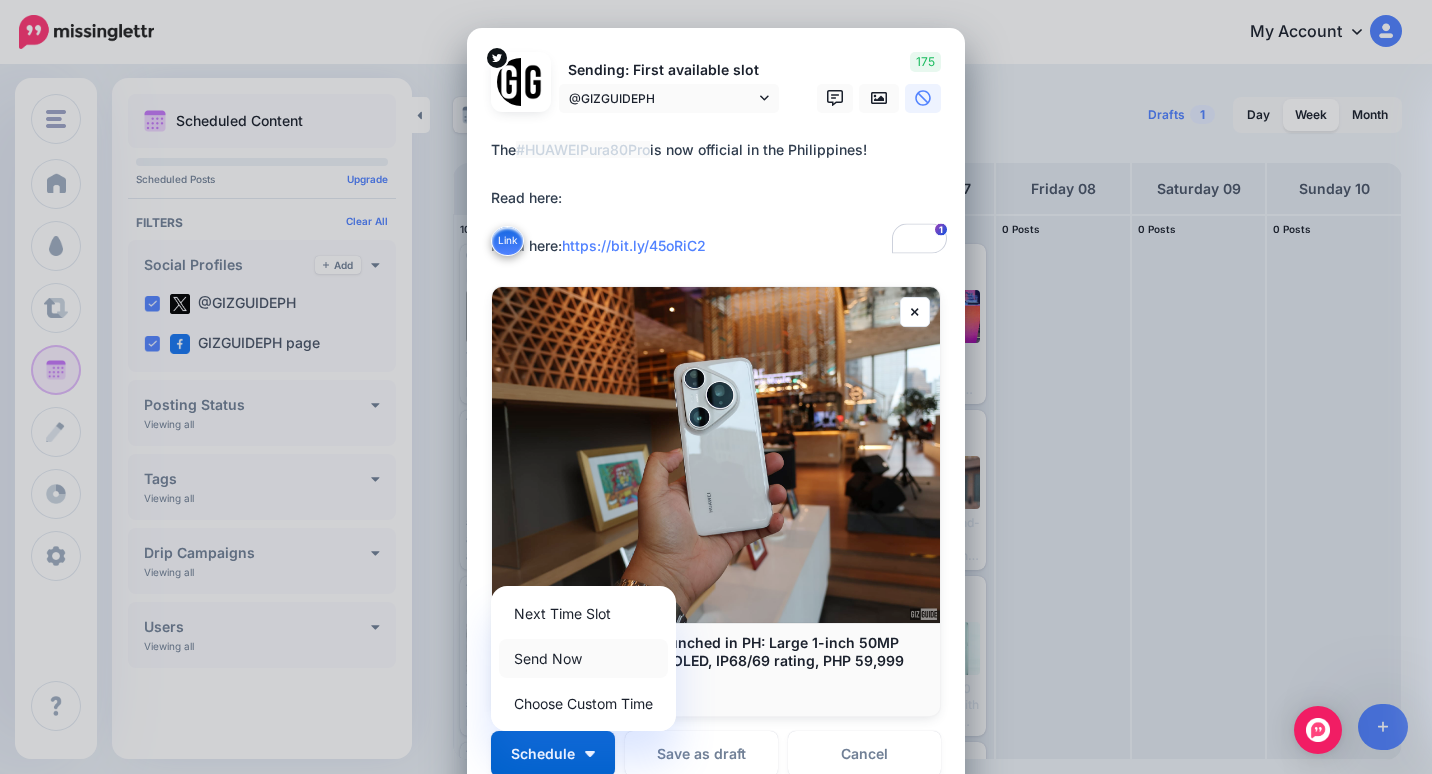 click on "Send Now" at bounding box center [583, 658] 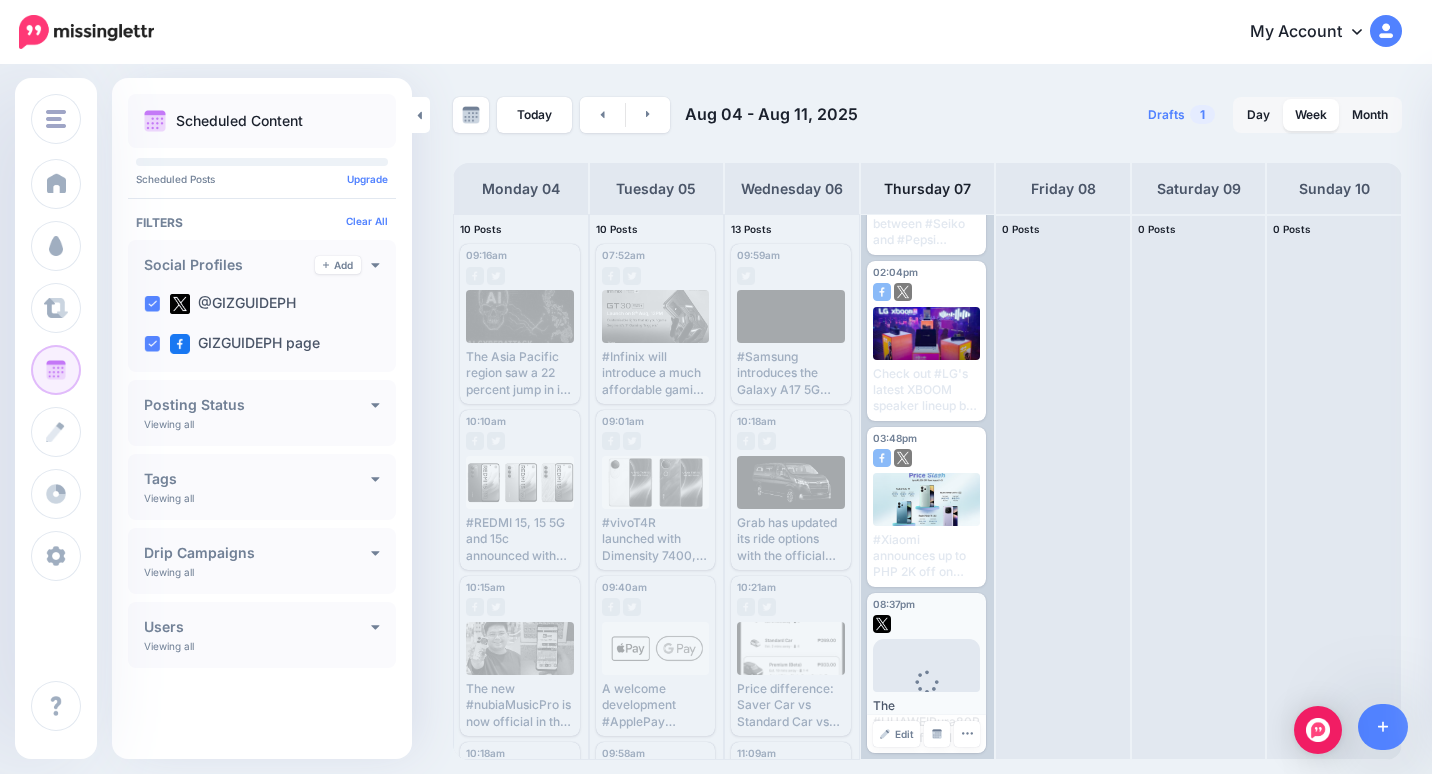 scroll, scrollTop: 818, scrollLeft: 0, axis: vertical 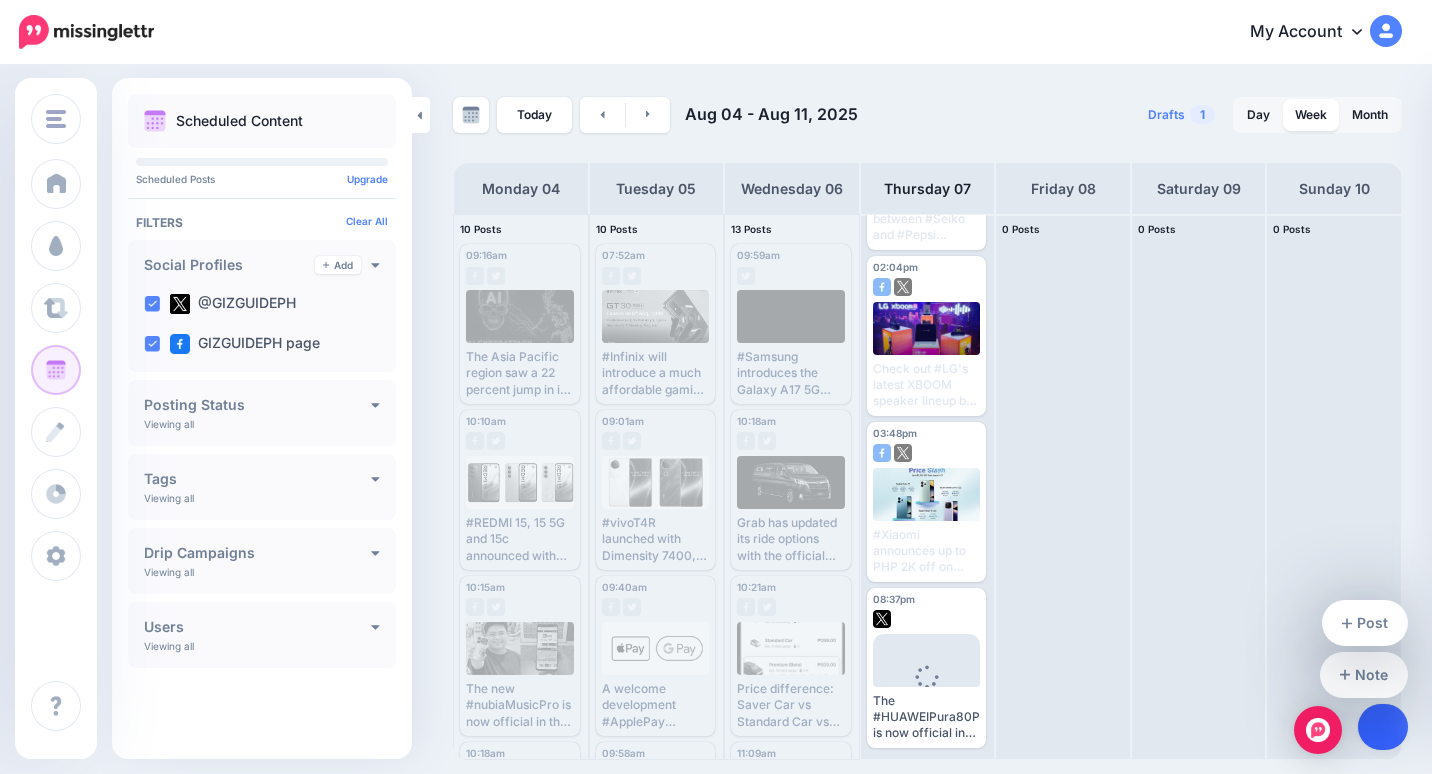 click at bounding box center (1383, 727) 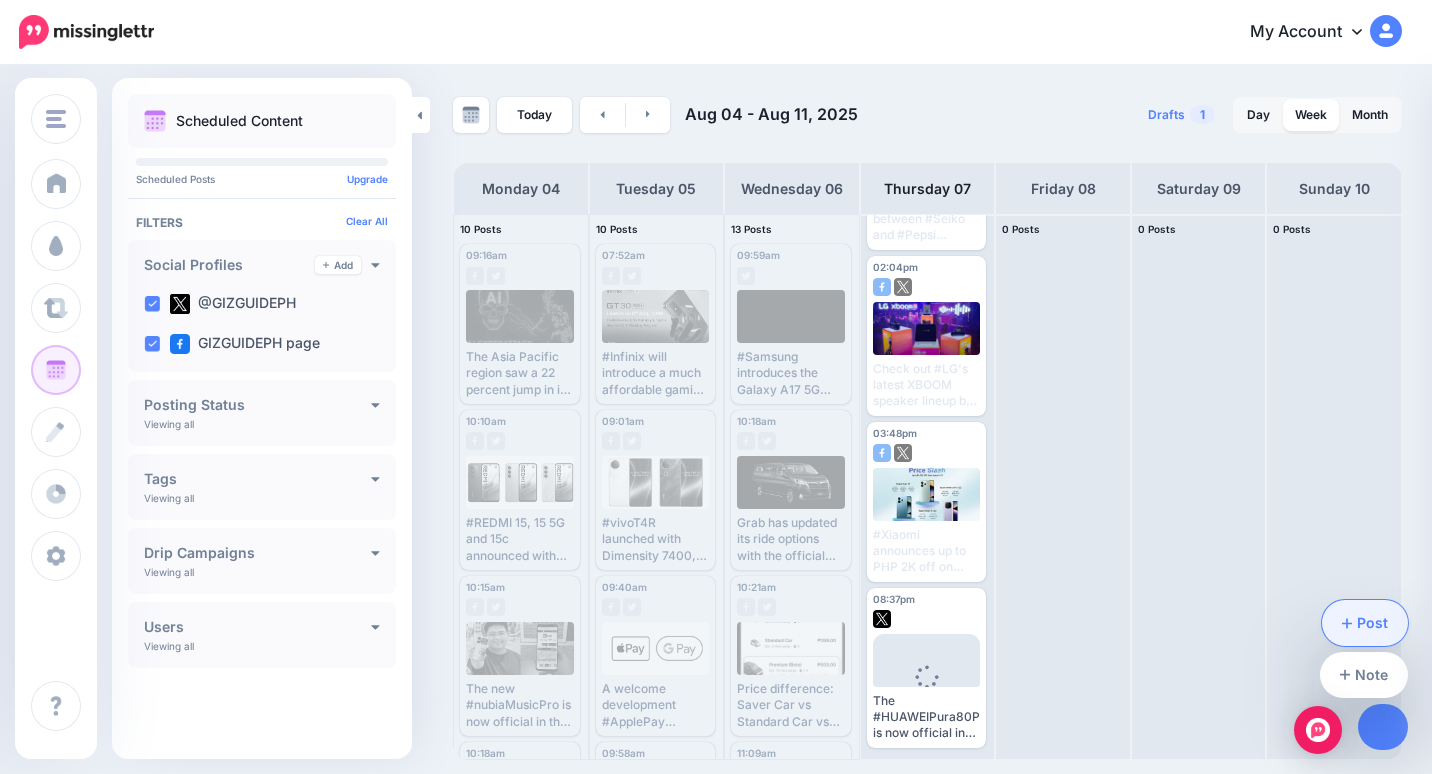 click on "Post" at bounding box center [1365, 623] 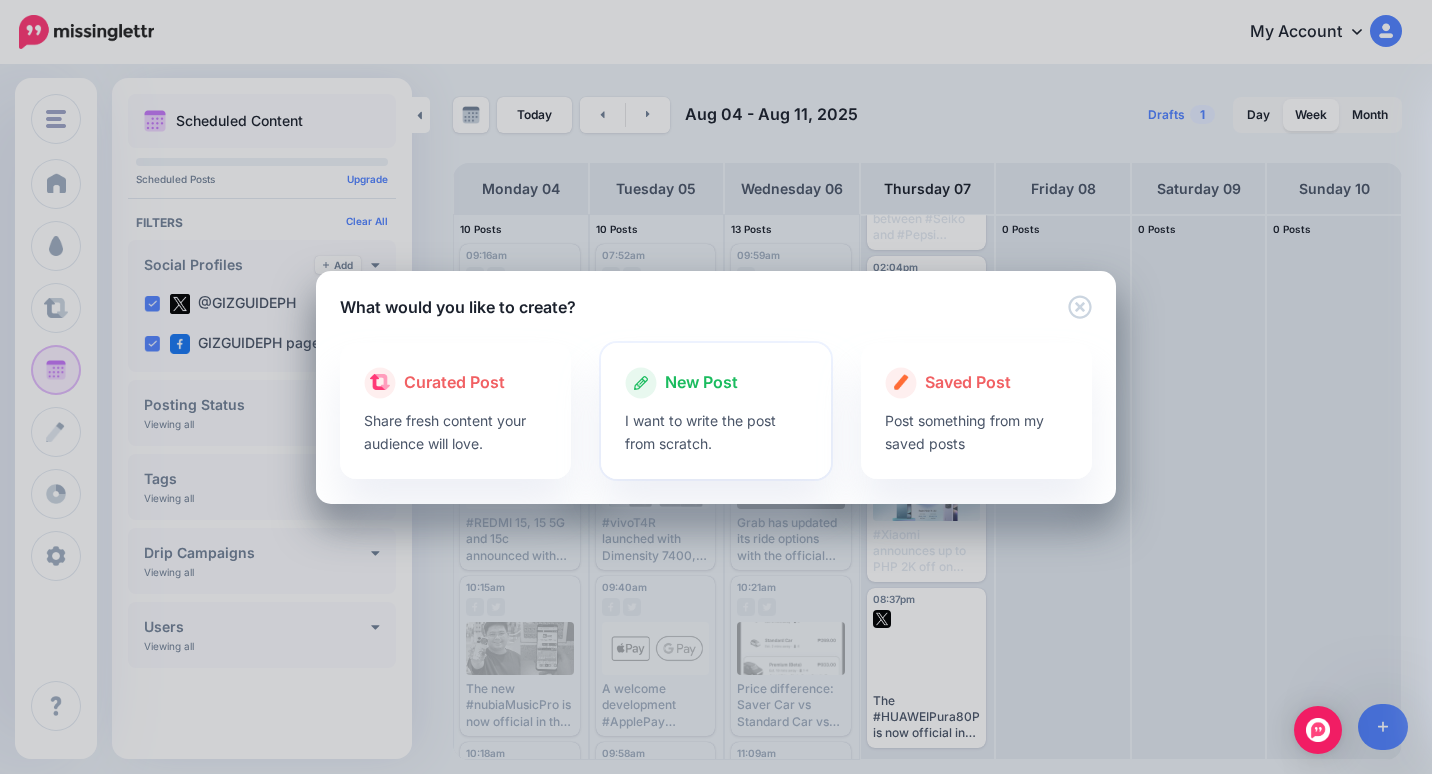 click on "New Post" at bounding box center [701, 383] 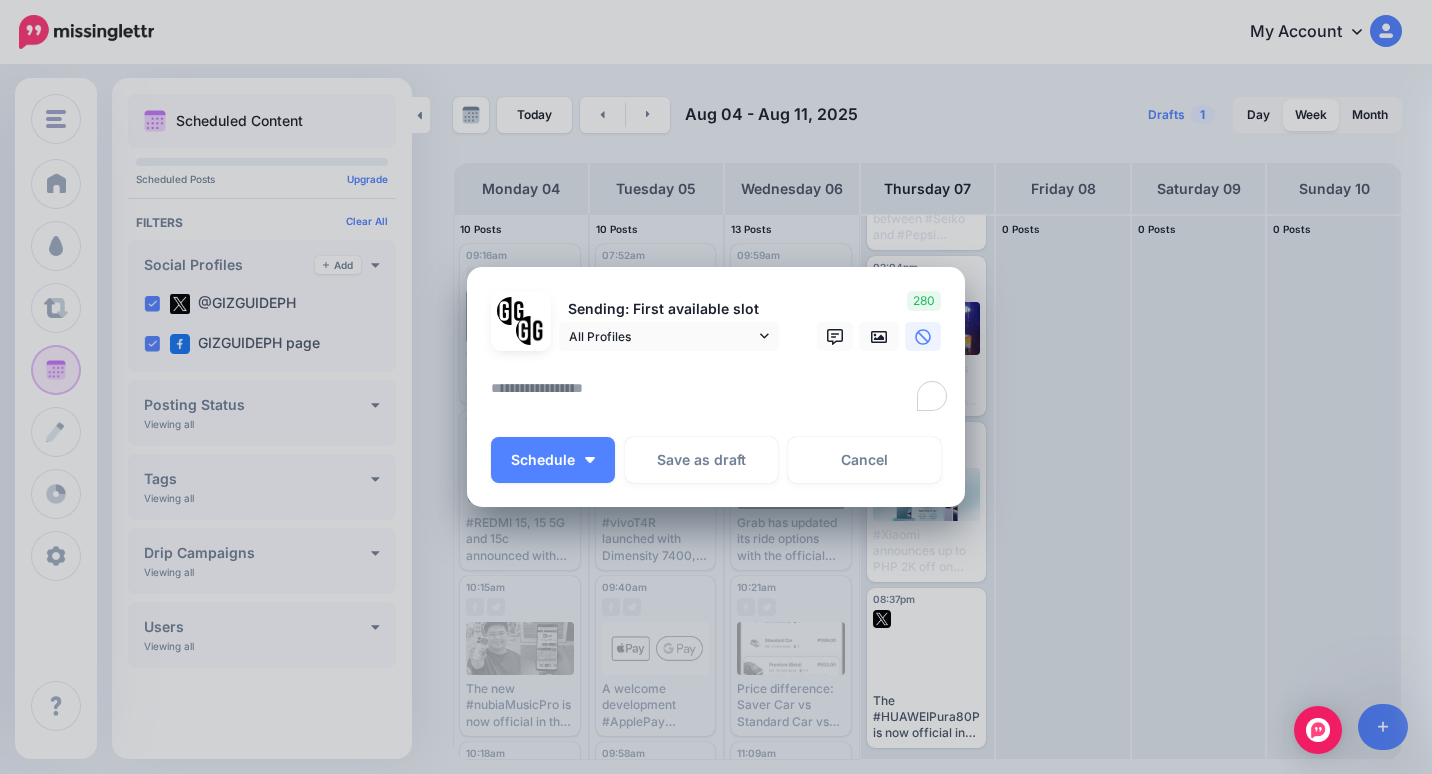 click at bounding box center [721, 395] 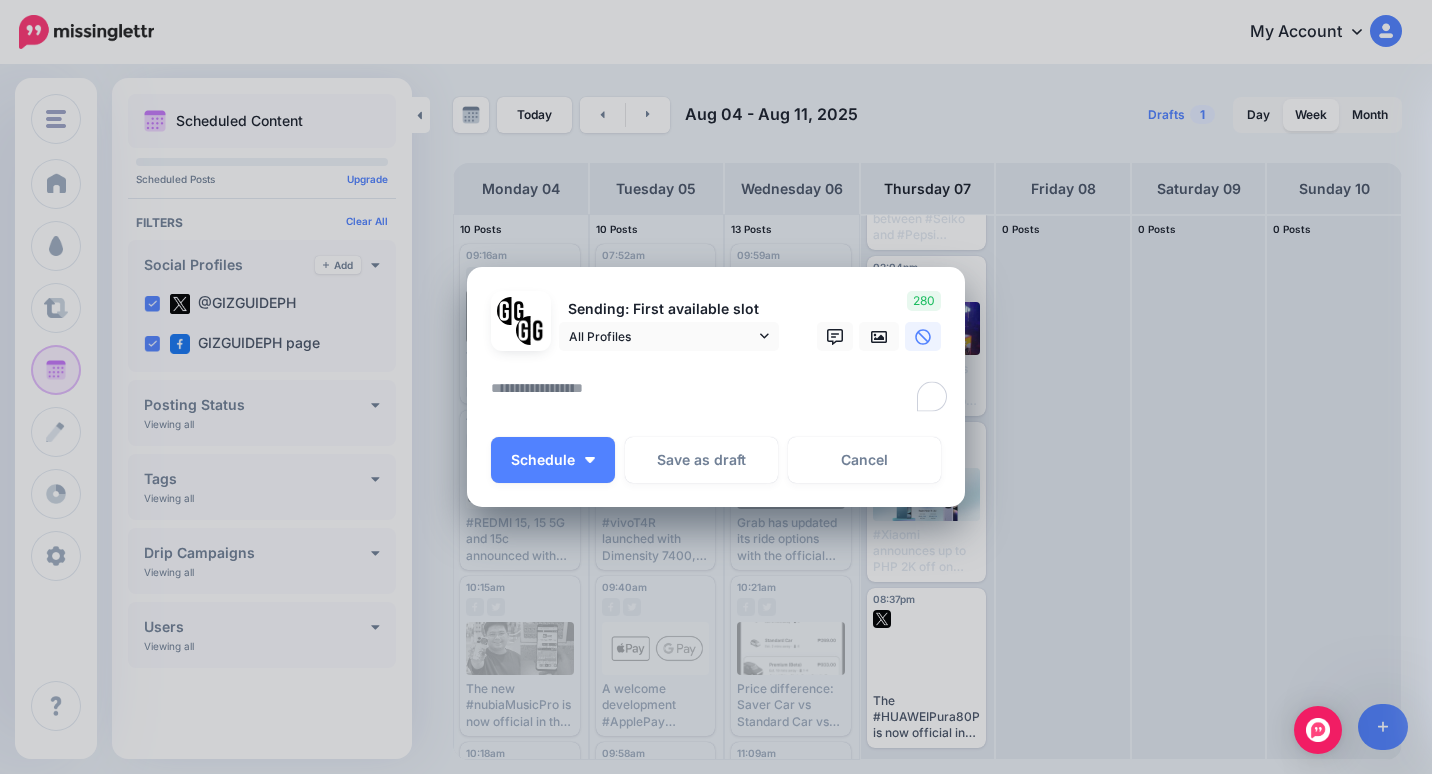 paste on "**********" 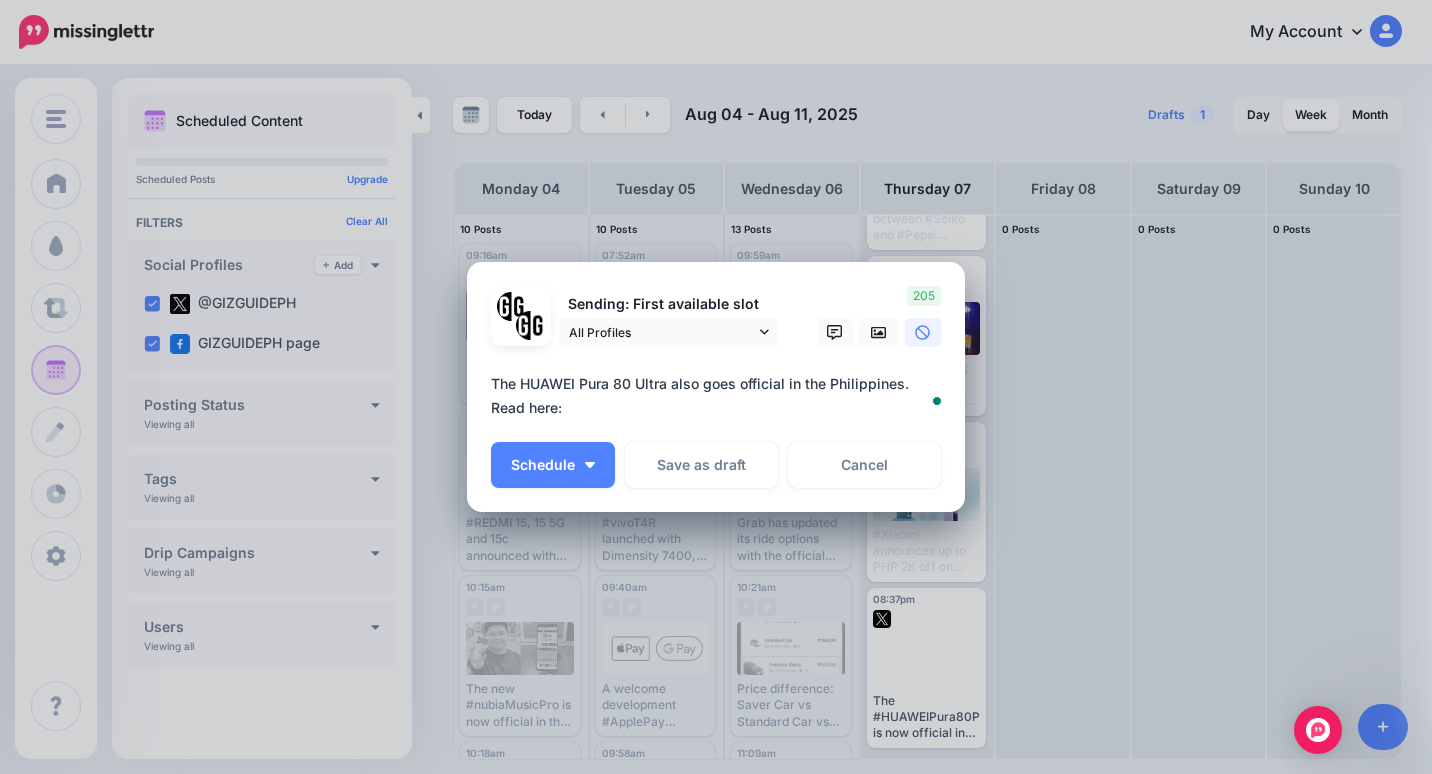 click on "**********" at bounding box center [721, 396] 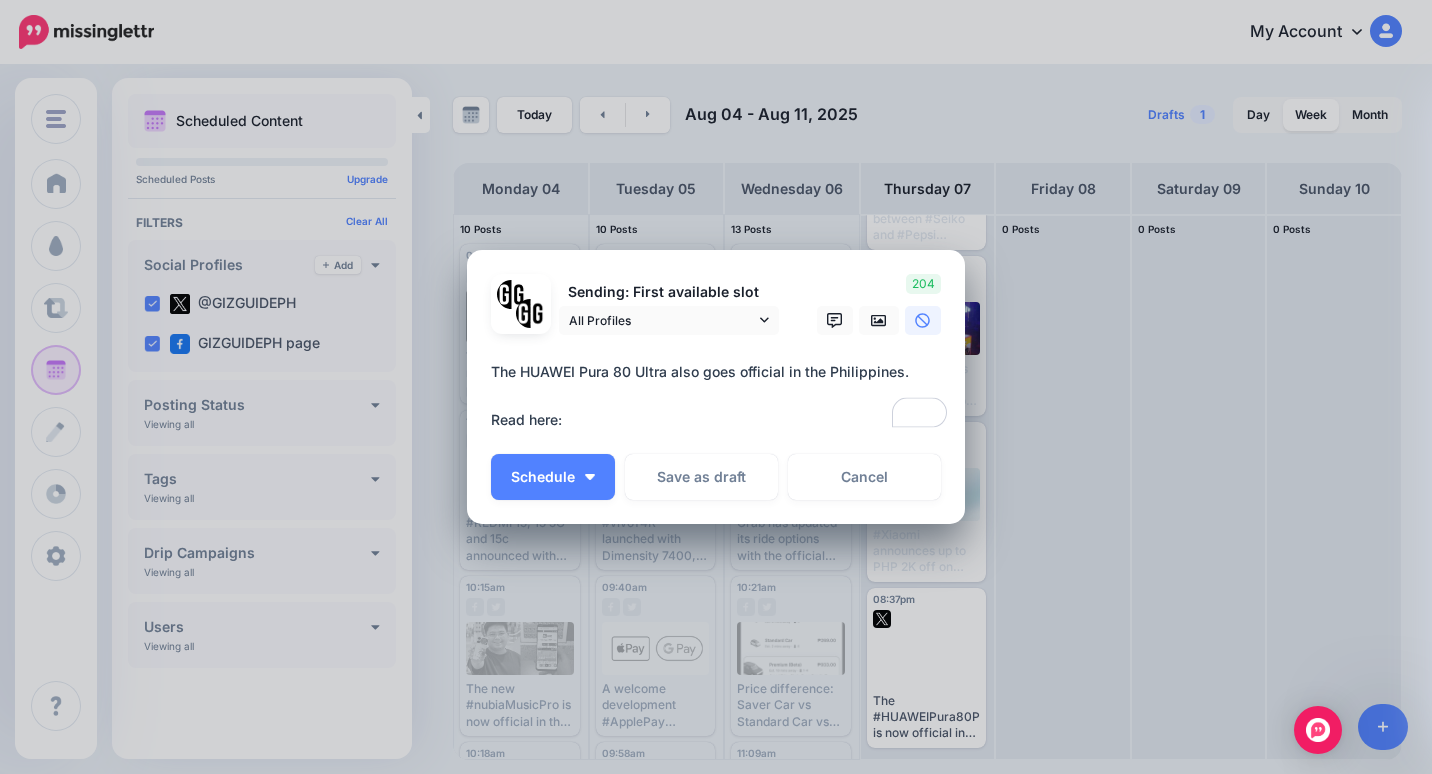 click on "**********" at bounding box center [721, 396] 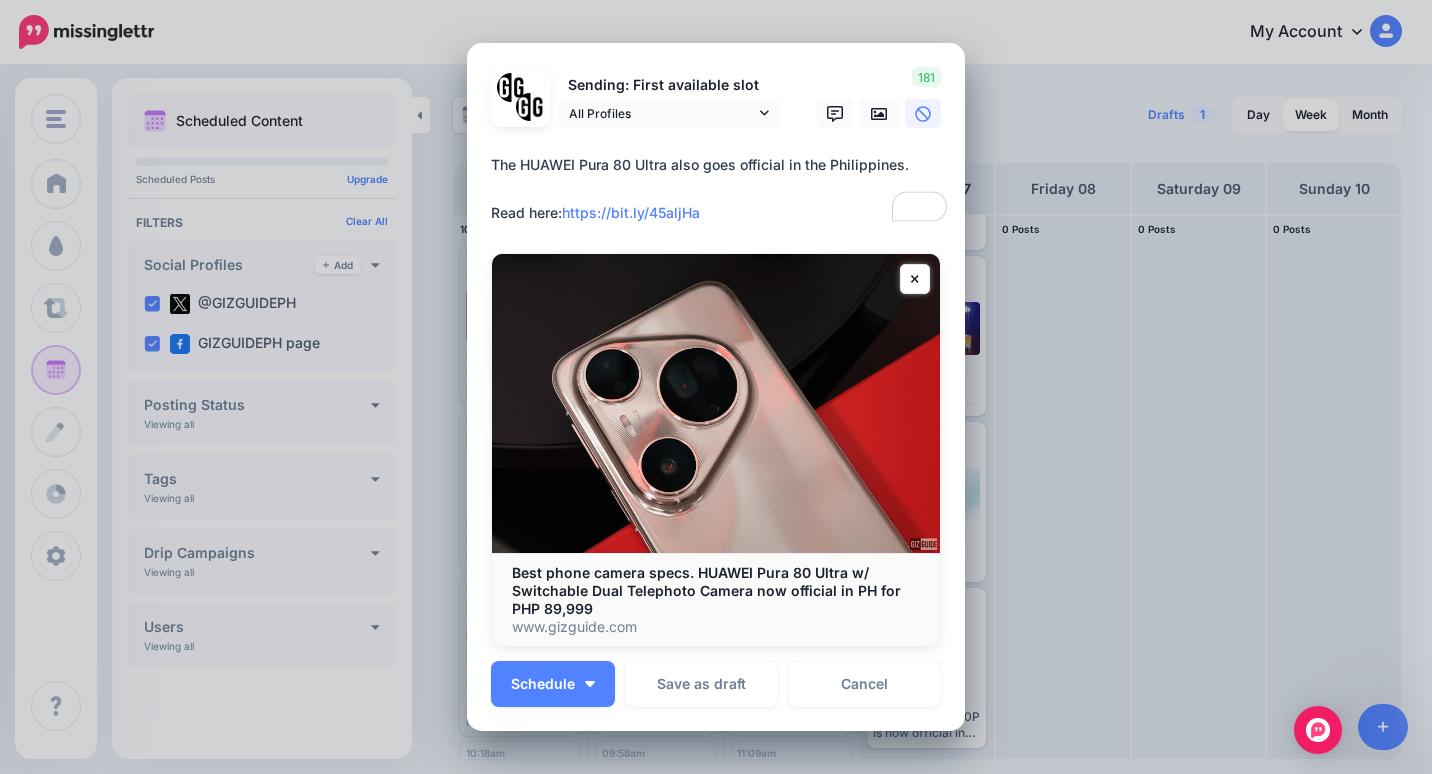 click on "**********" at bounding box center (721, 189) 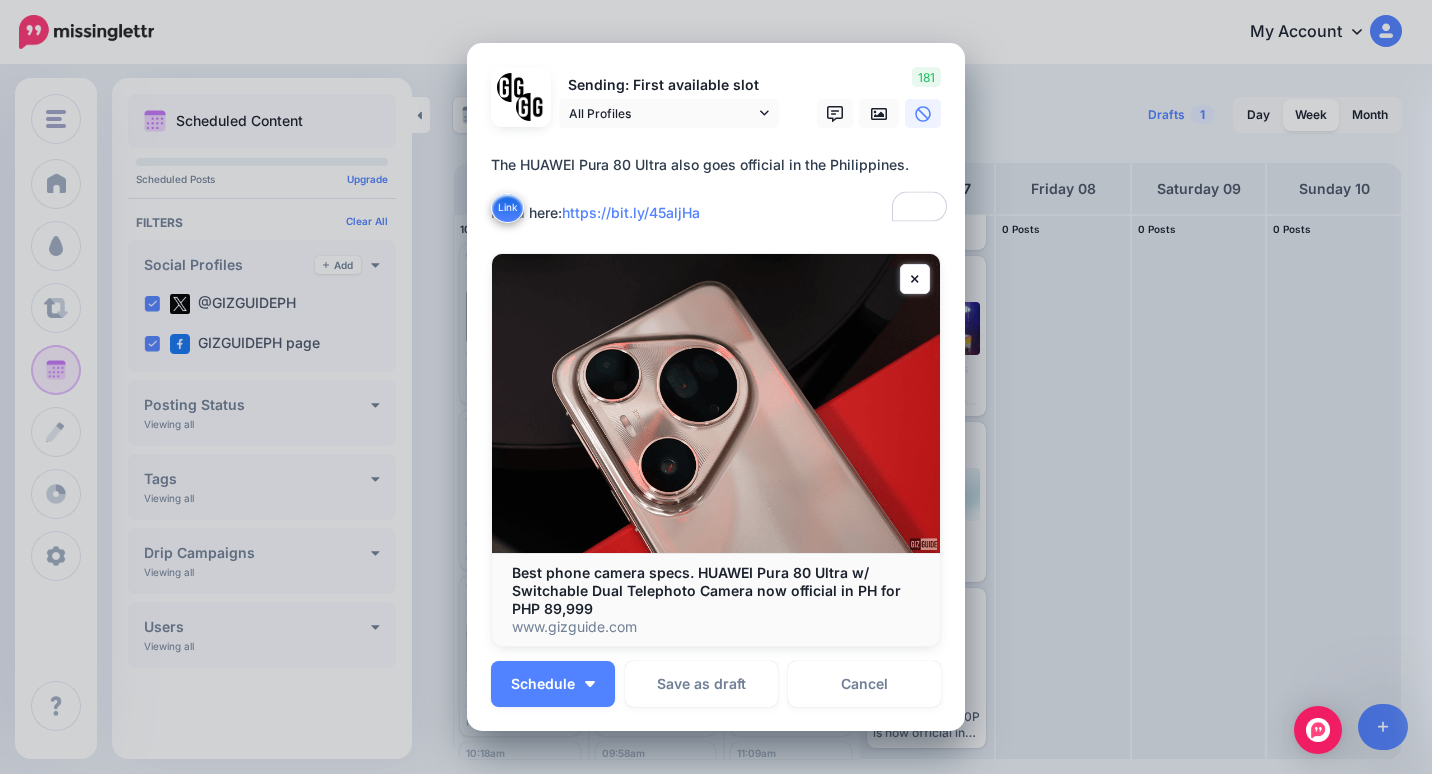click on "**********" at bounding box center [721, 189] 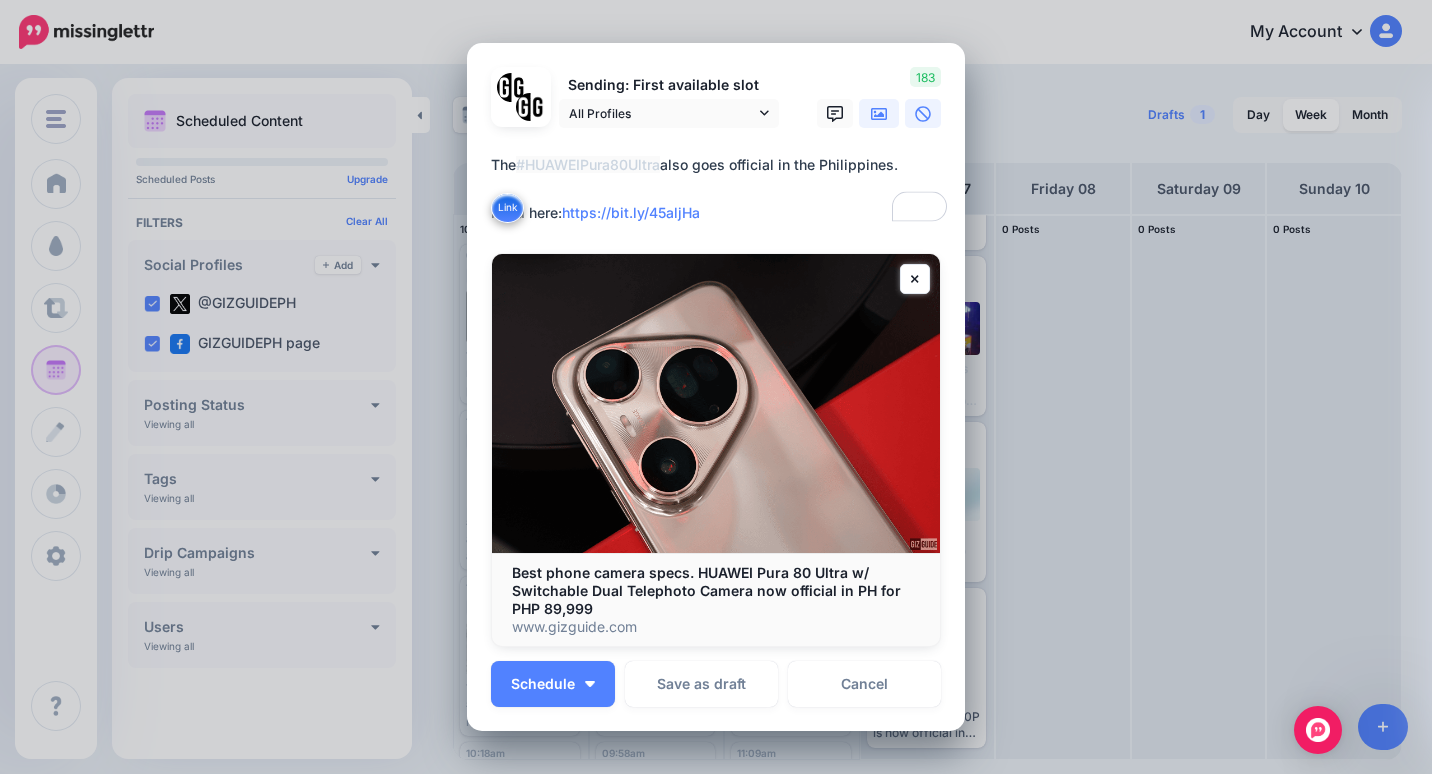 type on "**********" 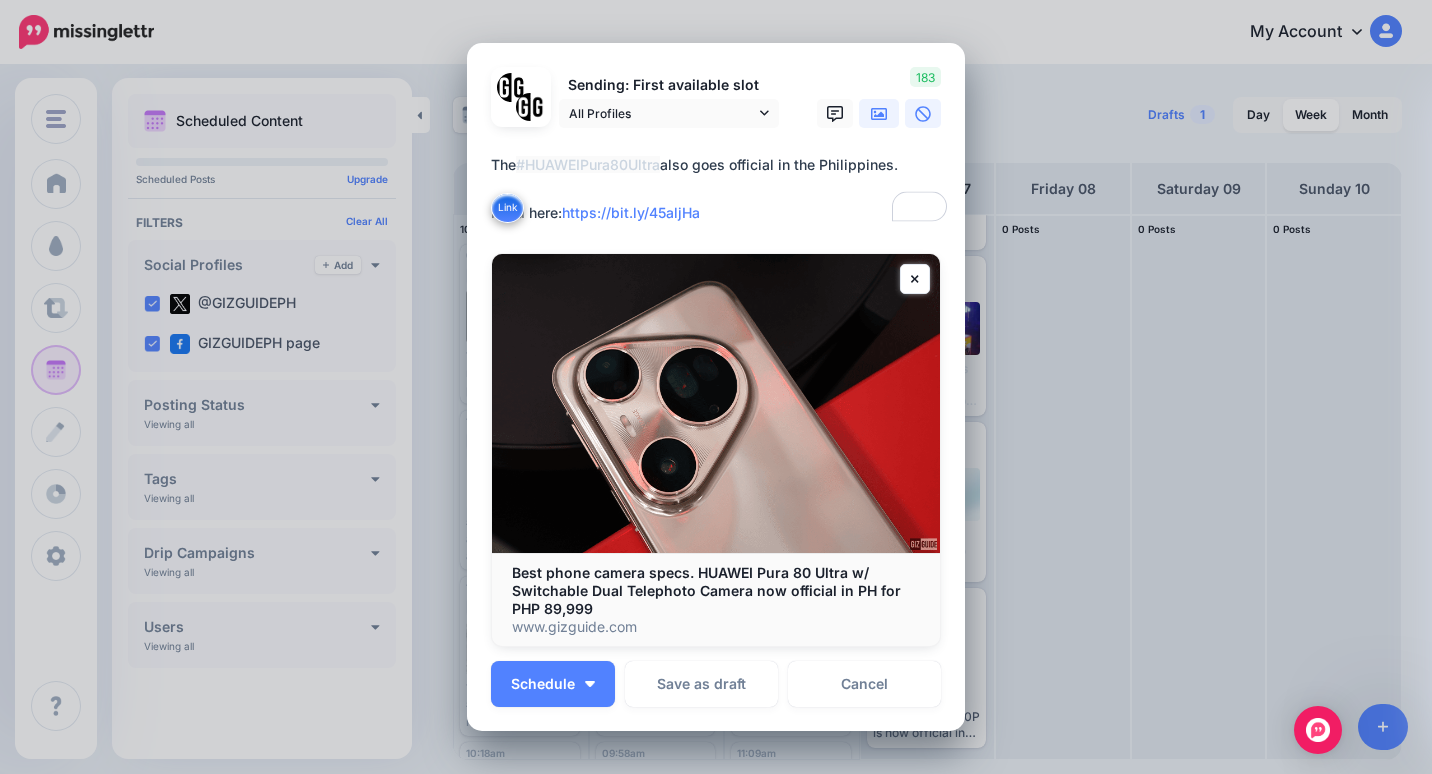 click 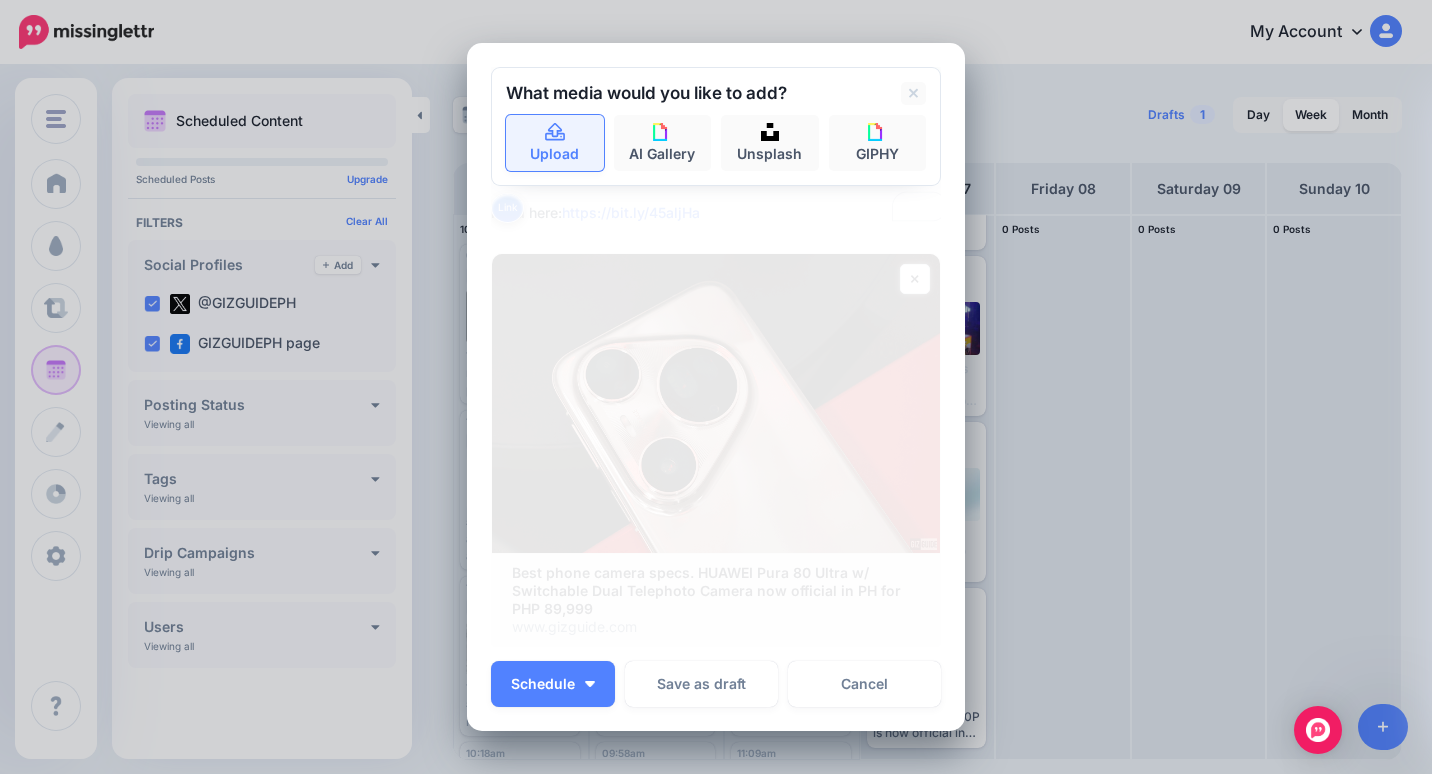 click on "Upload" at bounding box center [555, 143] 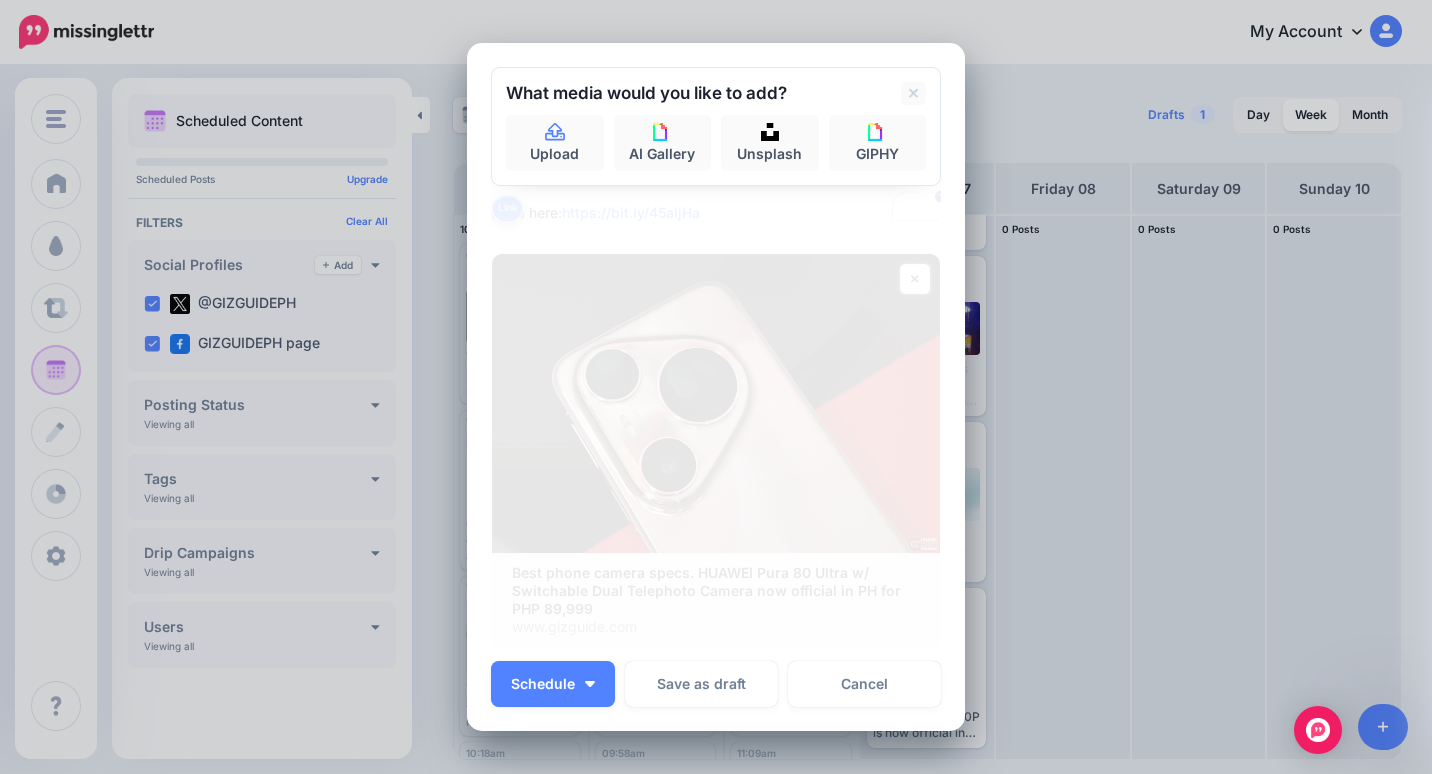 click on "Sending: First available slot
All
Profiles
GIZGUIDEPH page" at bounding box center (716, 356) 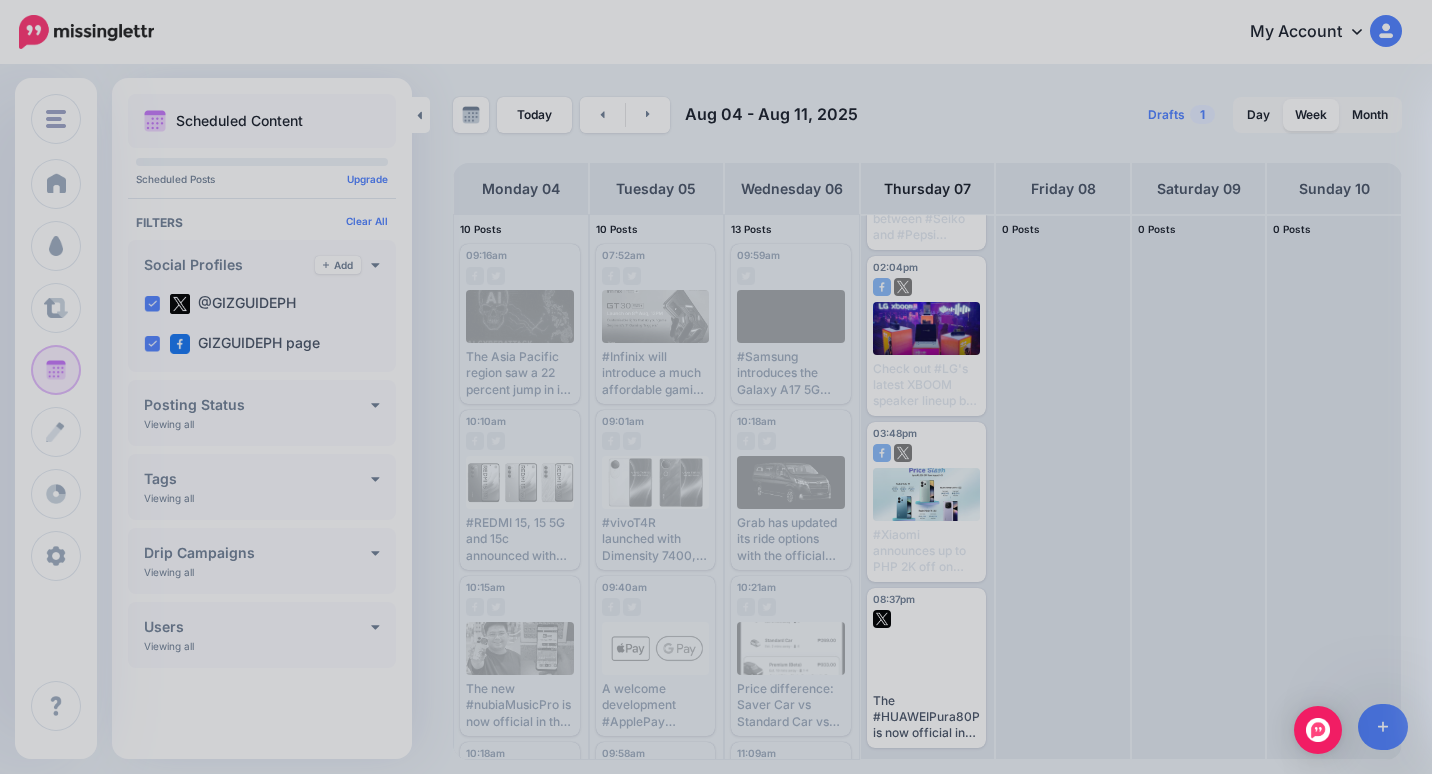 click on "My Account
Dashboard
My Account
Billing
Logout" at bounding box center [716, 387] 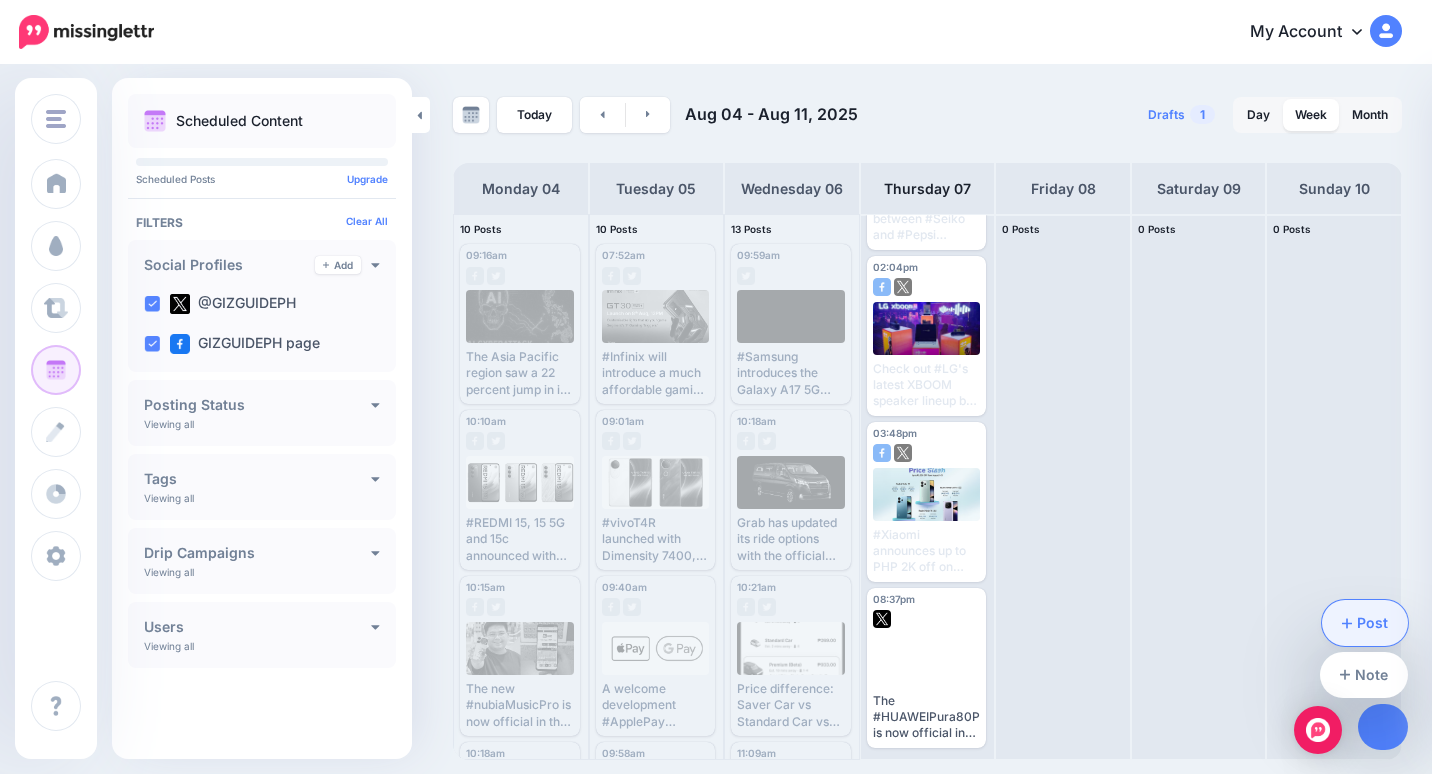 click on "Post" at bounding box center [1365, 623] 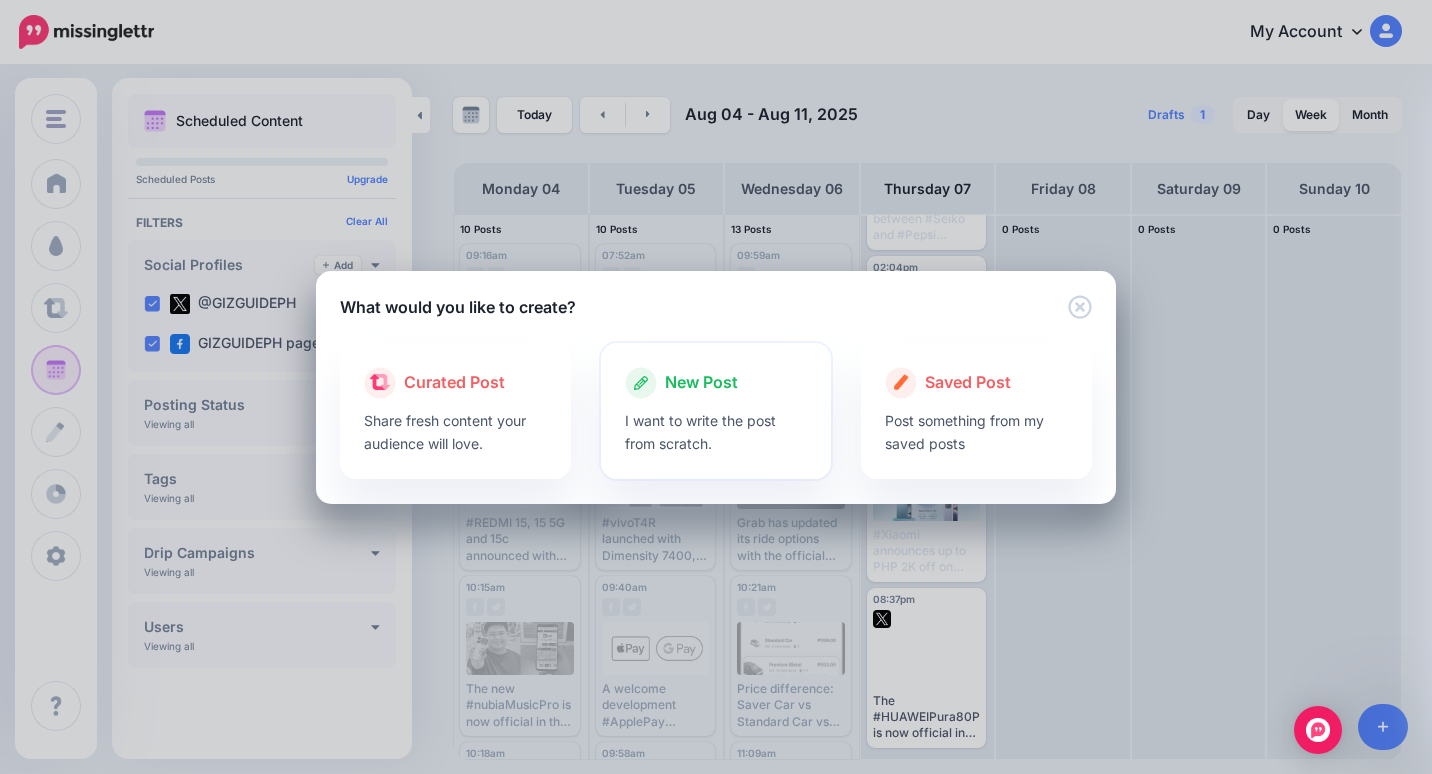 click 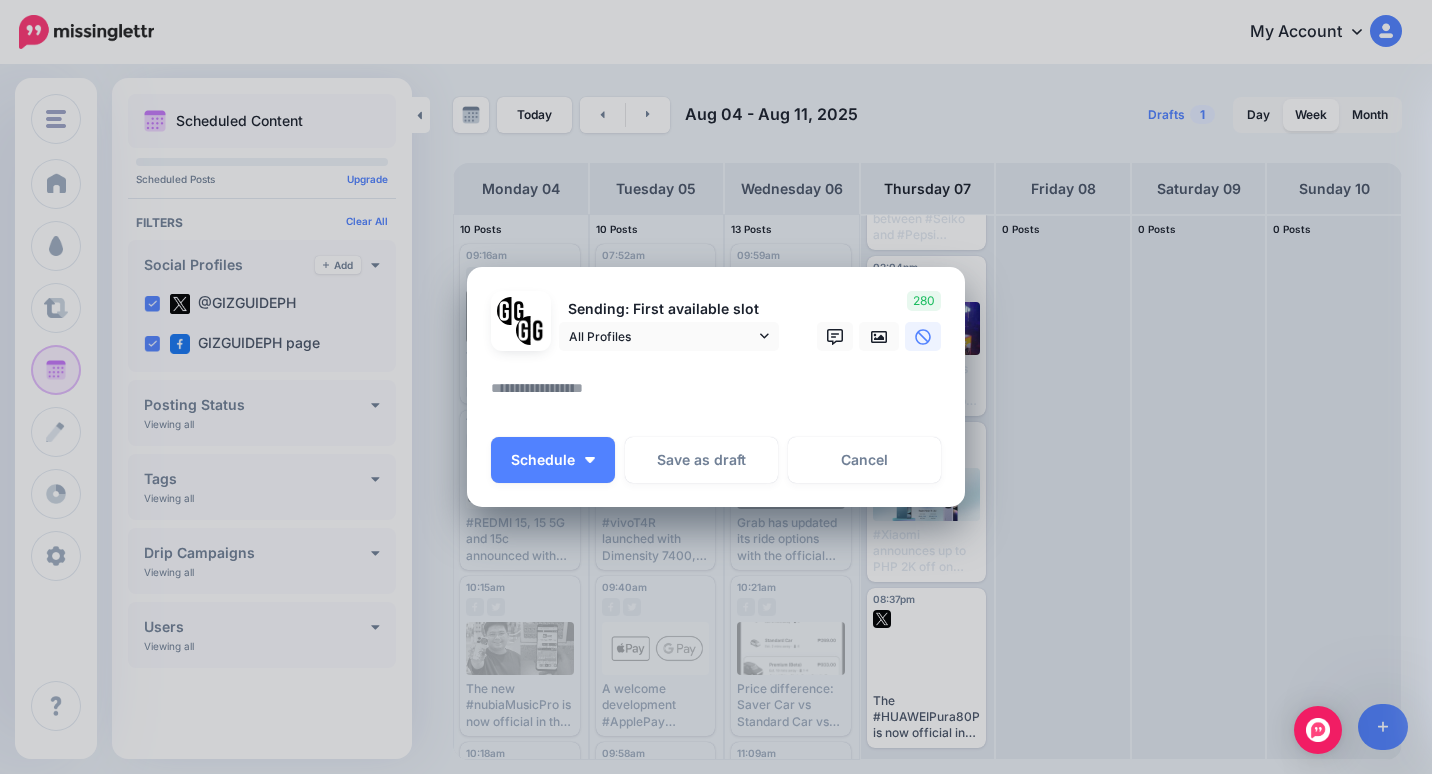 click at bounding box center [716, 363] 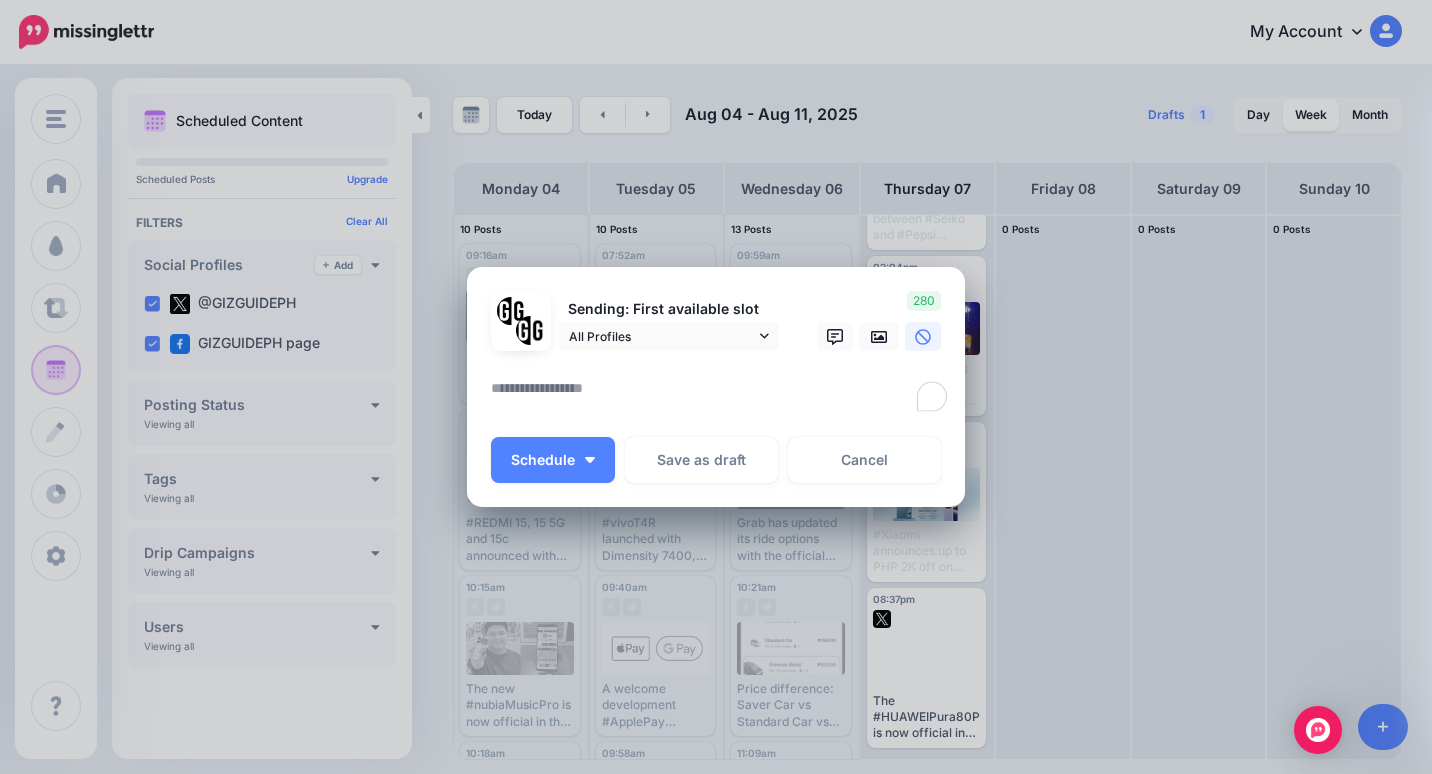 click at bounding box center [721, 395] 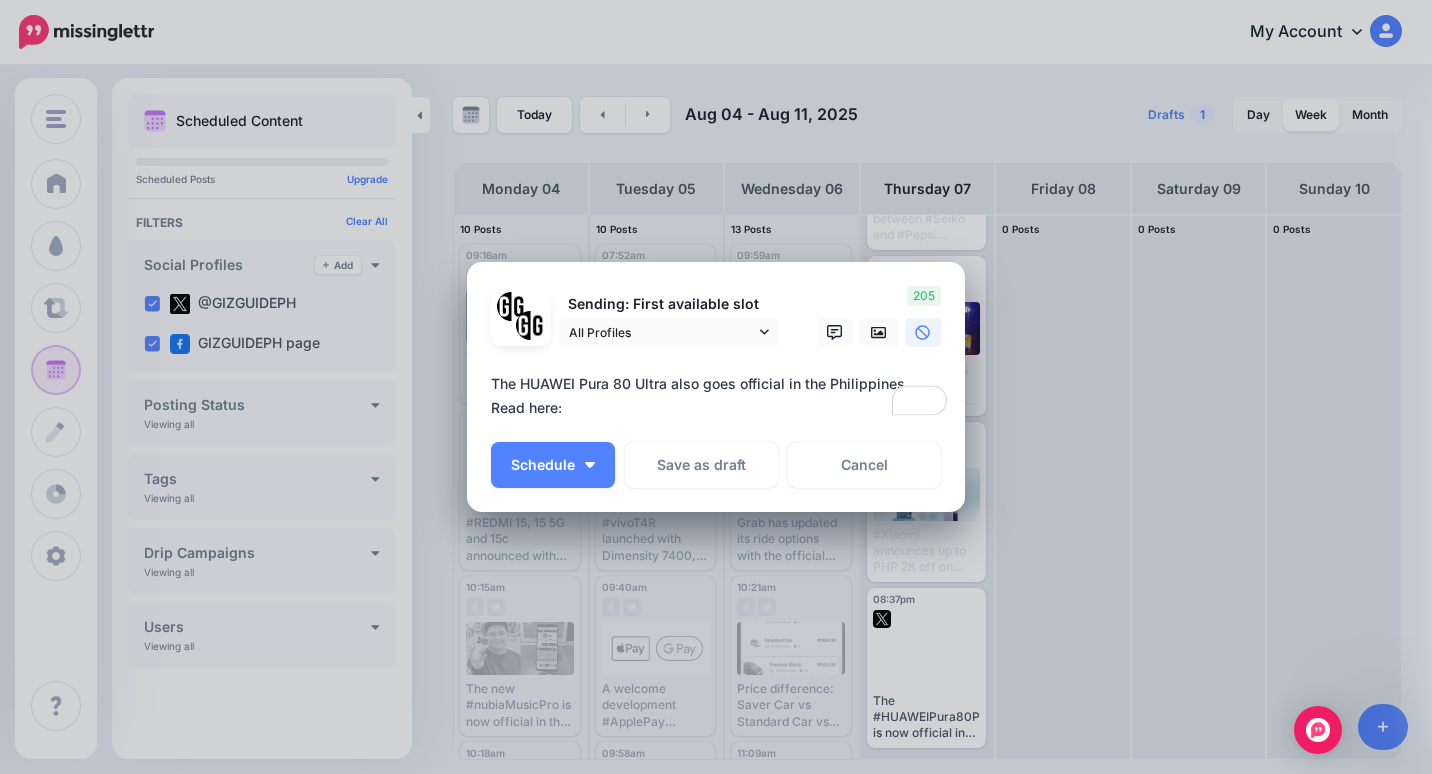 click on "**********" at bounding box center (721, 396) 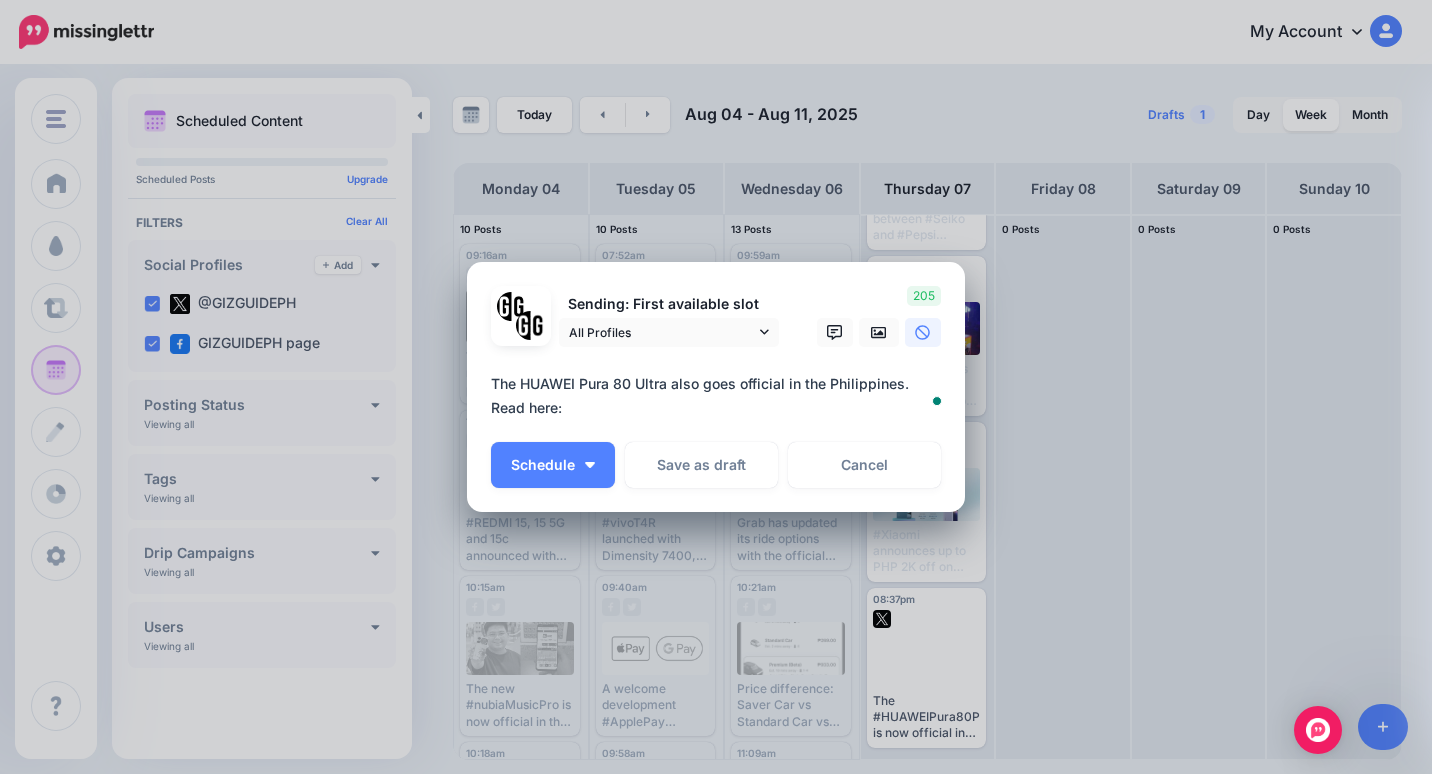 click on "**********" at bounding box center [721, 396] 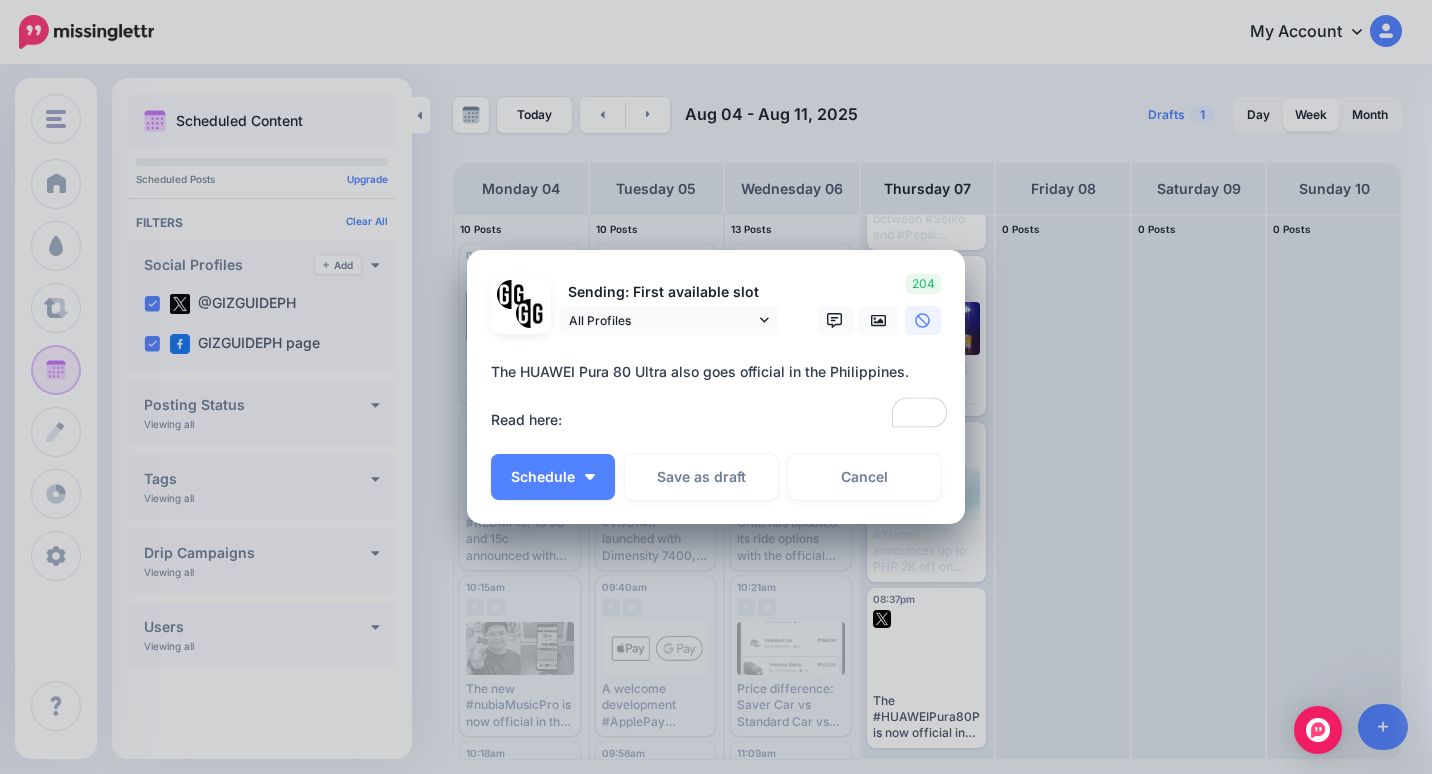 click on "**********" at bounding box center [721, 396] 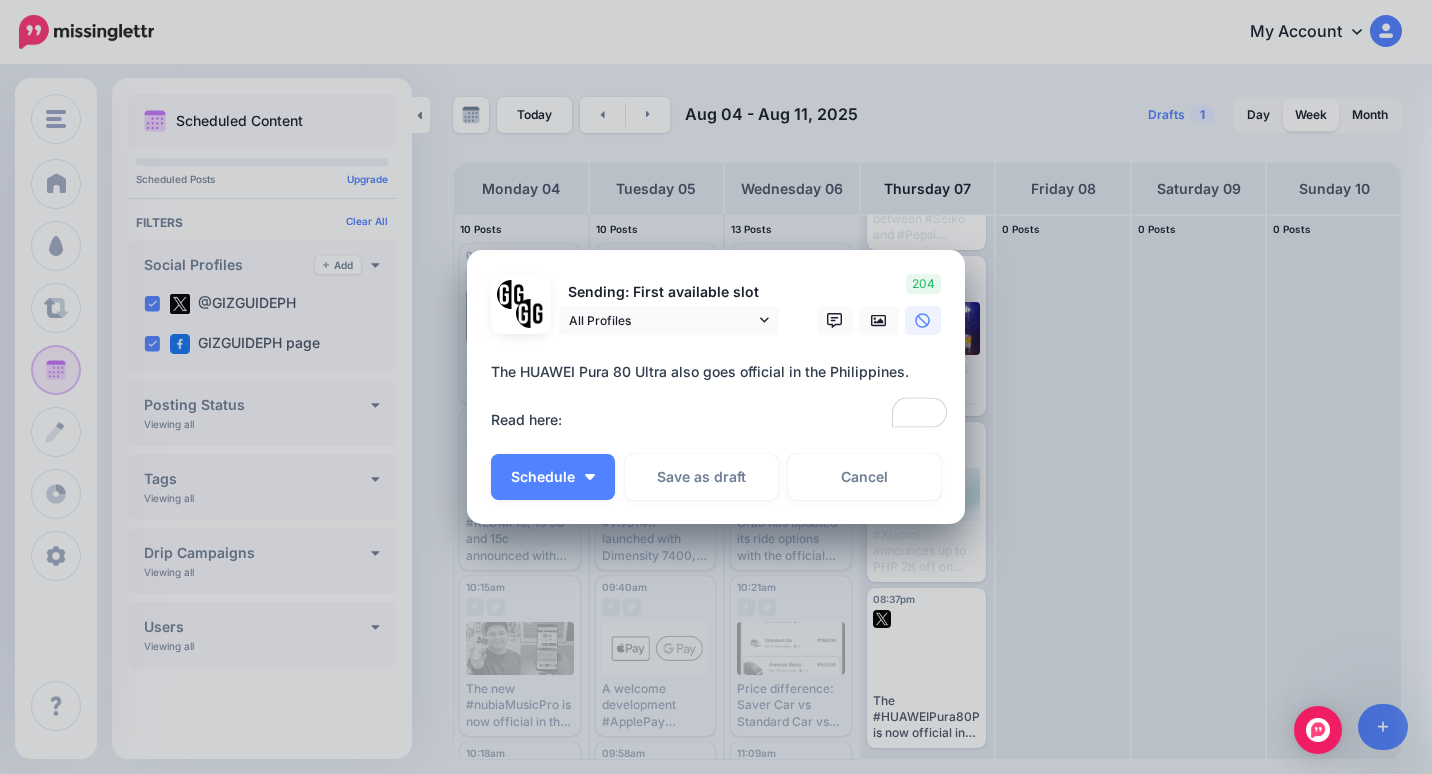 paste on "**********" 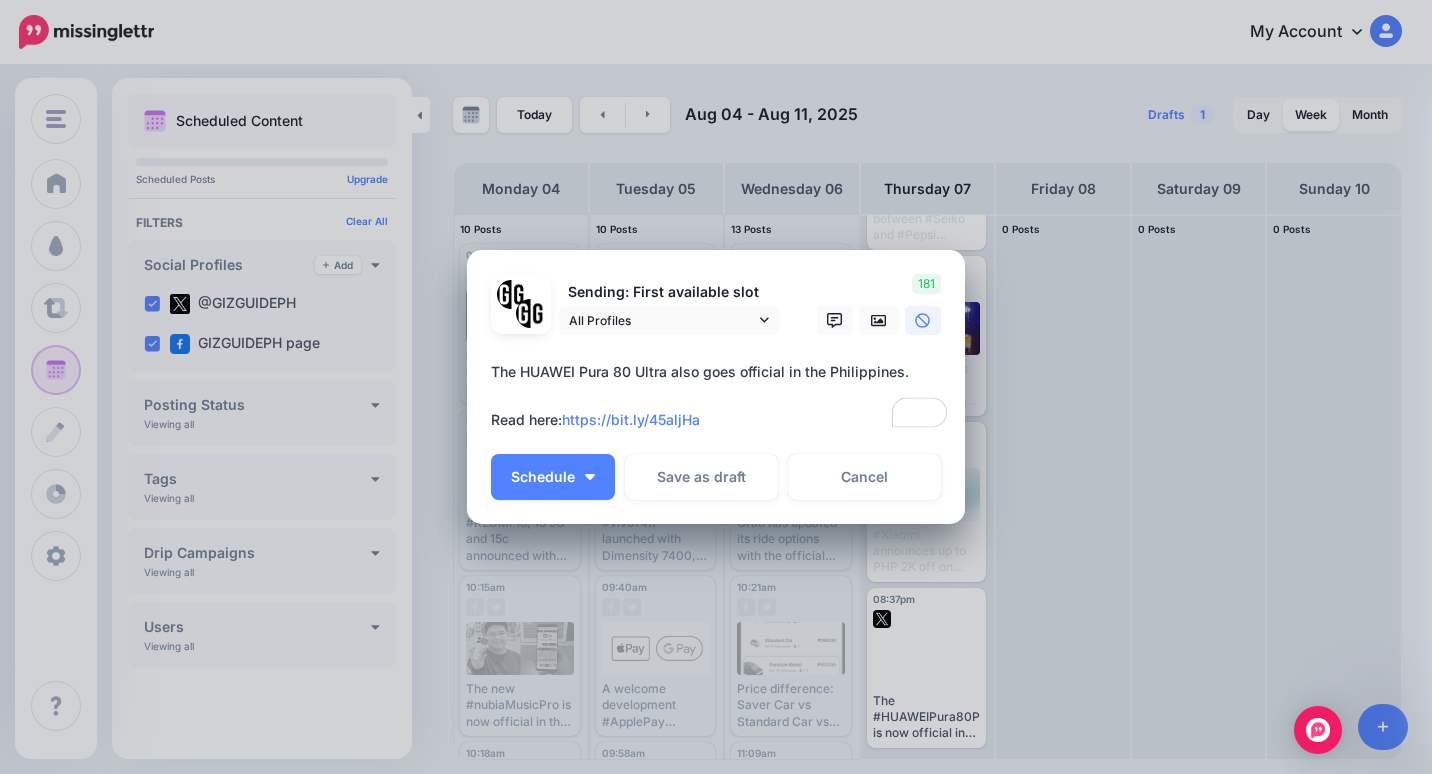 click on "**********" at bounding box center (721, 396) 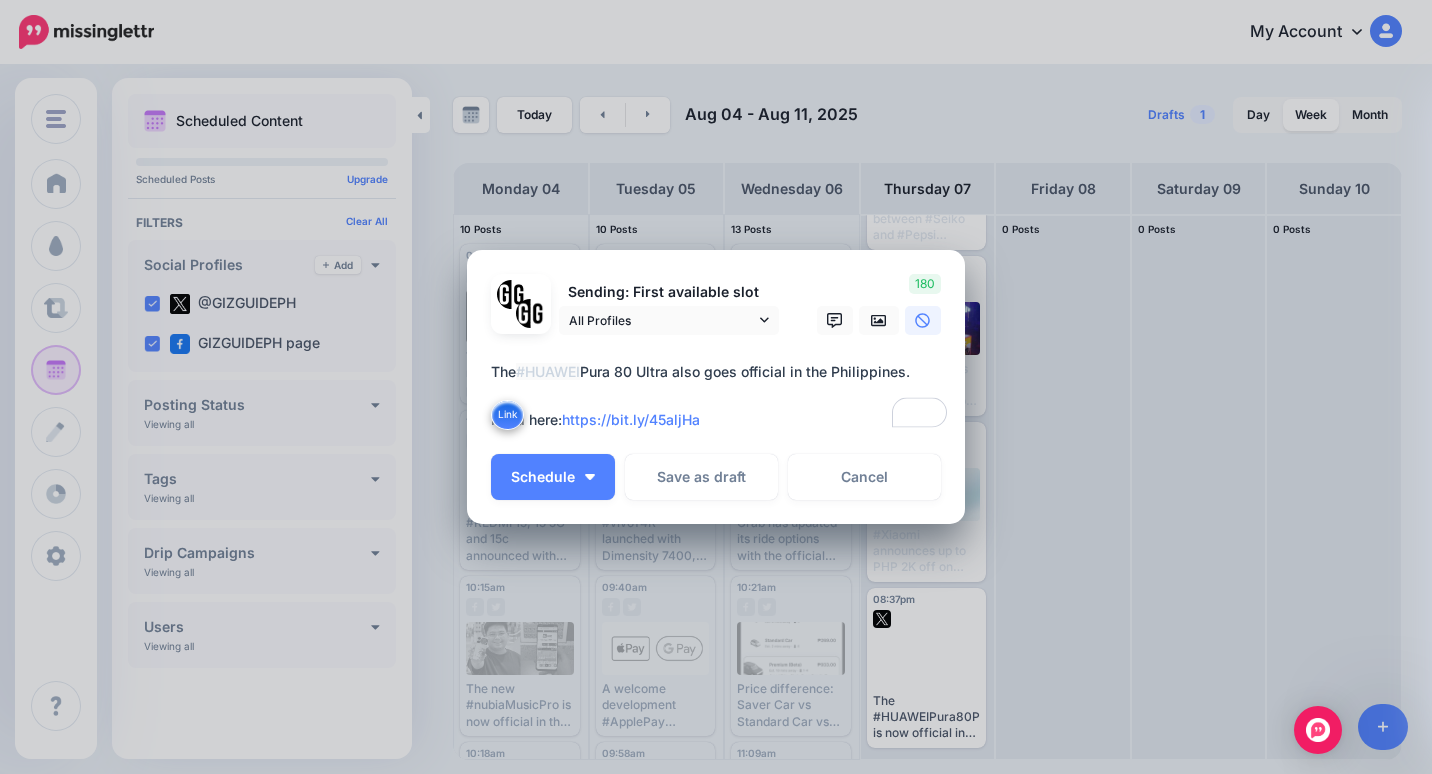 click on "**********" at bounding box center (721, 396) 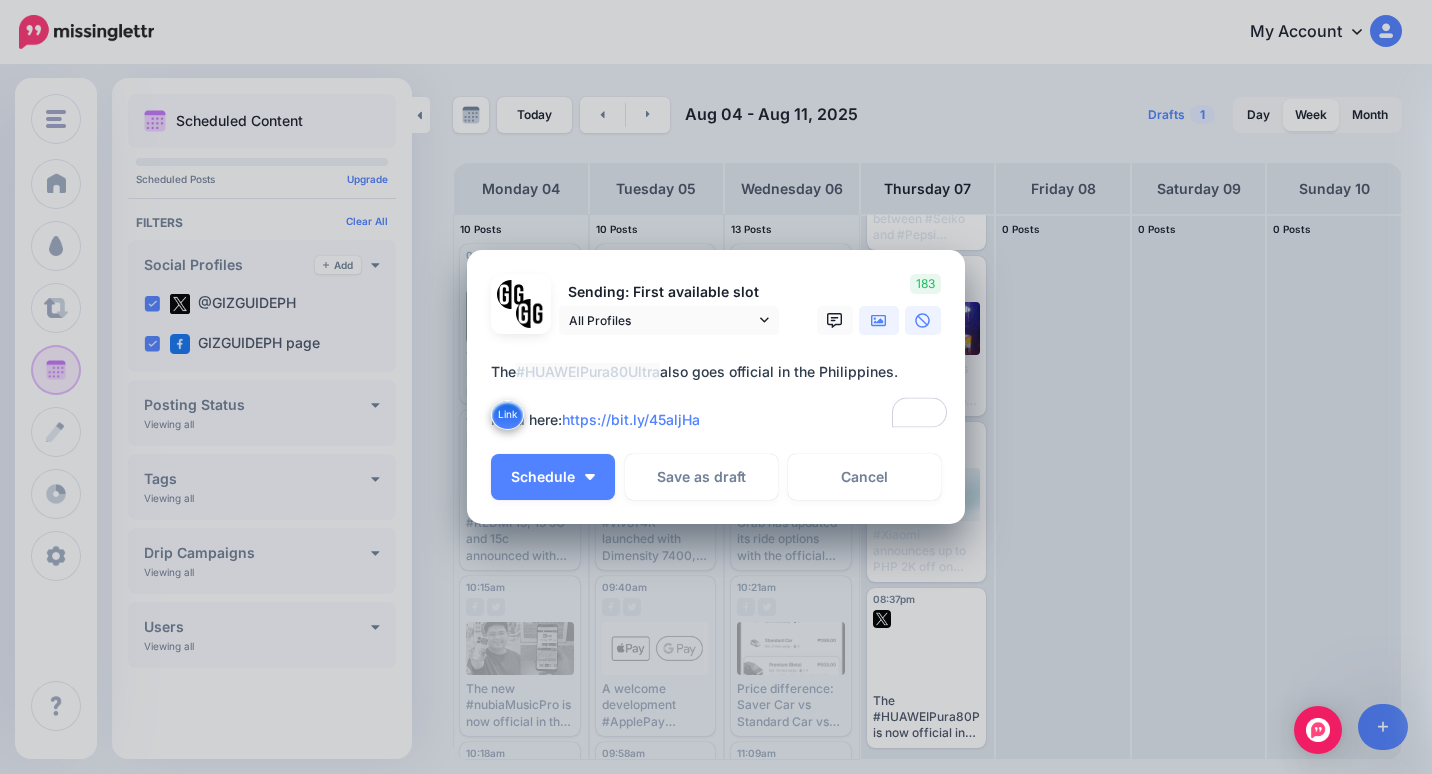 click 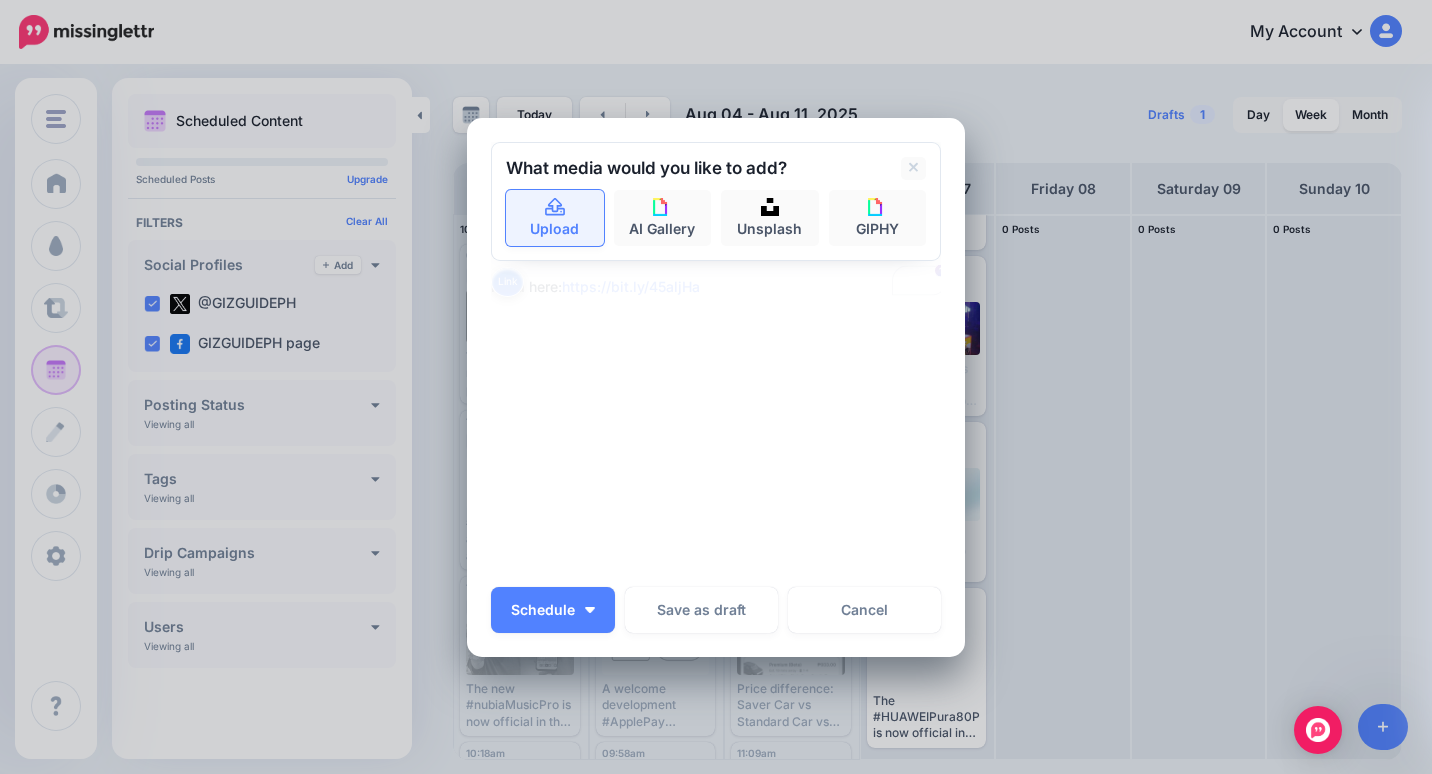 click on "Upload" at bounding box center (555, 218) 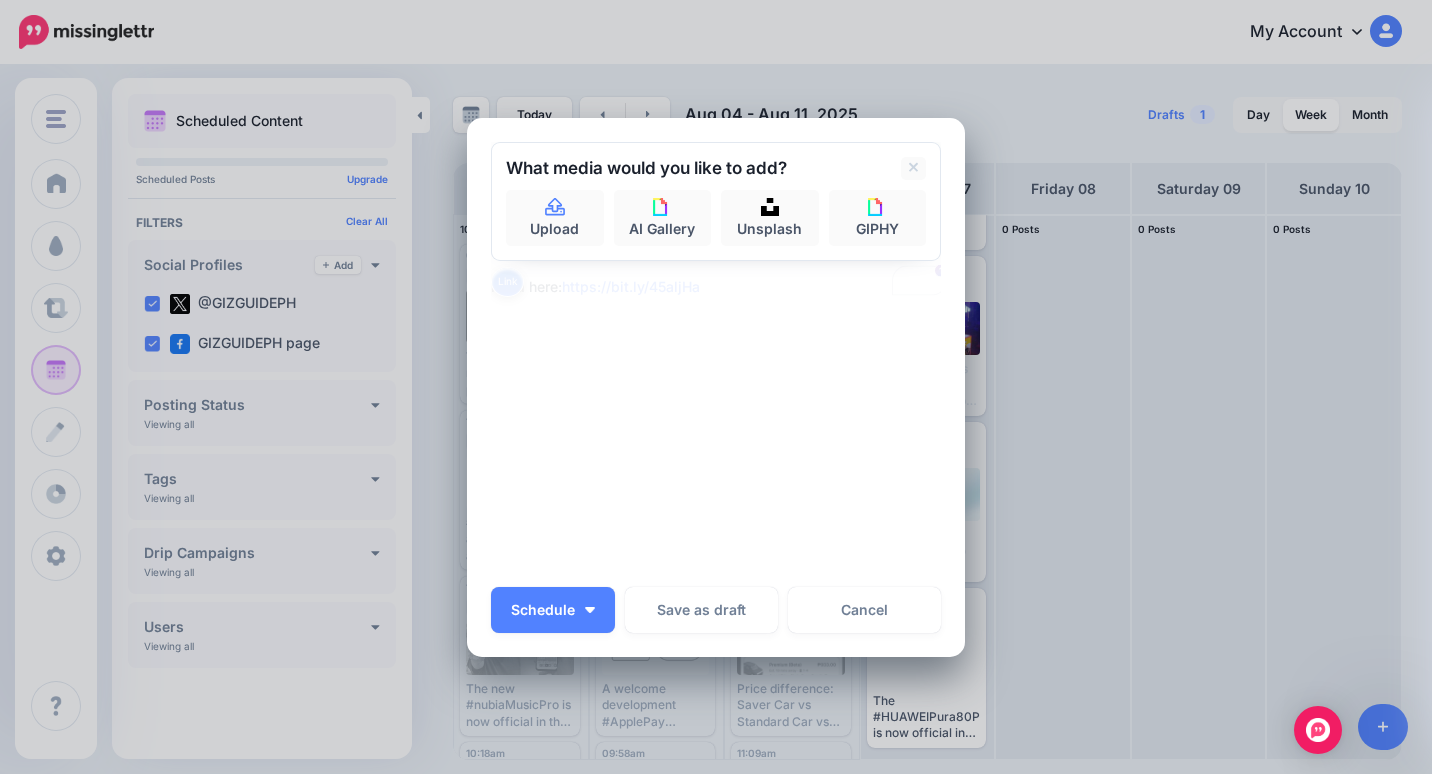 click on "**********" at bounding box center (721, 263) 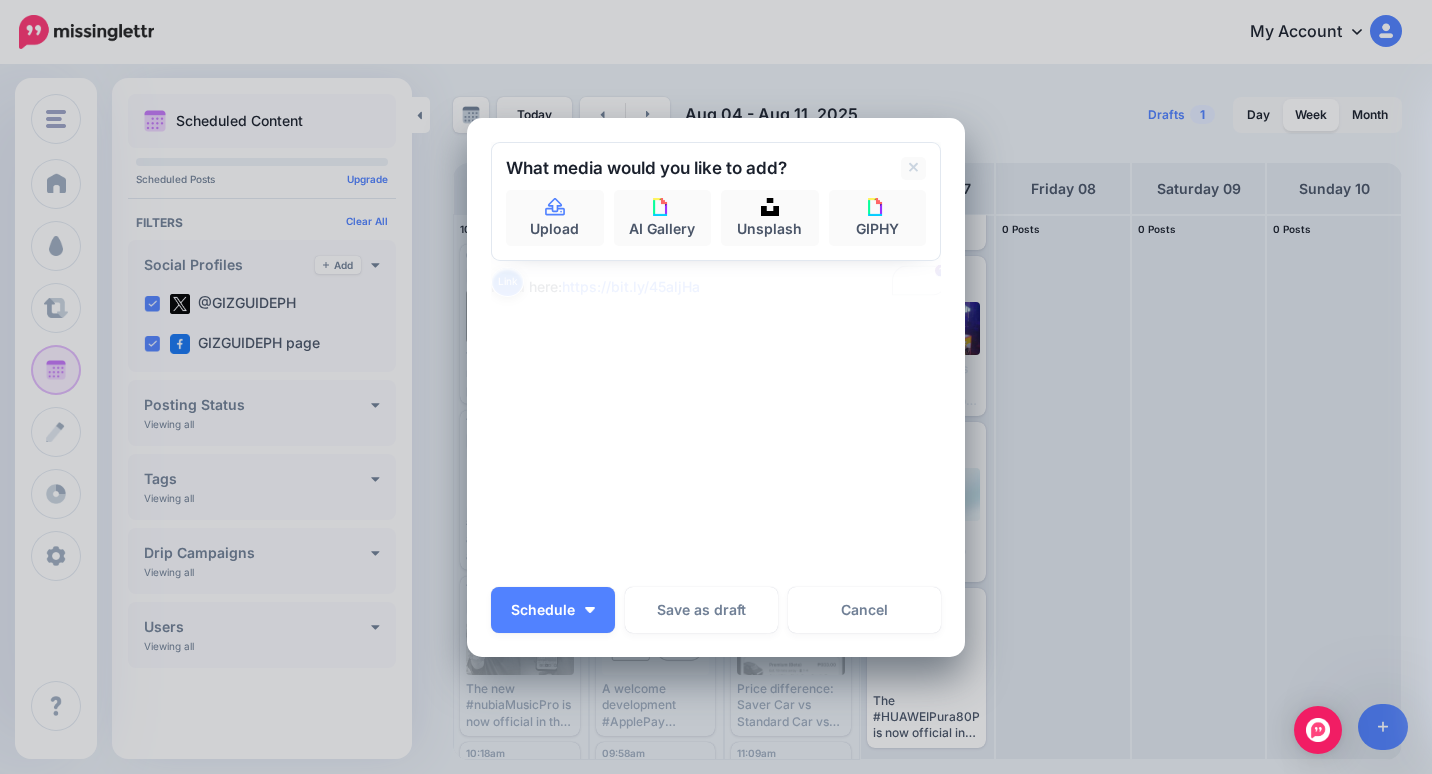 click on "**********" at bounding box center [721, 263] 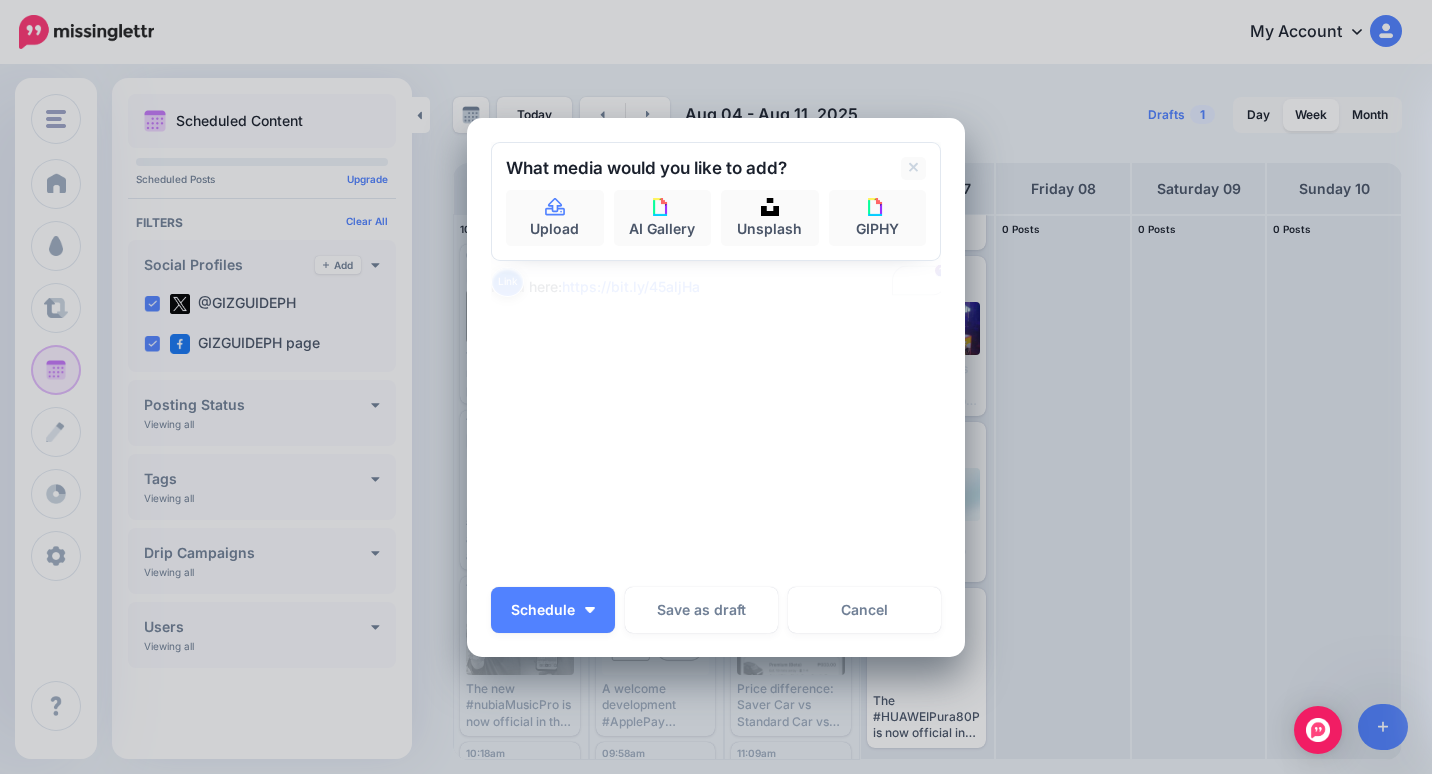 drag, startPoint x: 736, startPoint y: 281, endPoint x: 746, endPoint y: 275, distance: 11.661903 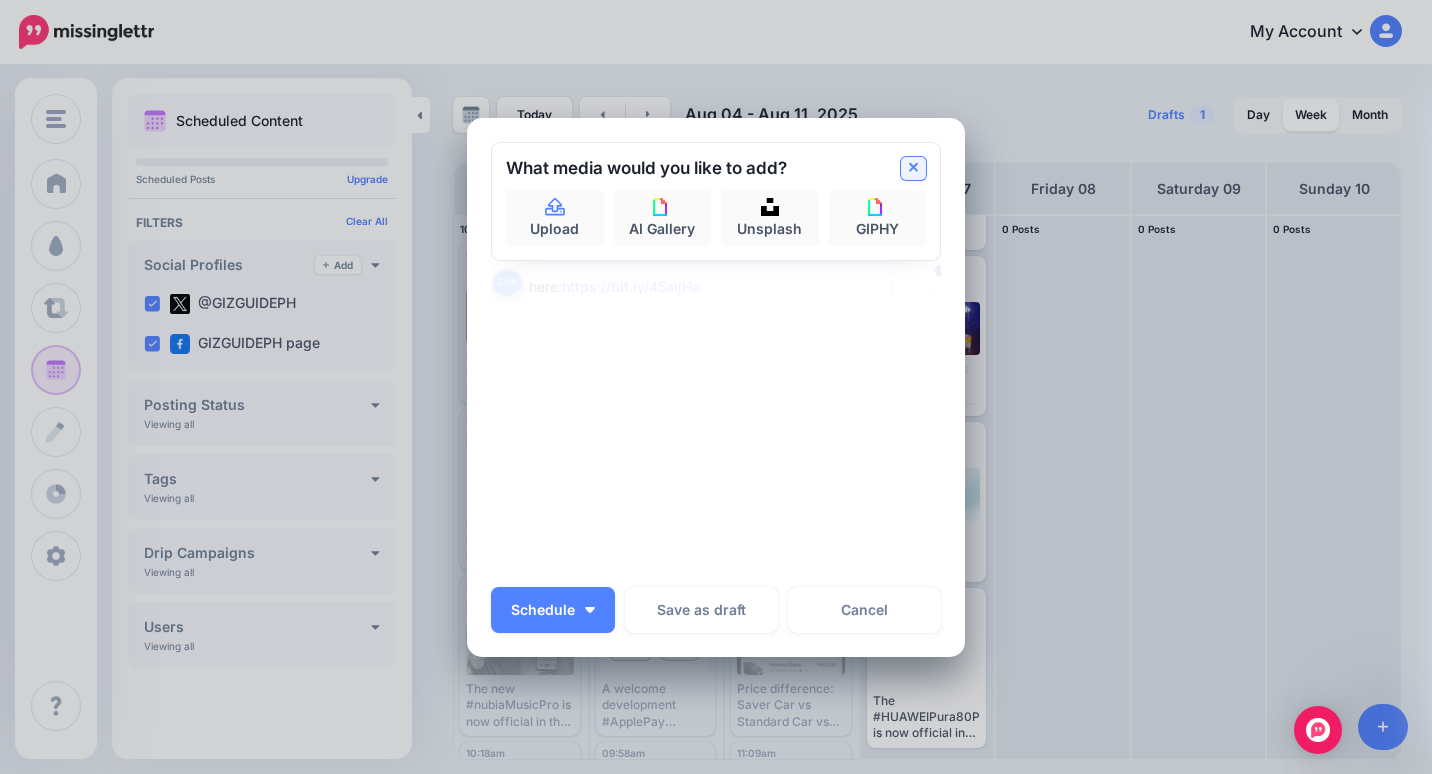 click 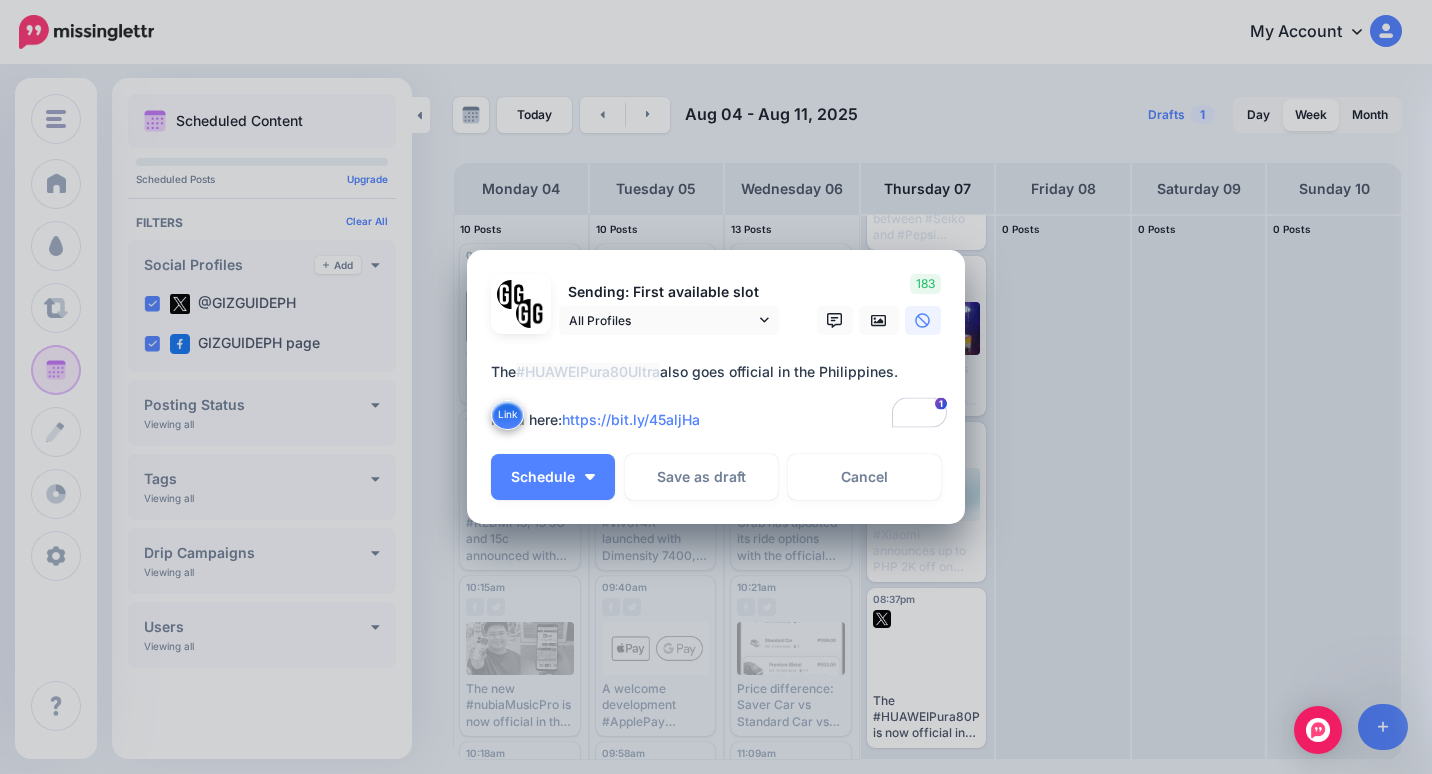 click on "**********" at bounding box center (721, 396) 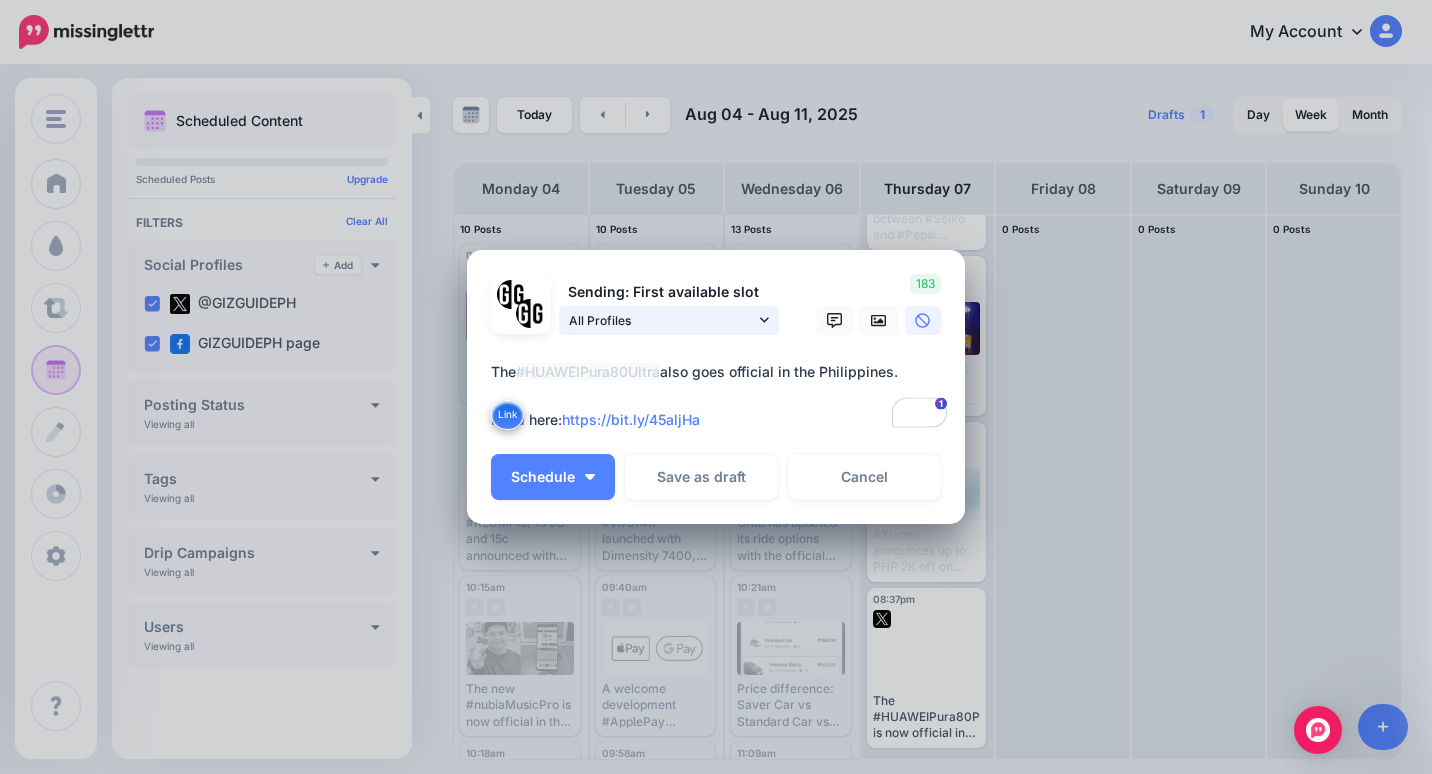click on "All
Profiles" at bounding box center (662, 320) 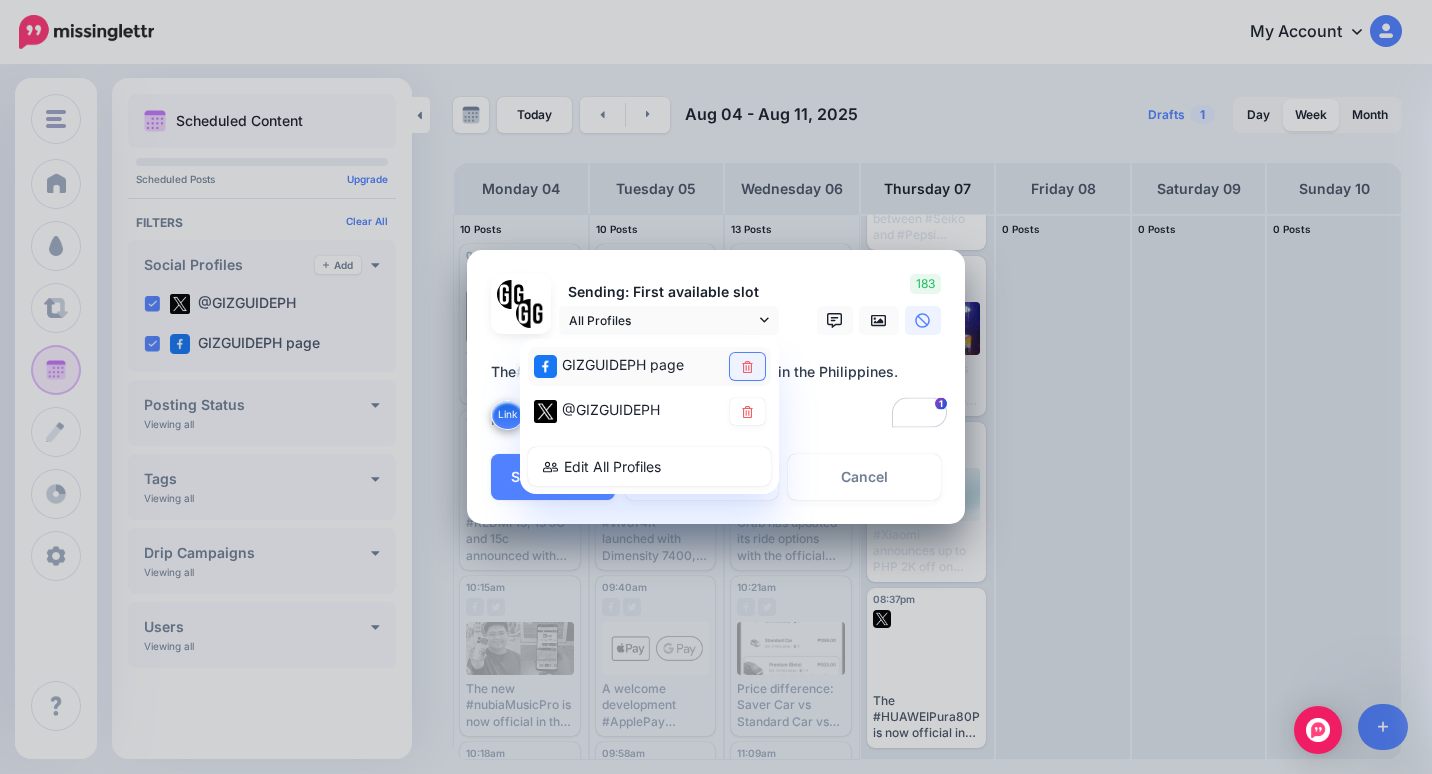 click at bounding box center [747, 366] 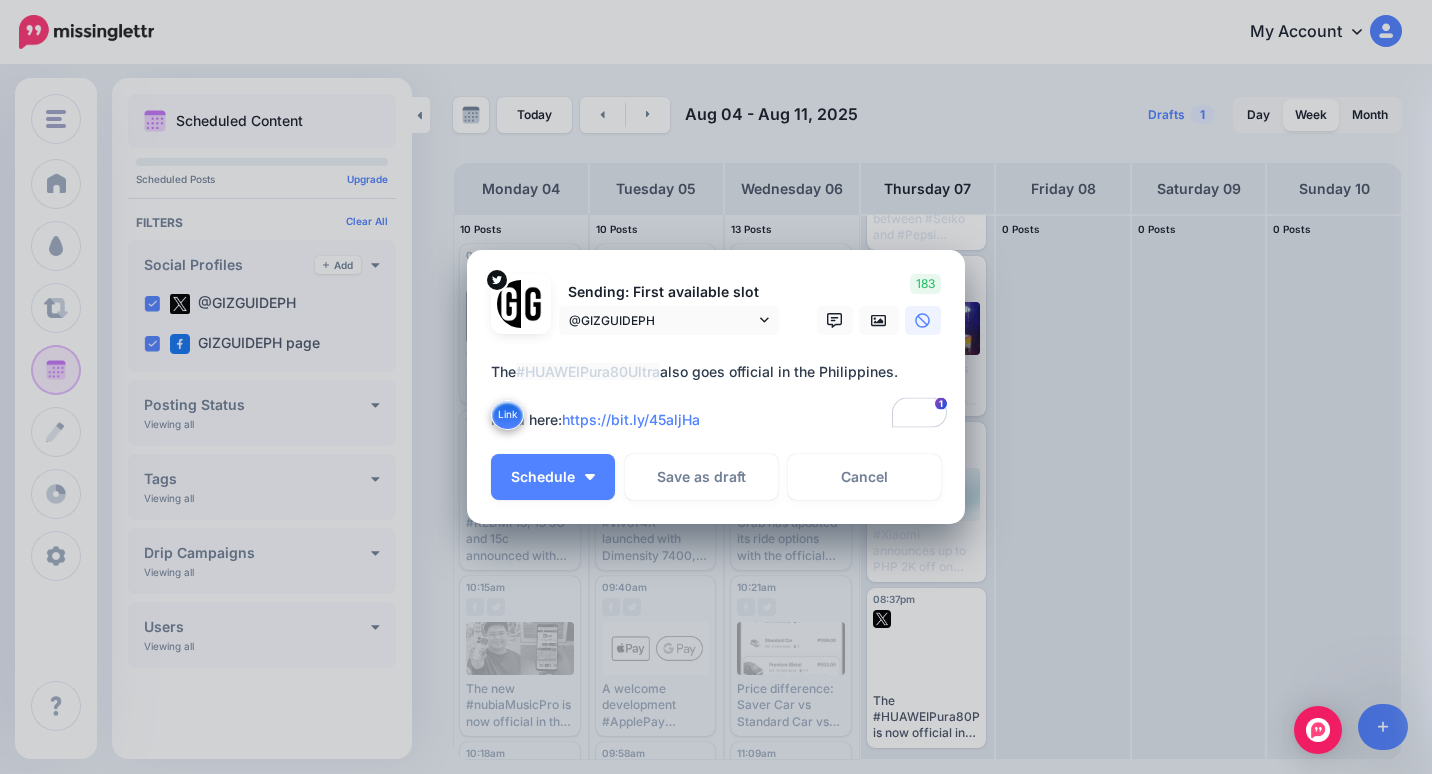 click on "**********" at bounding box center (721, 396) 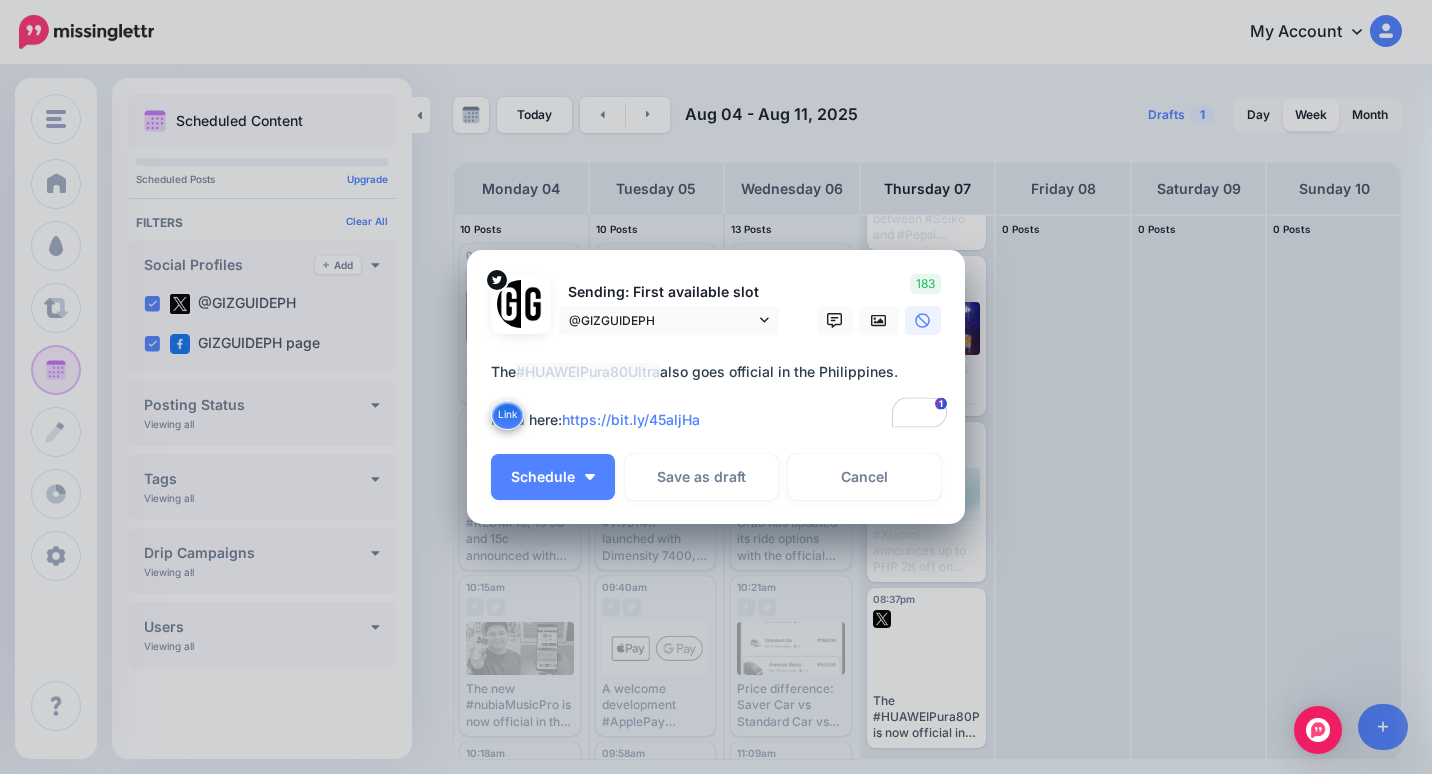 click on "**********" at bounding box center [721, 396] 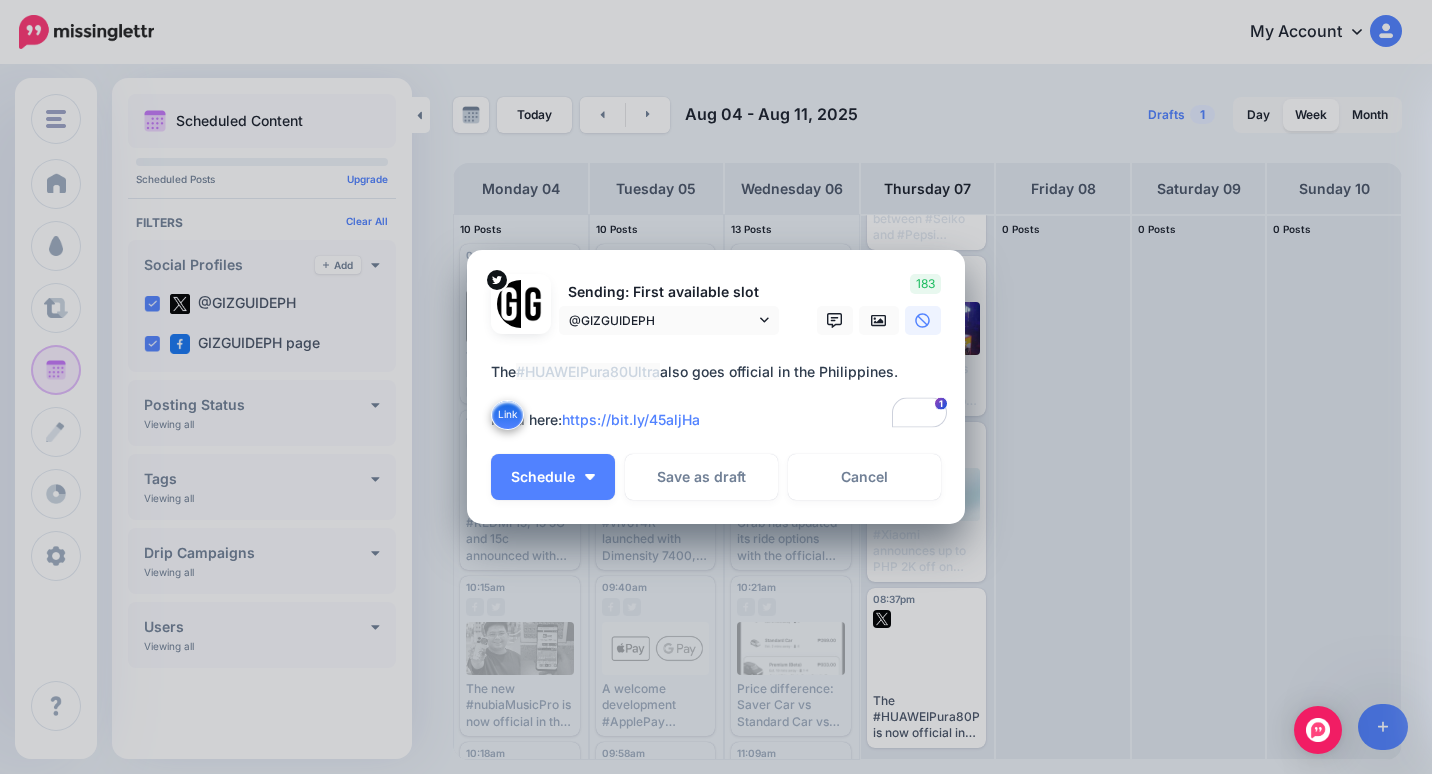click on "**********" at bounding box center [721, 396] 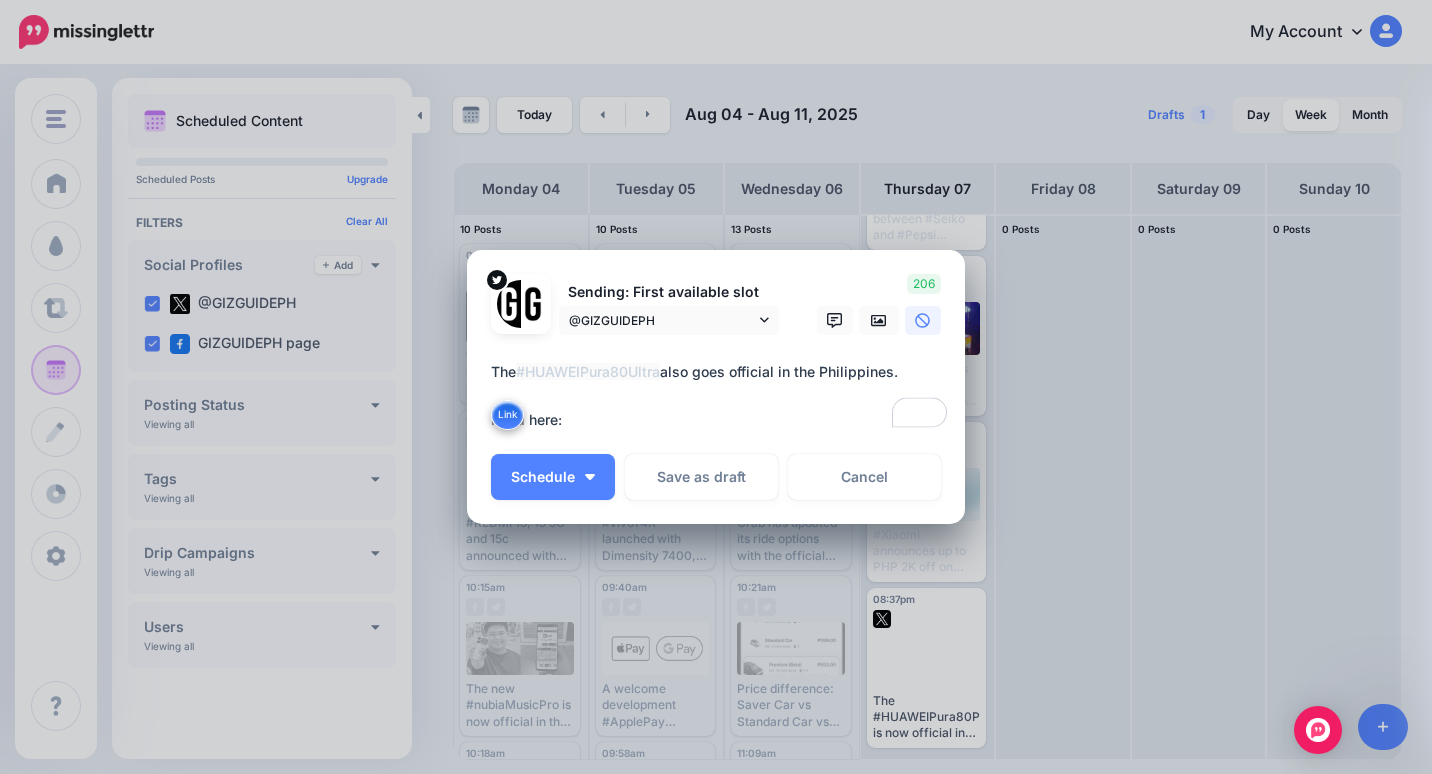 paste on "**********" 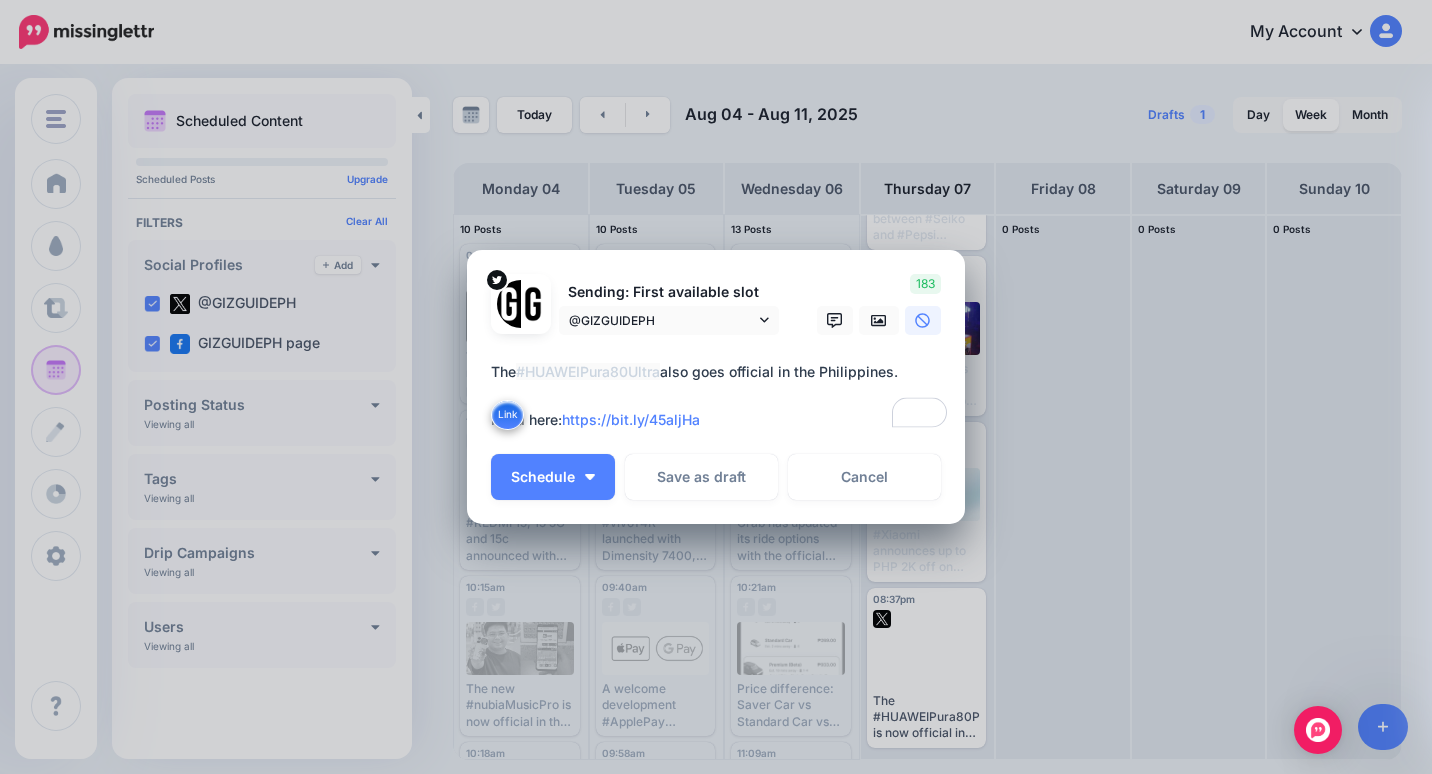 click on "**********" at bounding box center (721, 396) 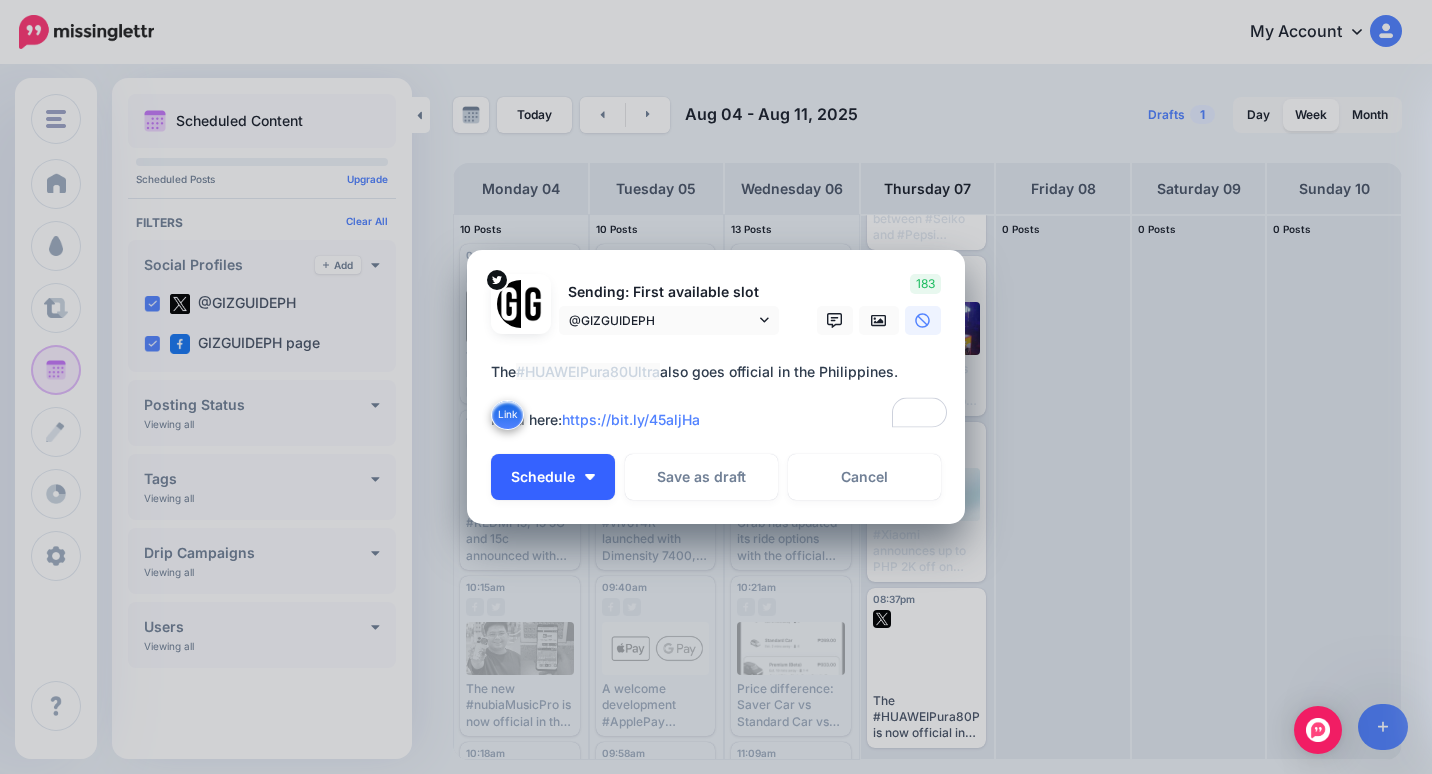 click on "Schedule" at bounding box center (543, 477) 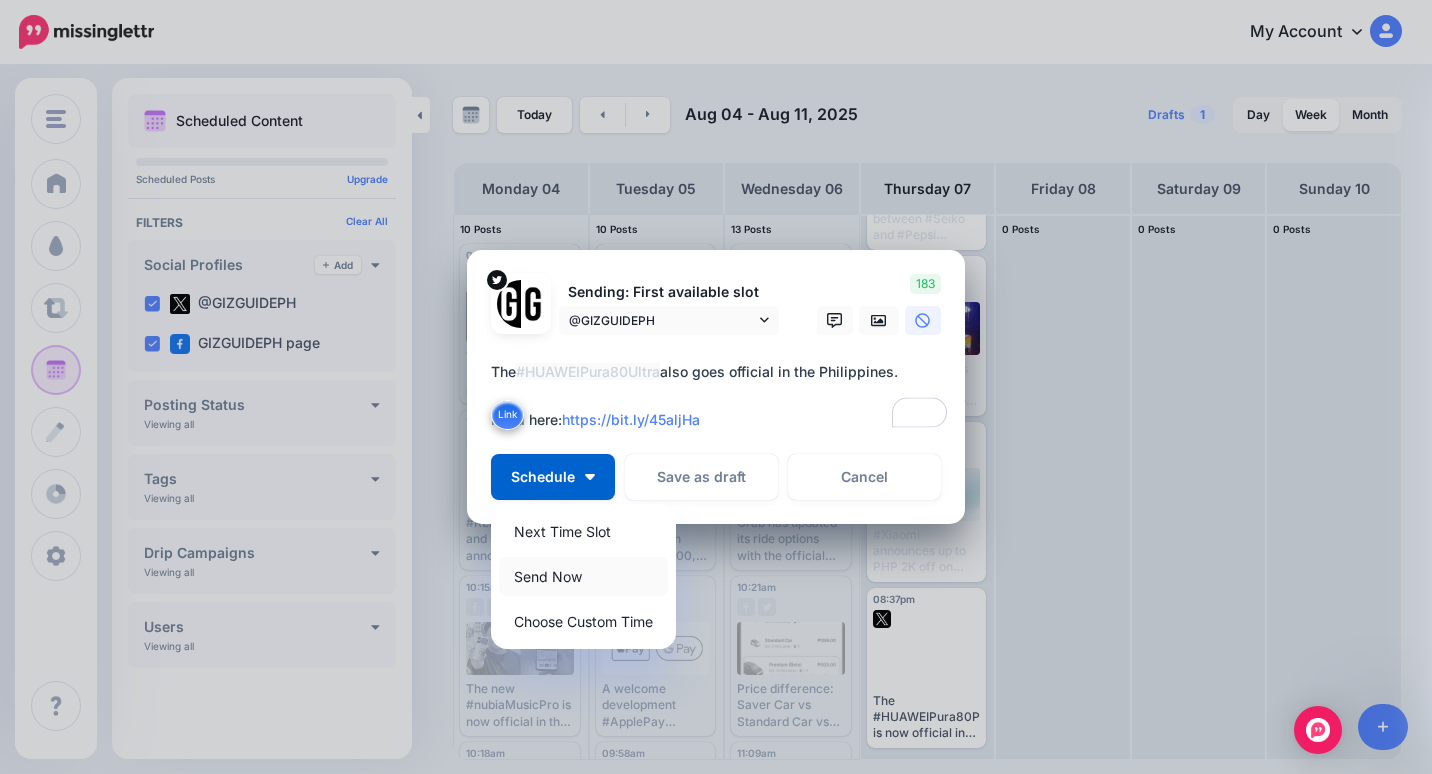 click on "Send Now" at bounding box center [583, 576] 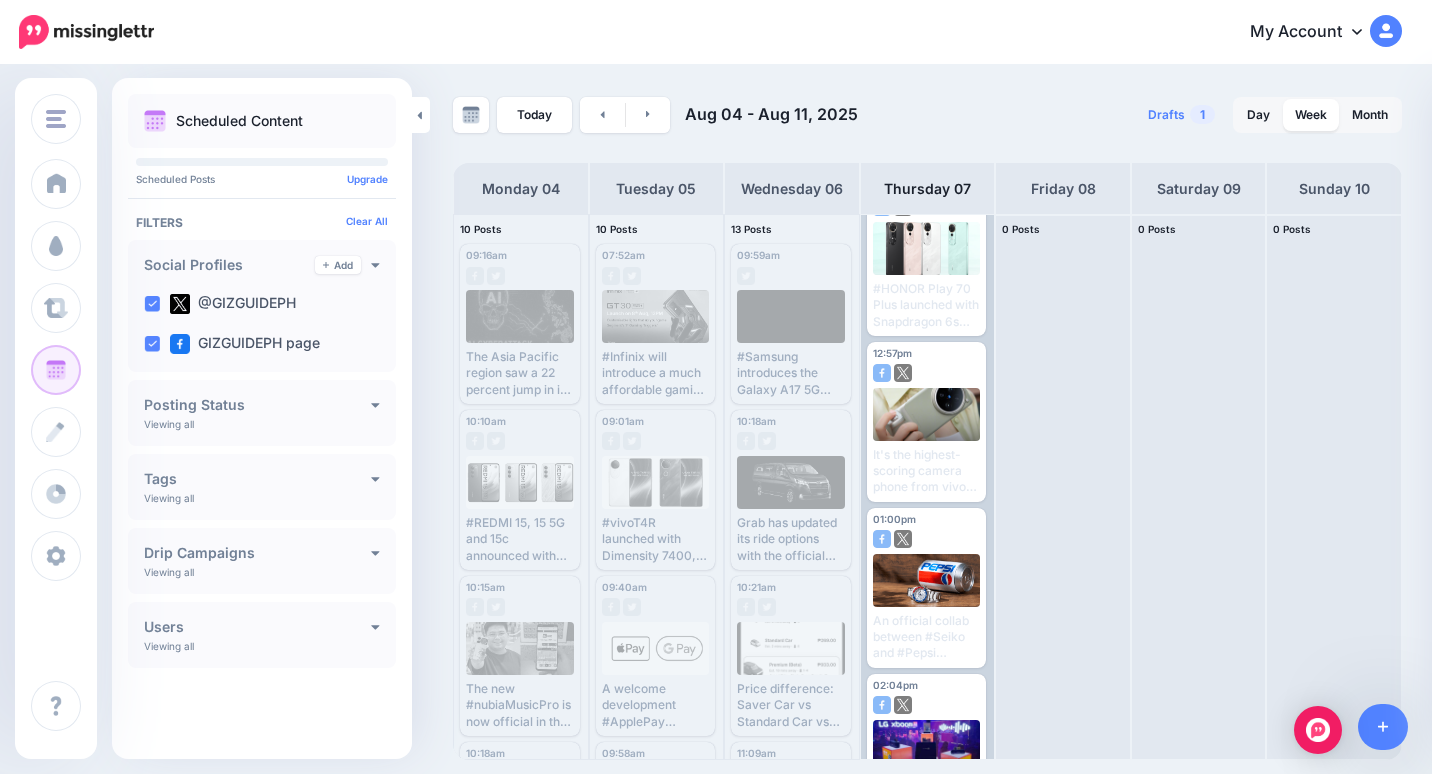 scroll, scrollTop: 925, scrollLeft: 0, axis: vertical 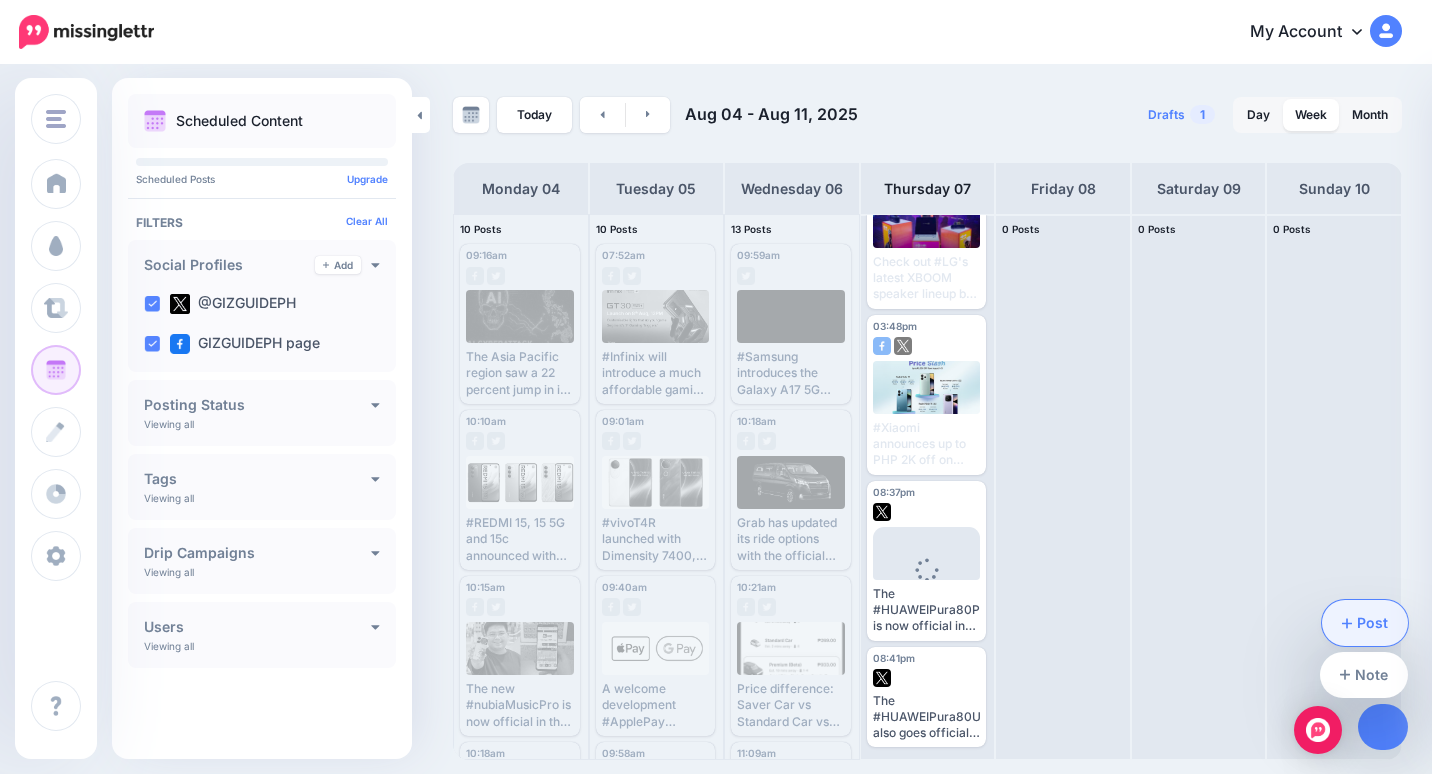 click on "Post" at bounding box center [1365, 623] 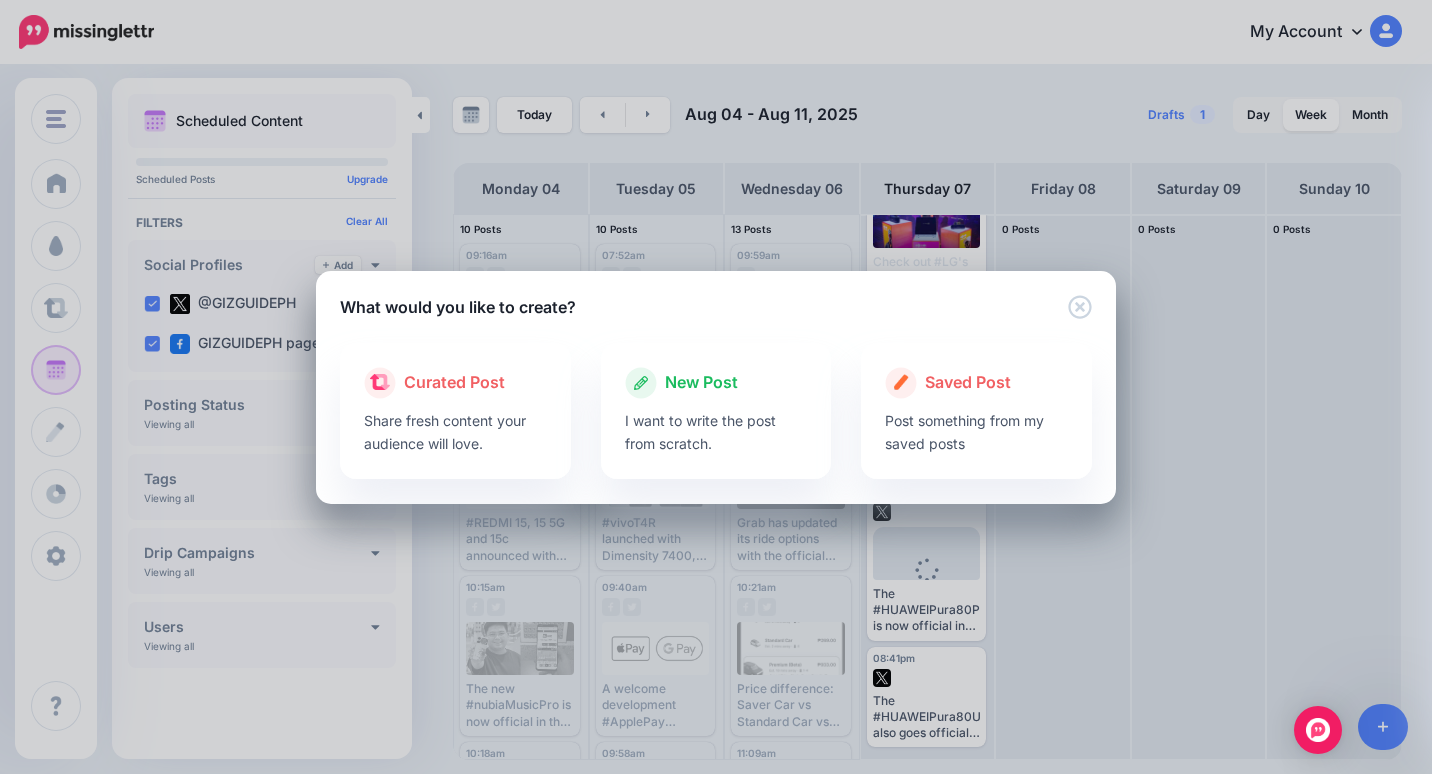 click on "What would you like to create?
Loading
Loading
Curated Post
Share fresh content your audience will love." at bounding box center [716, 387] 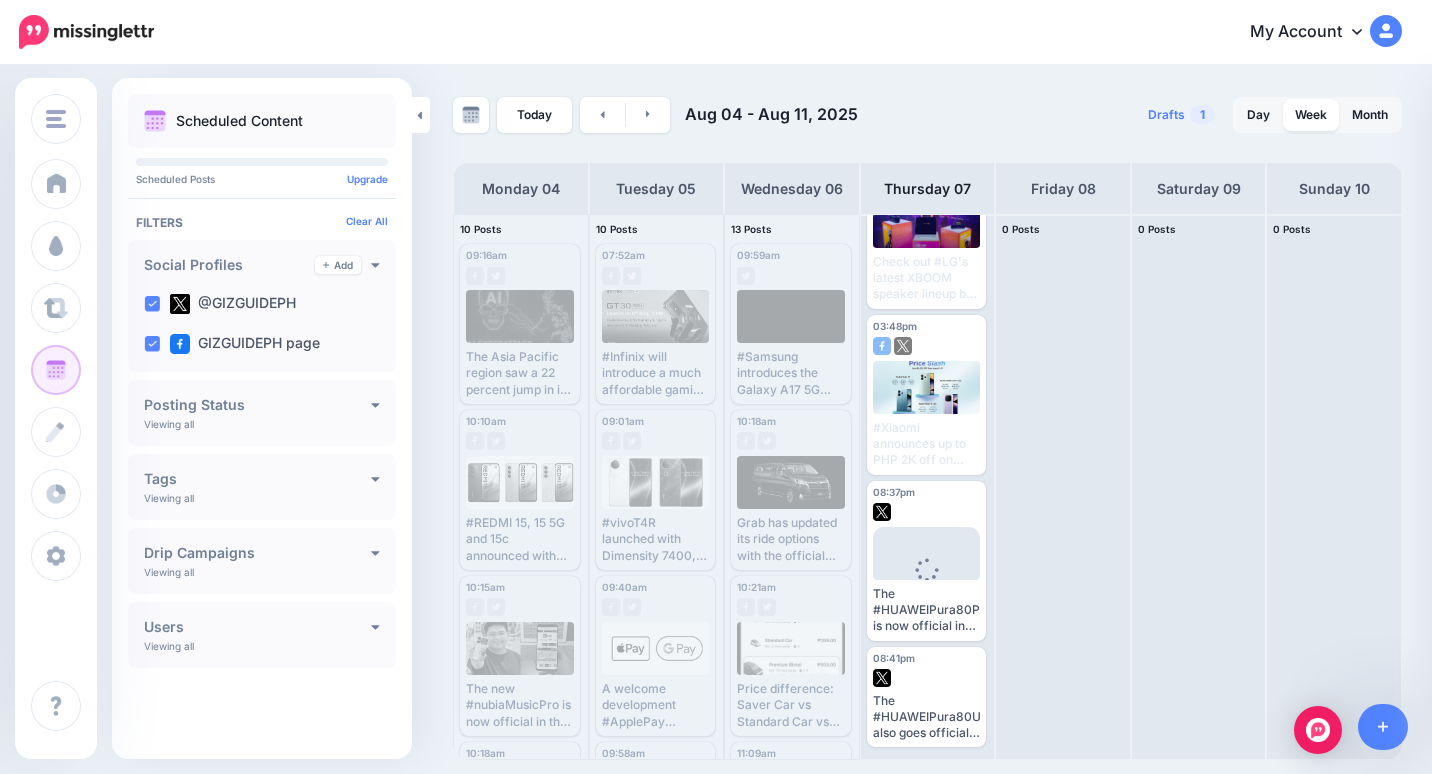 click on "The #HUAWEIPura80Ultra also goes official in the Philippines. Read here: https://bit.ly/45aljHa
Edit
Manage Dates
Assign to User
Delete Post" at bounding box center (927, 697) 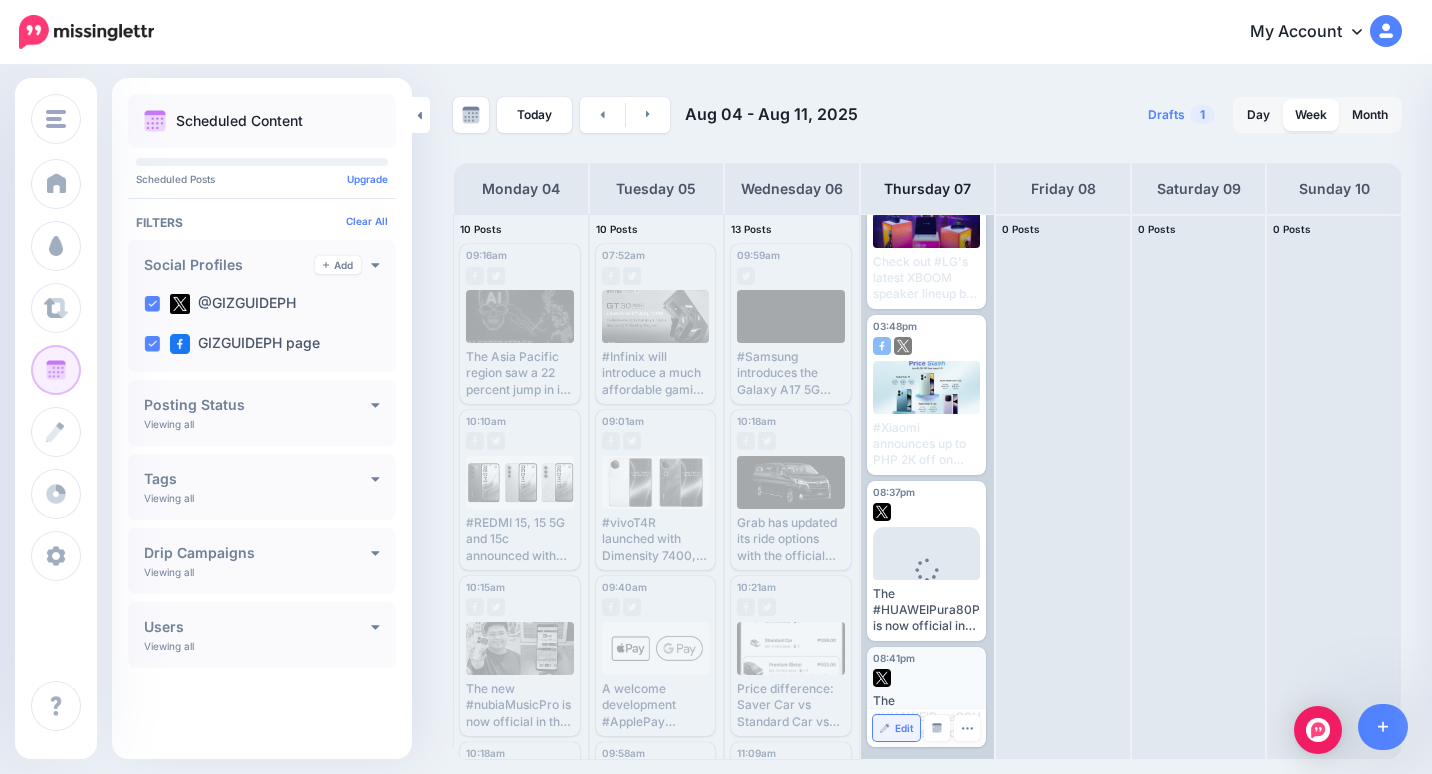 click on "Edit" at bounding box center (904, 728) 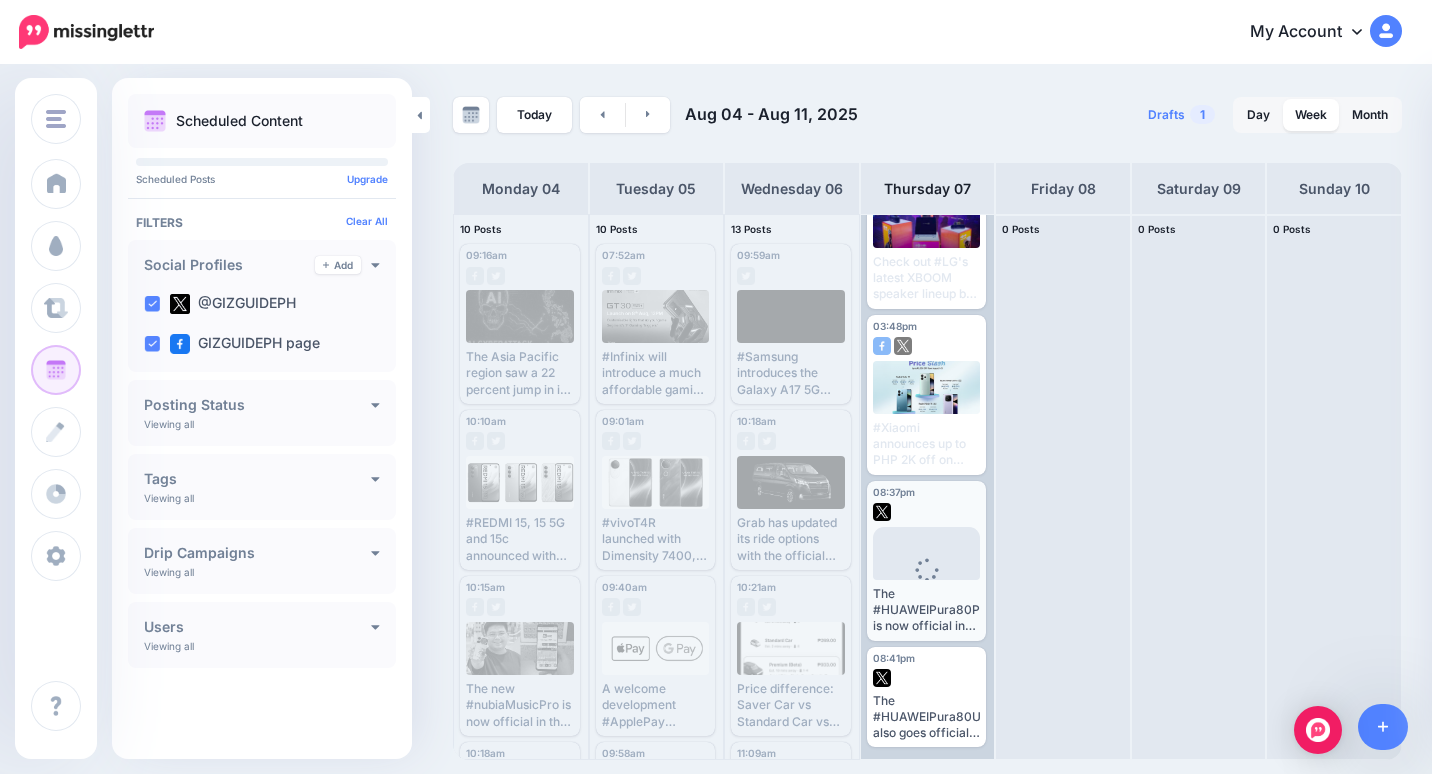 scroll, scrollTop: 0, scrollLeft: 0, axis: both 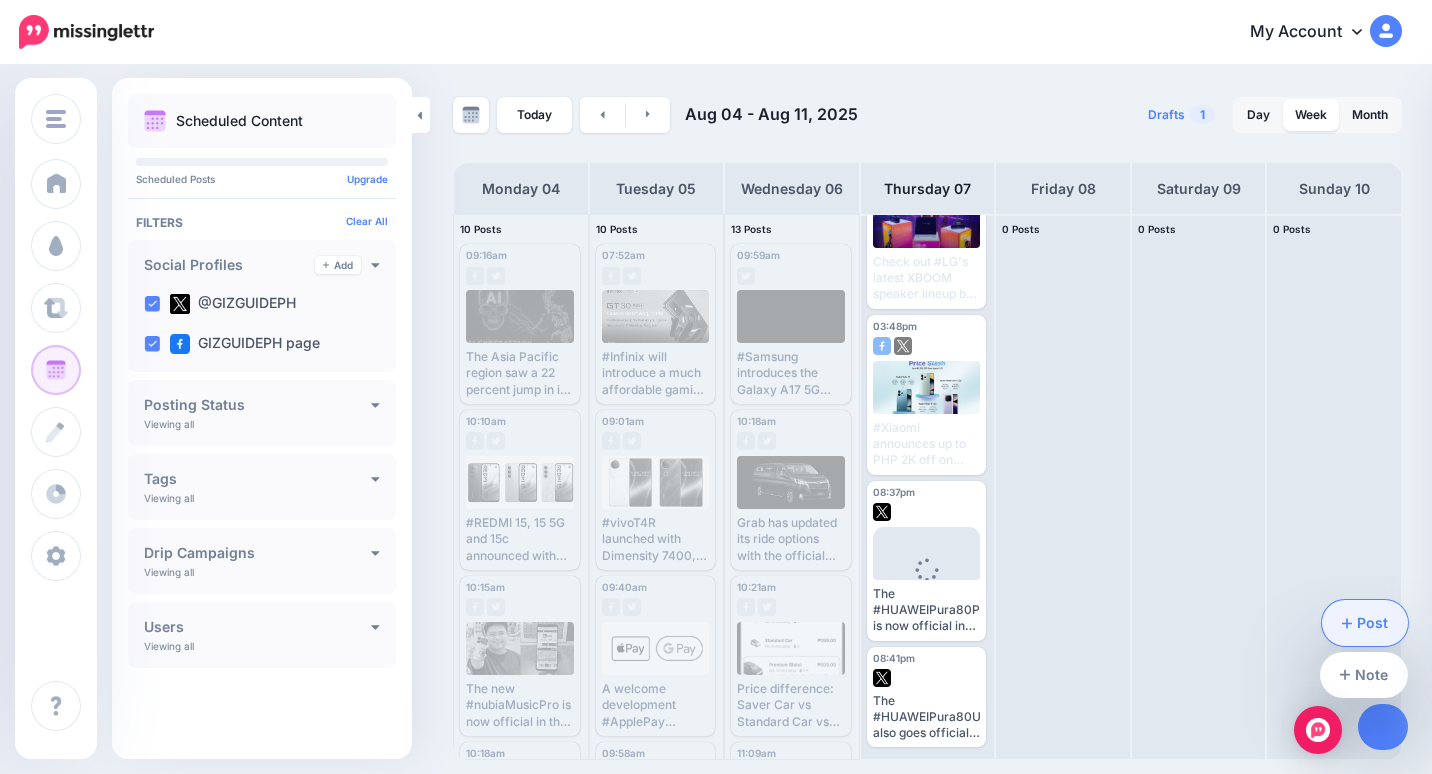 click on "Post" at bounding box center (1365, 623) 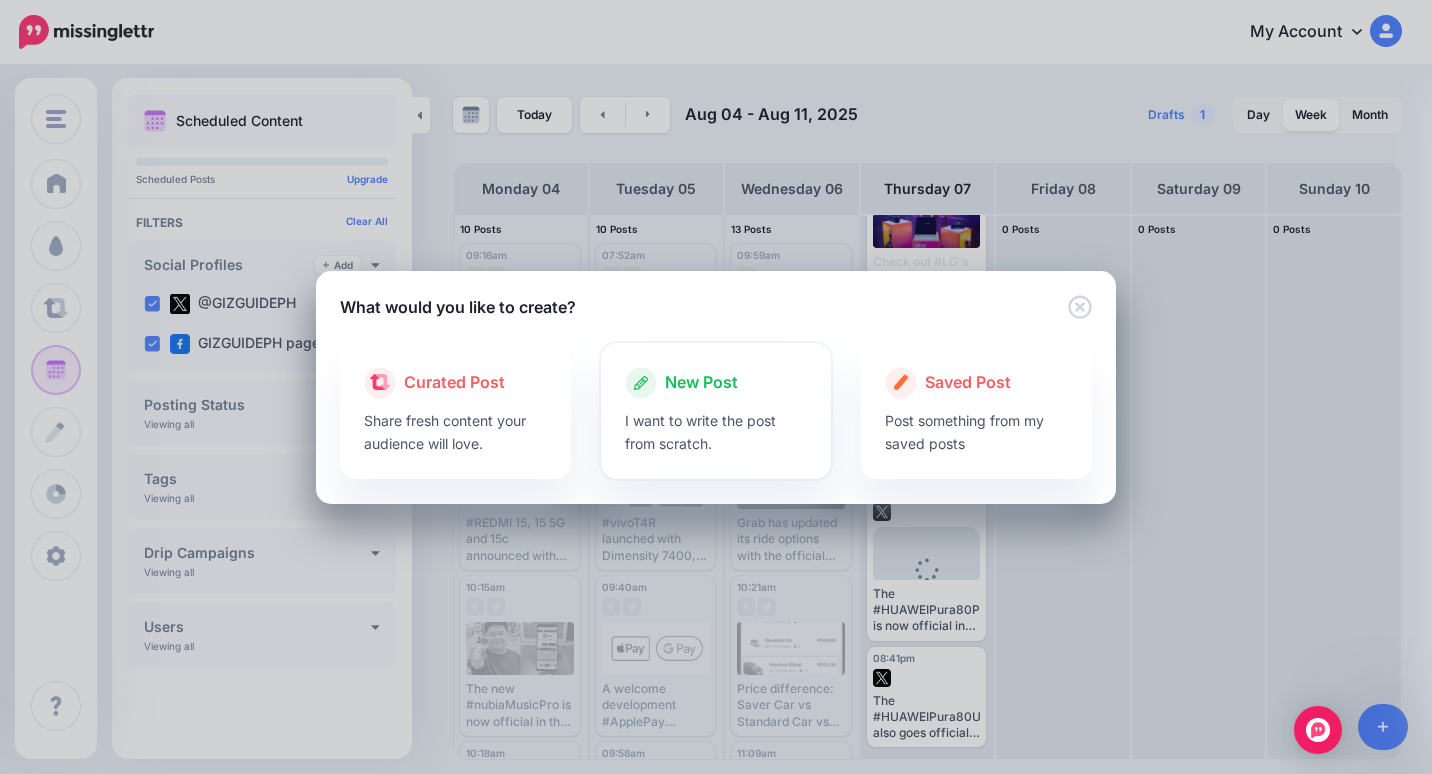 click at bounding box center [716, 404] 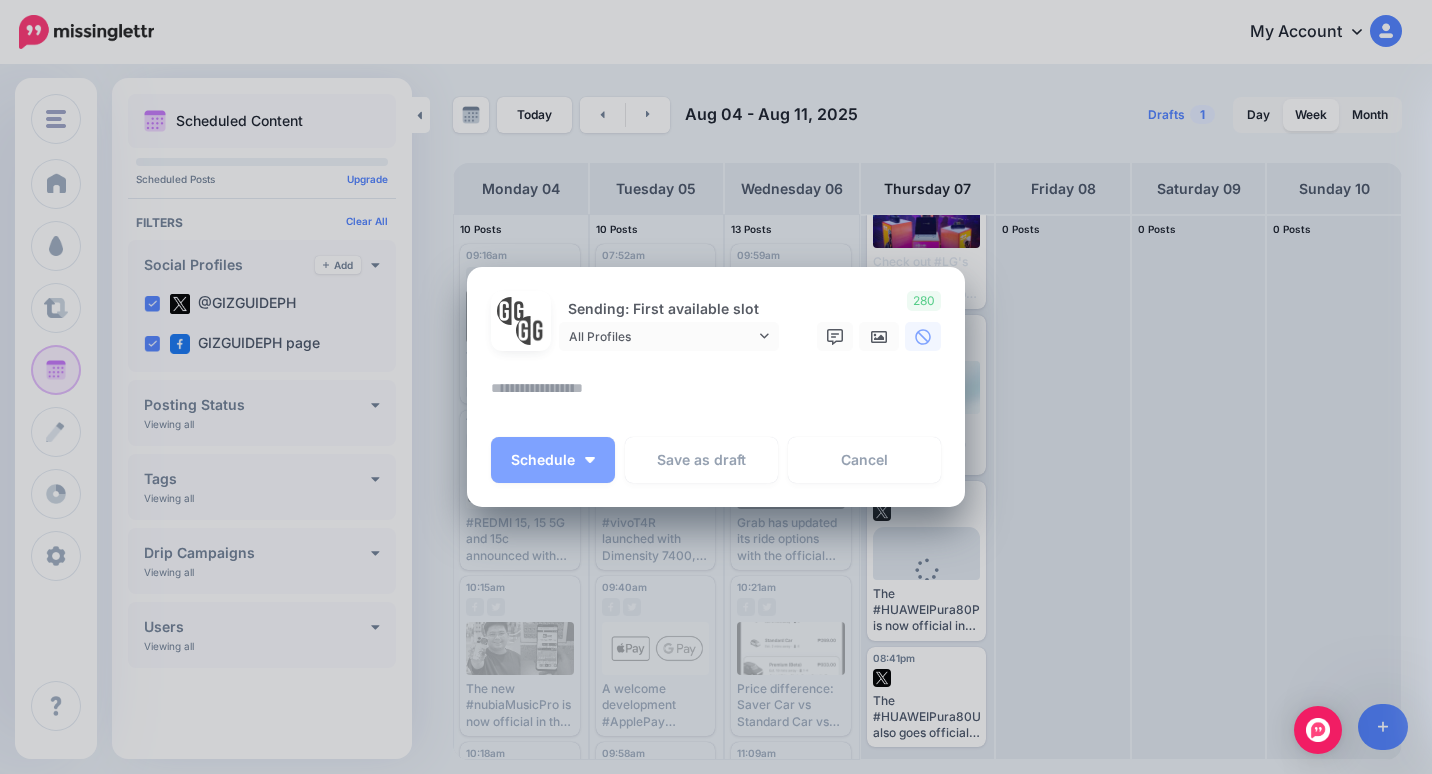 click at bounding box center [721, 395] 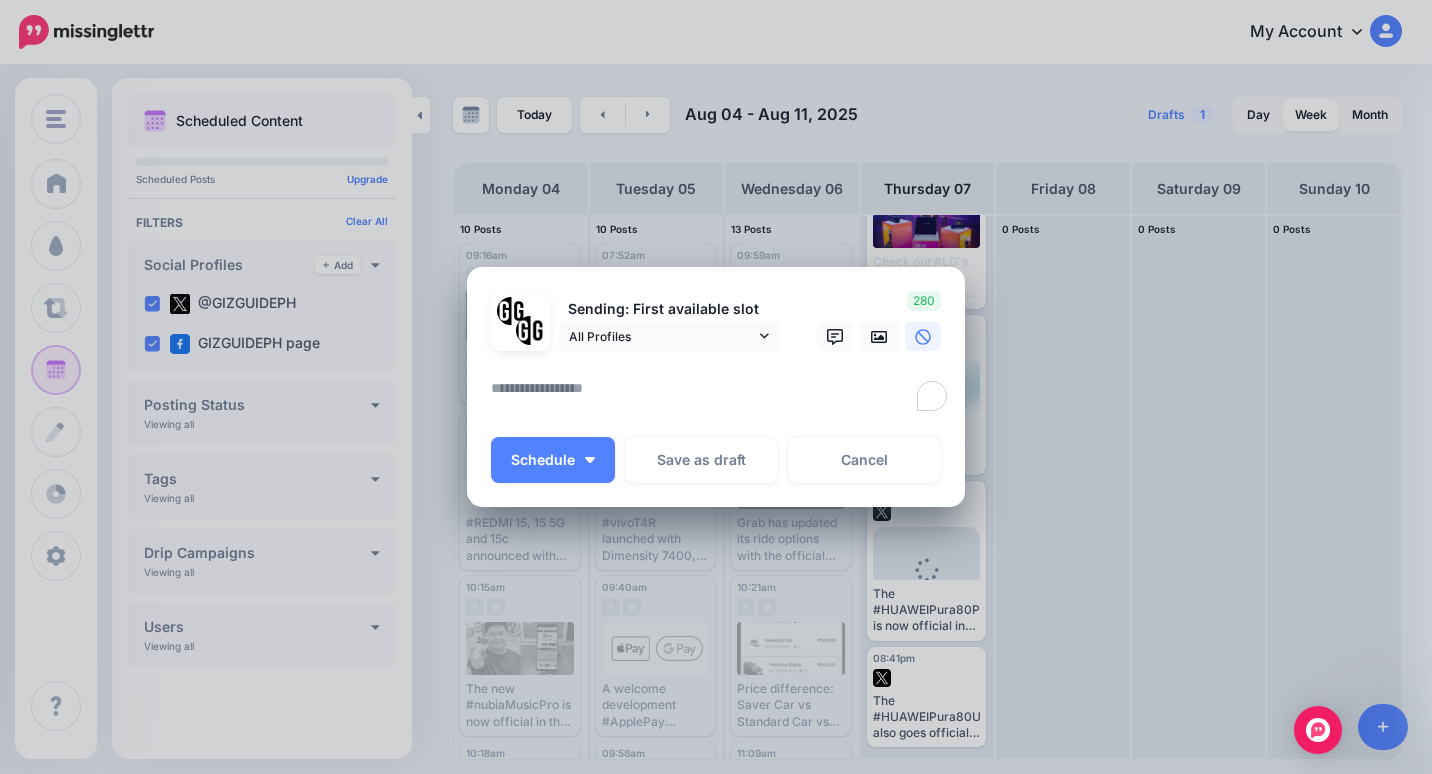 paste on "**********" 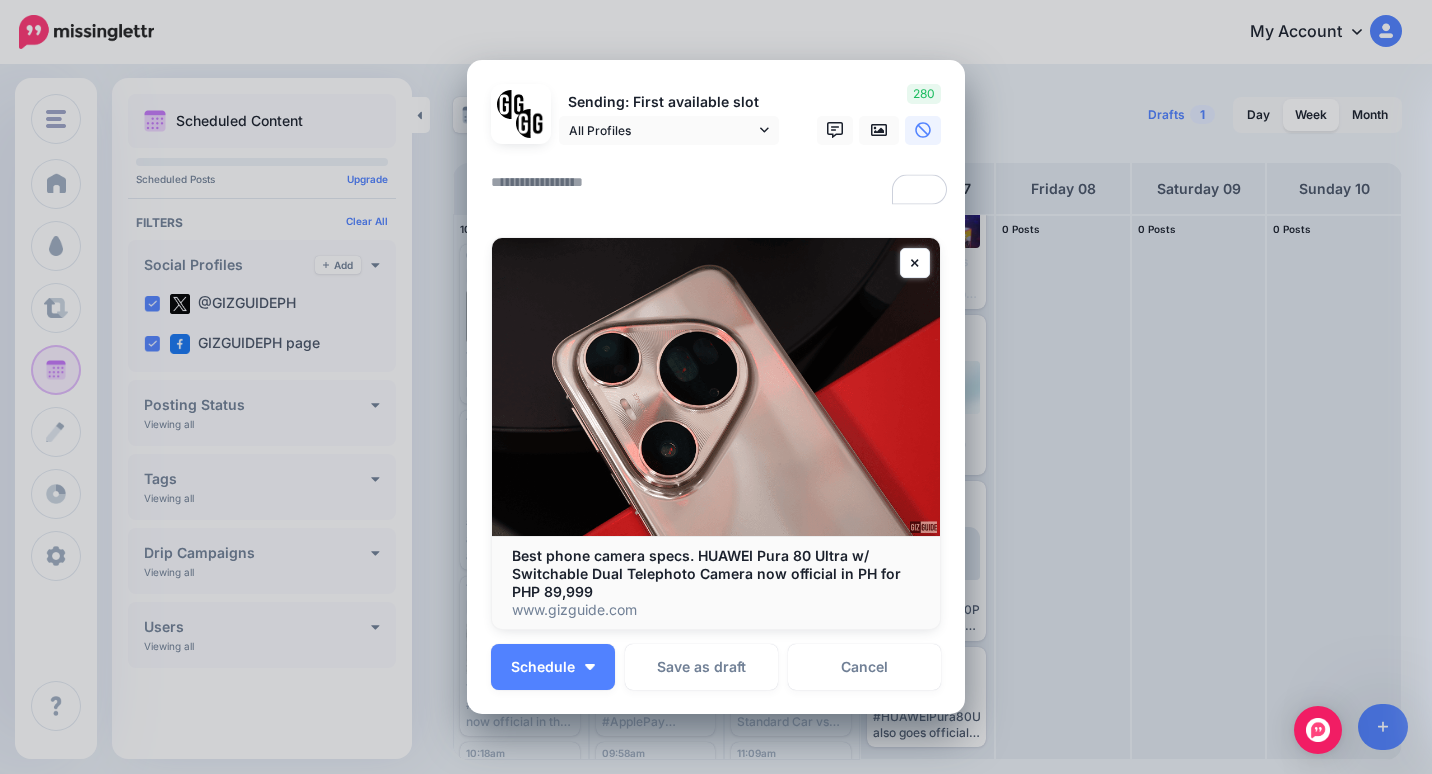 click at bounding box center (721, 189) 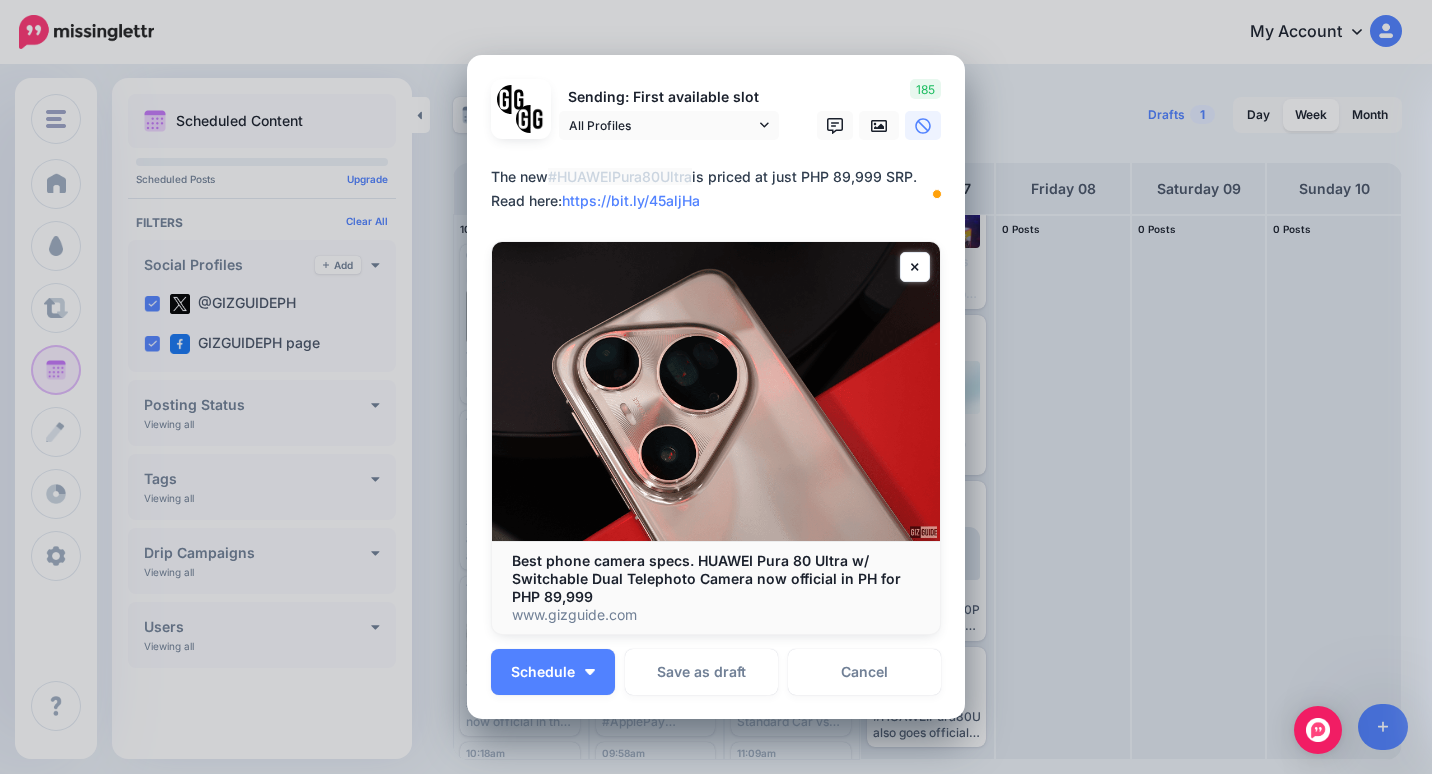 click on "**********" at bounding box center (721, 189) 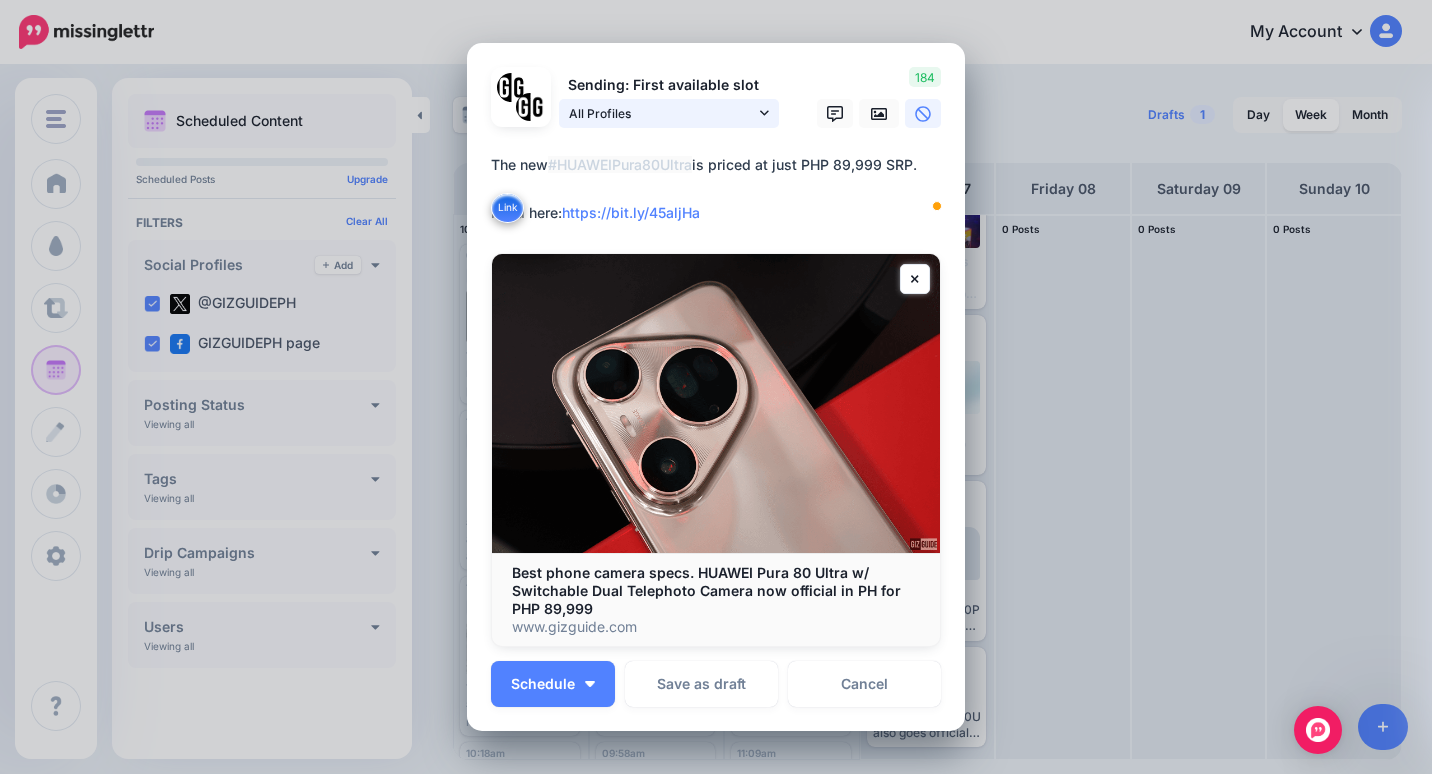 type on "**********" 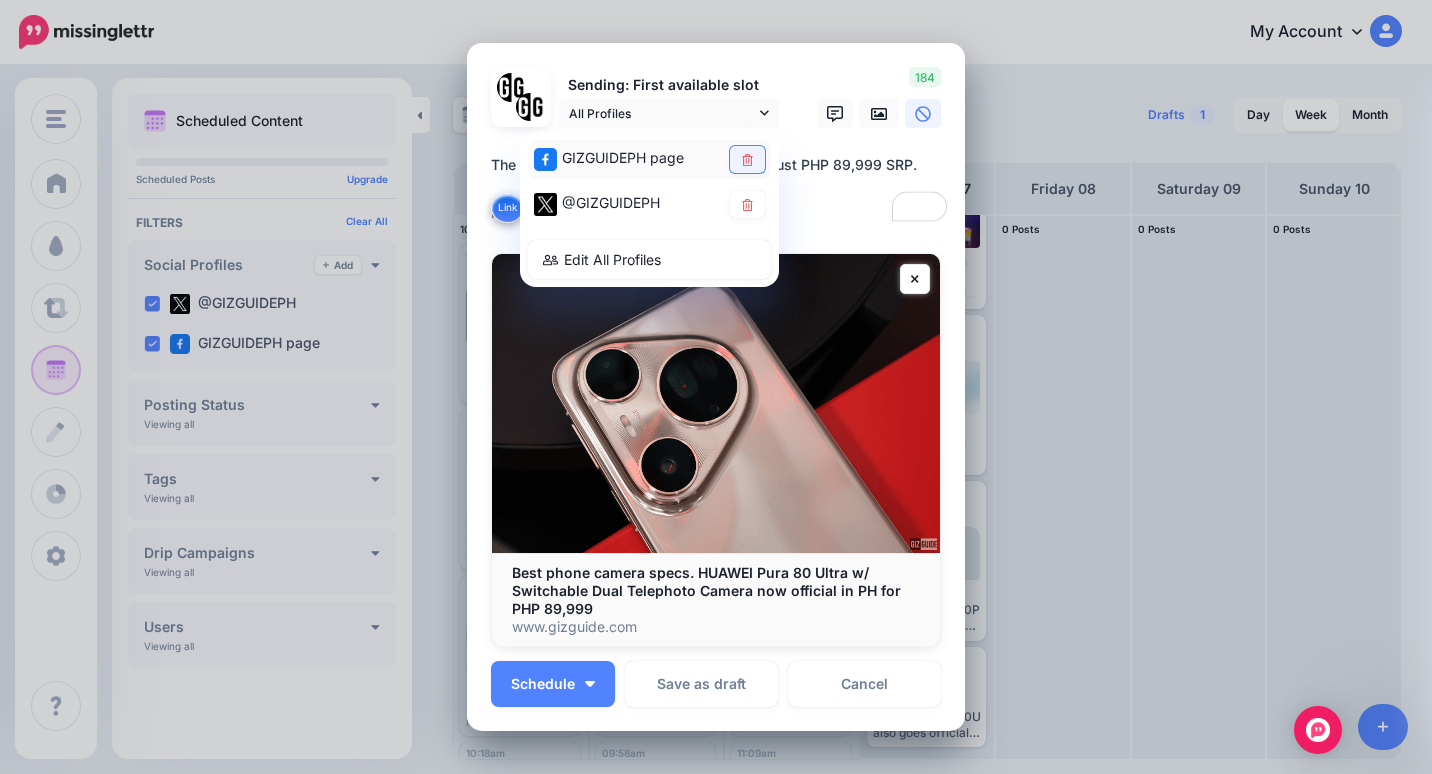 click 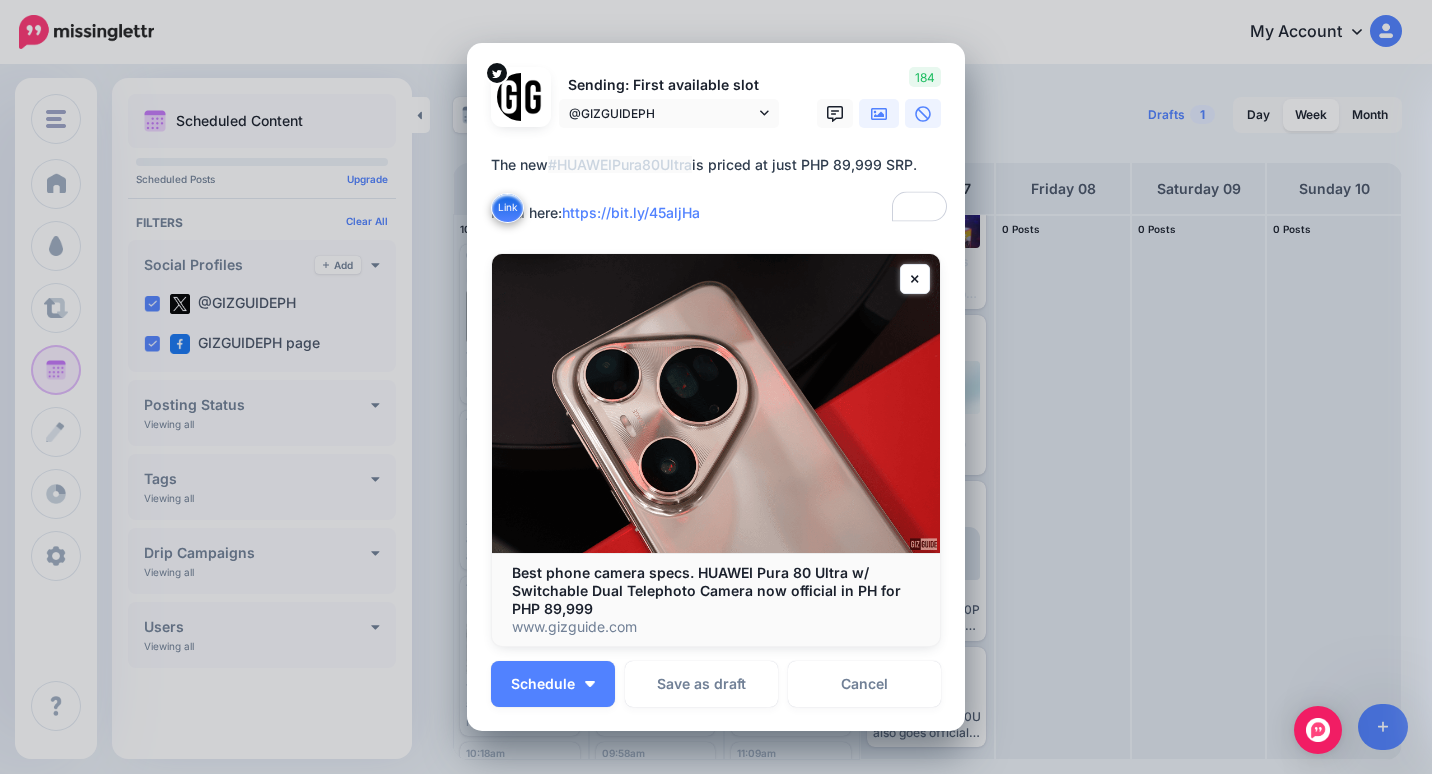 click at bounding box center (879, 113) 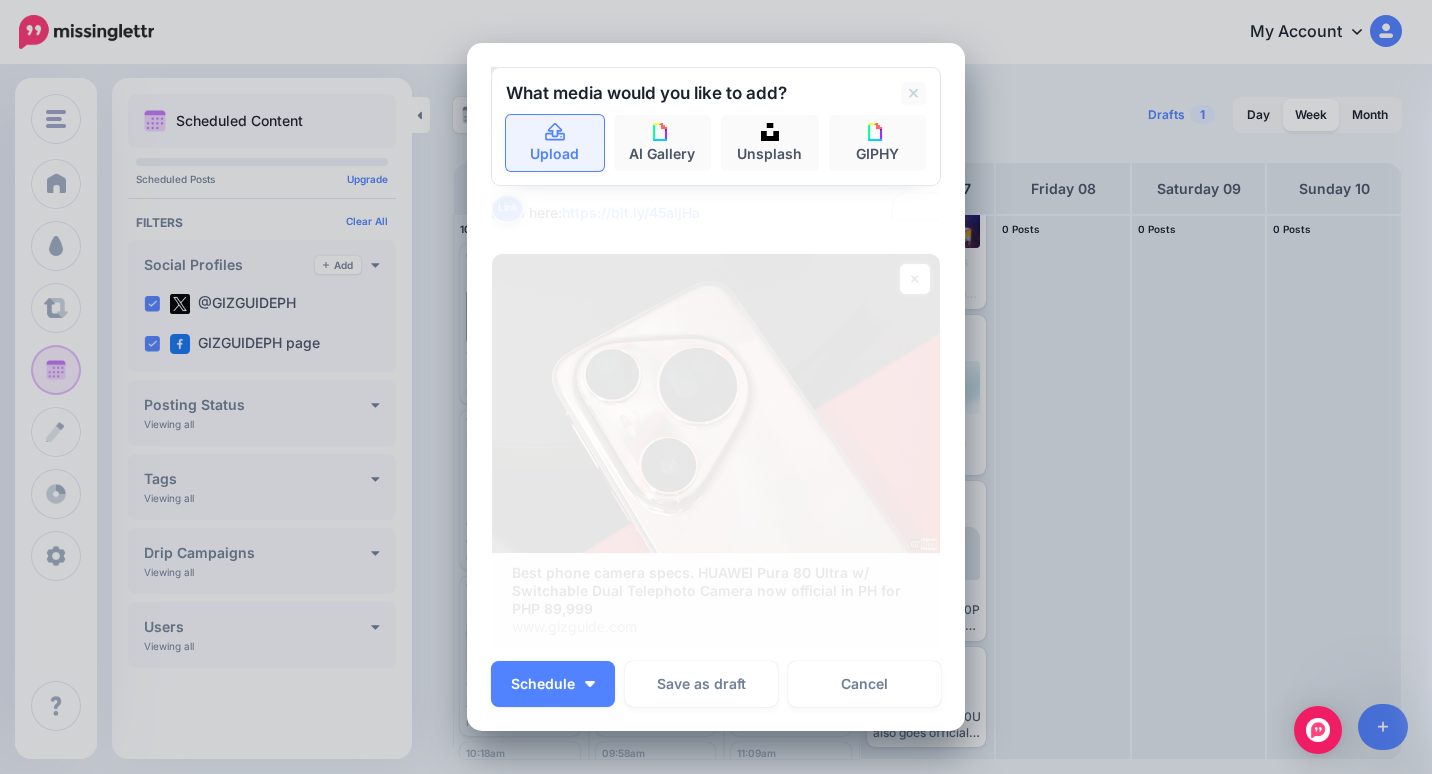 click 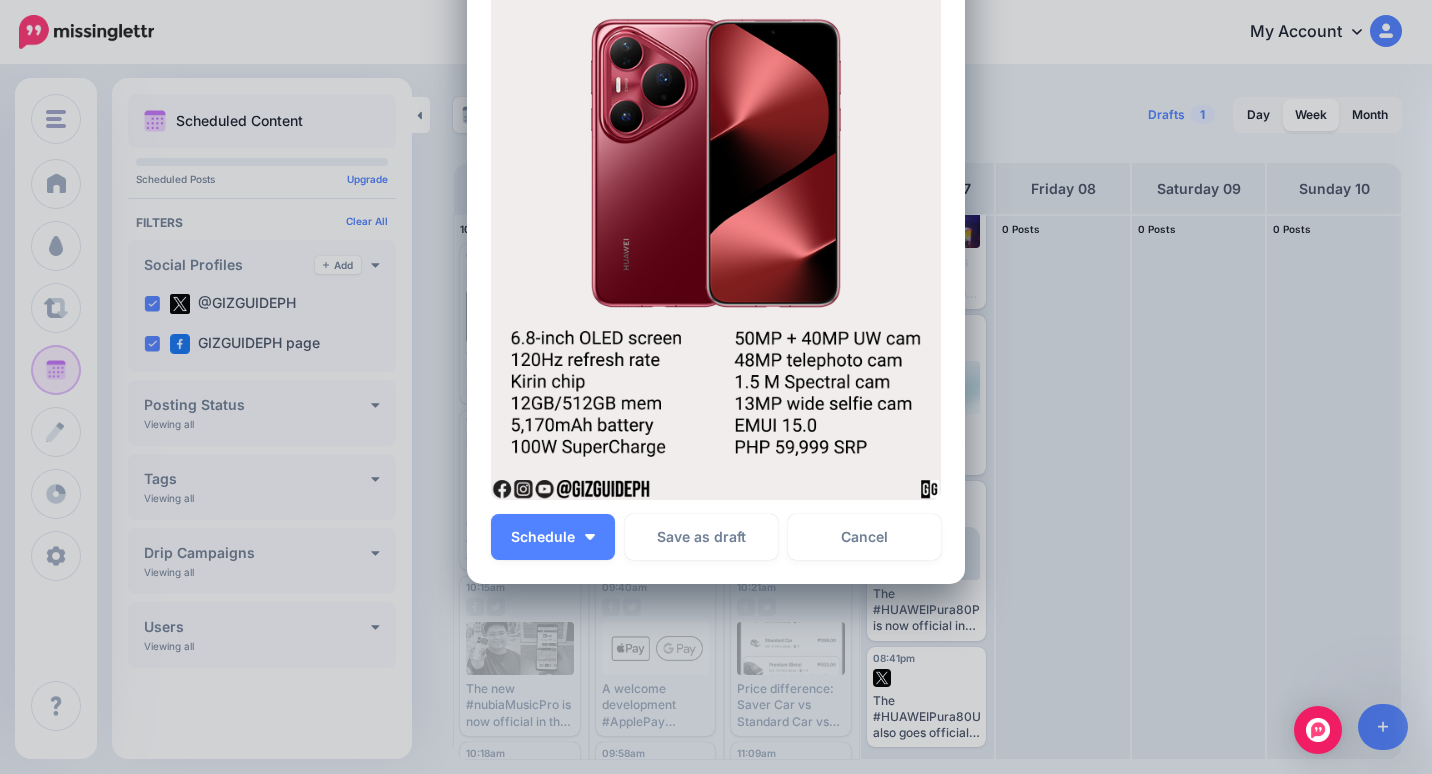 scroll, scrollTop: 100, scrollLeft: 0, axis: vertical 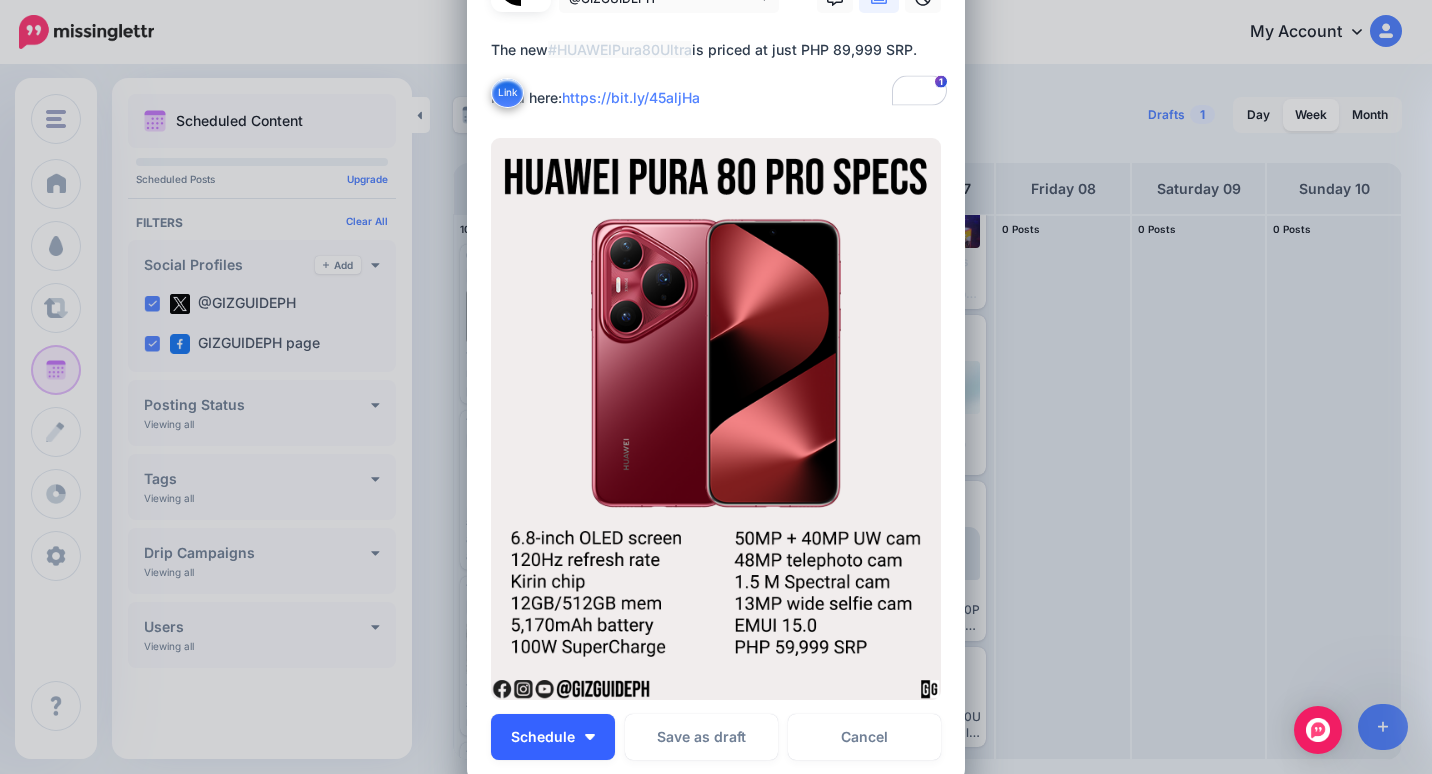 click on "Schedule" at bounding box center (553, 737) 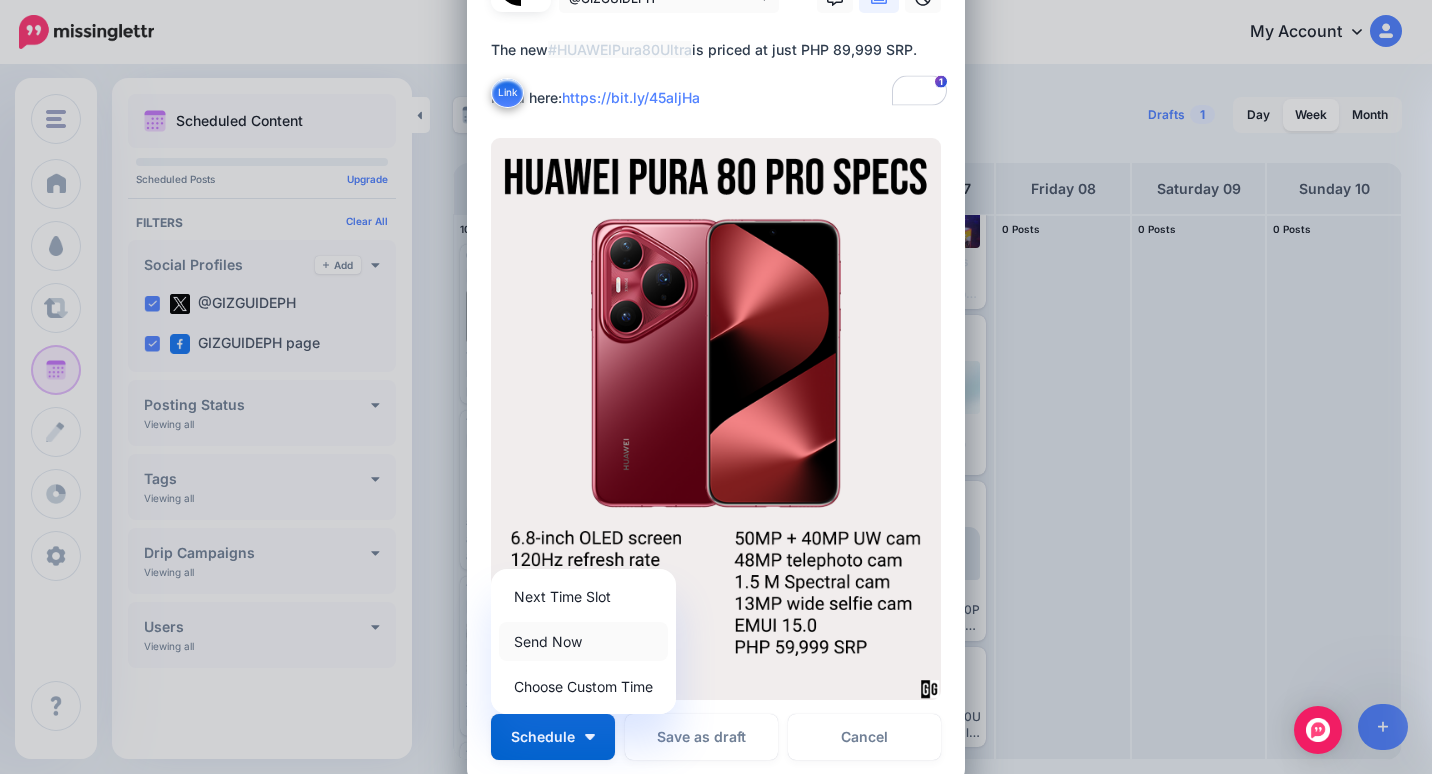 click on "Send Now" at bounding box center [583, 641] 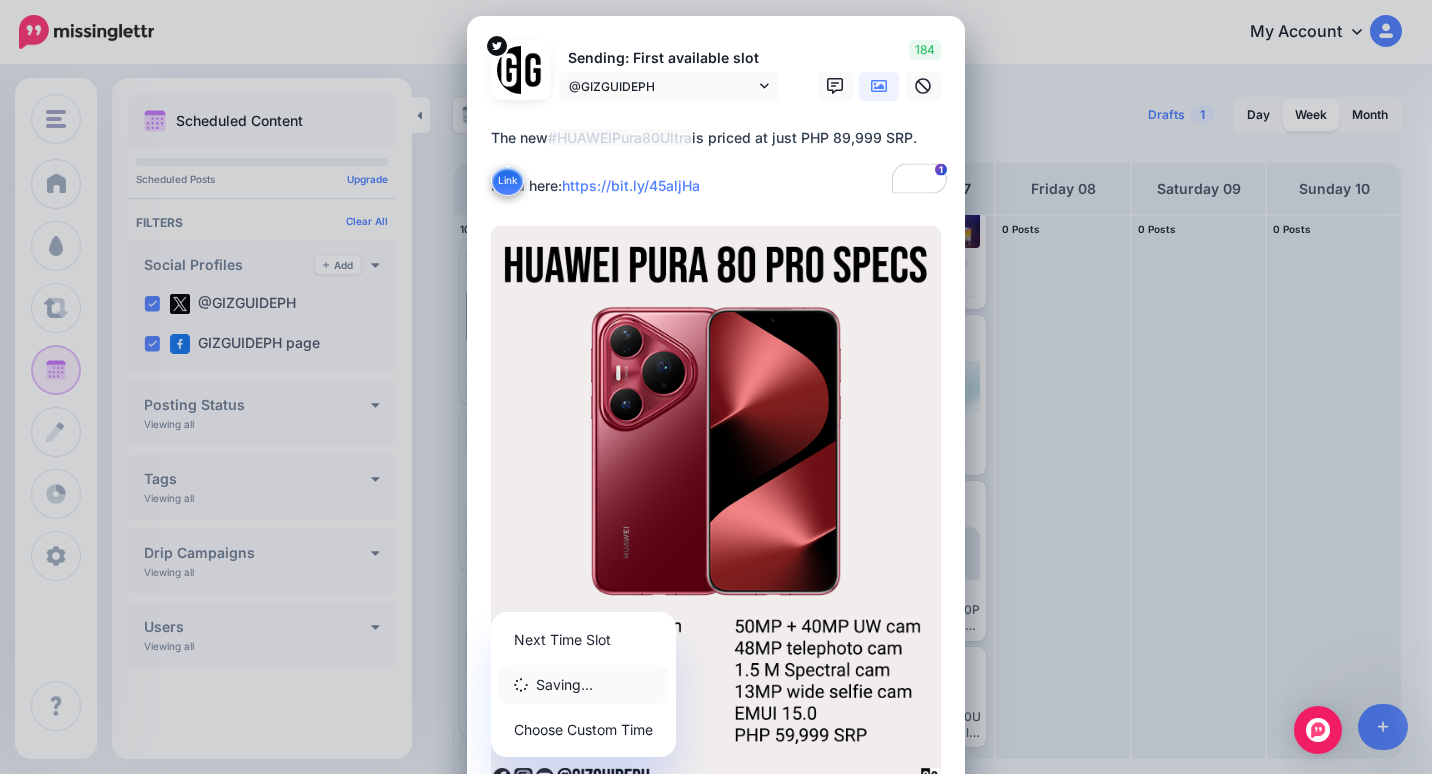 scroll, scrollTop: 0, scrollLeft: 0, axis: both 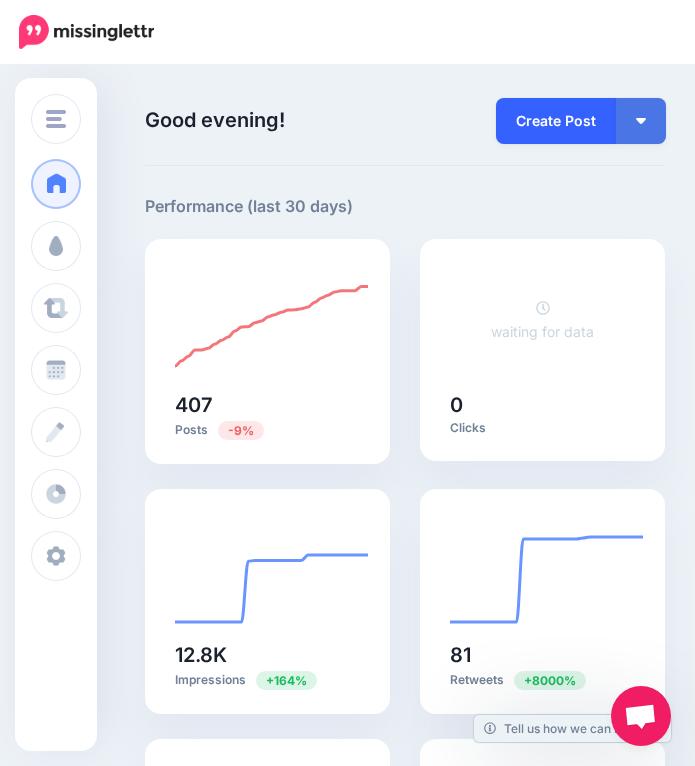 click on "Create Post" at bounding box center [556, 121] 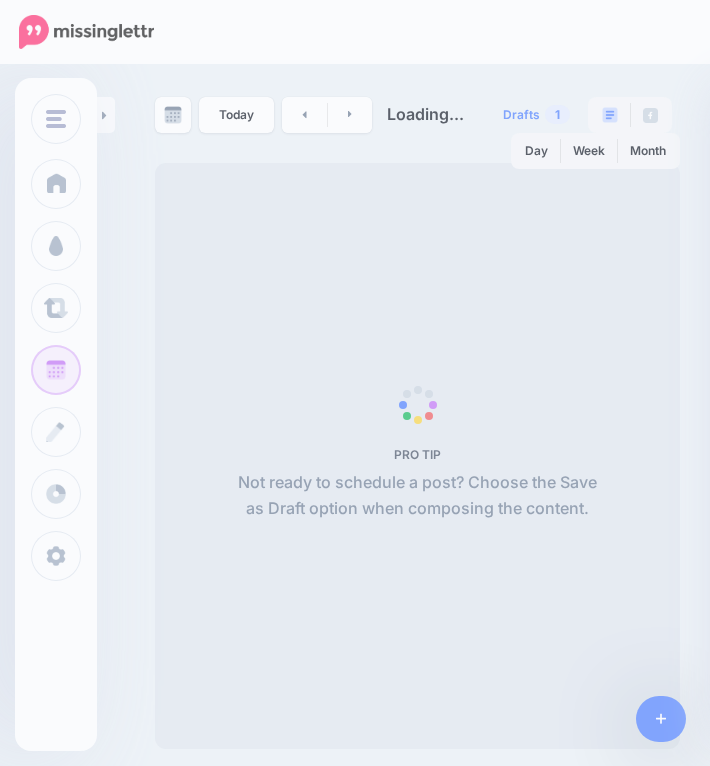 scroll, scrollTop: 0, scrollLeft: 0, axis: both 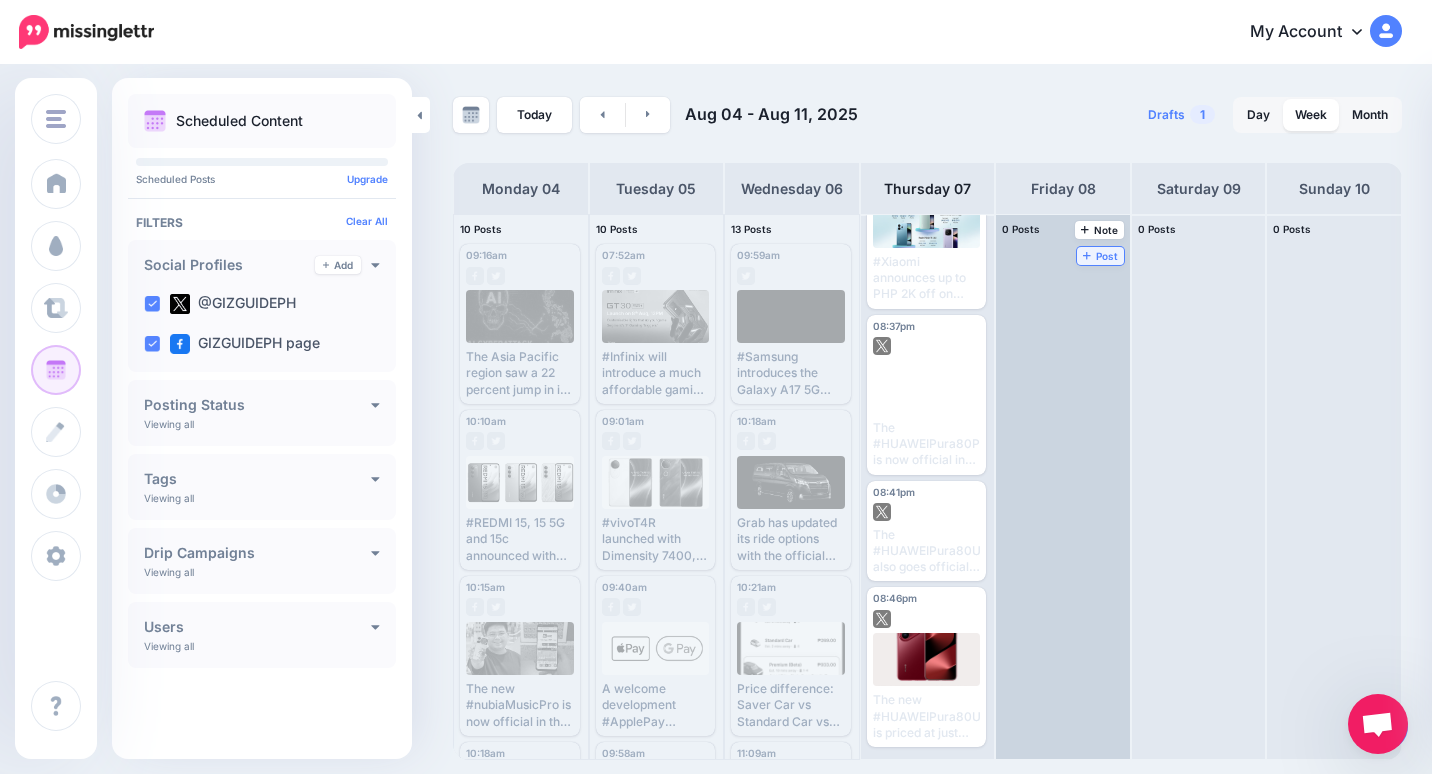 click on "Post" at bounding box center (1100, 256) 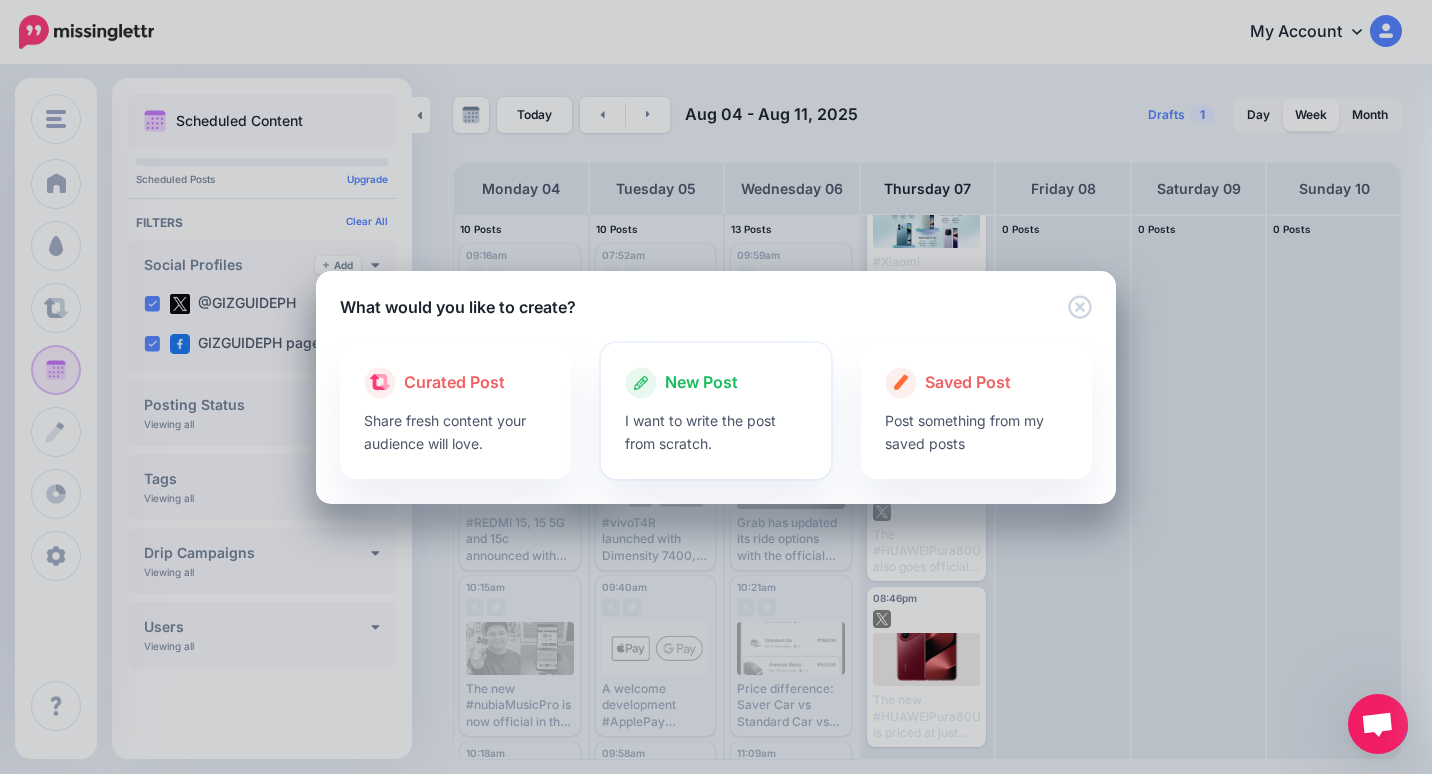click on "I want to write the post from scratch." at bounding box center (716, 432) 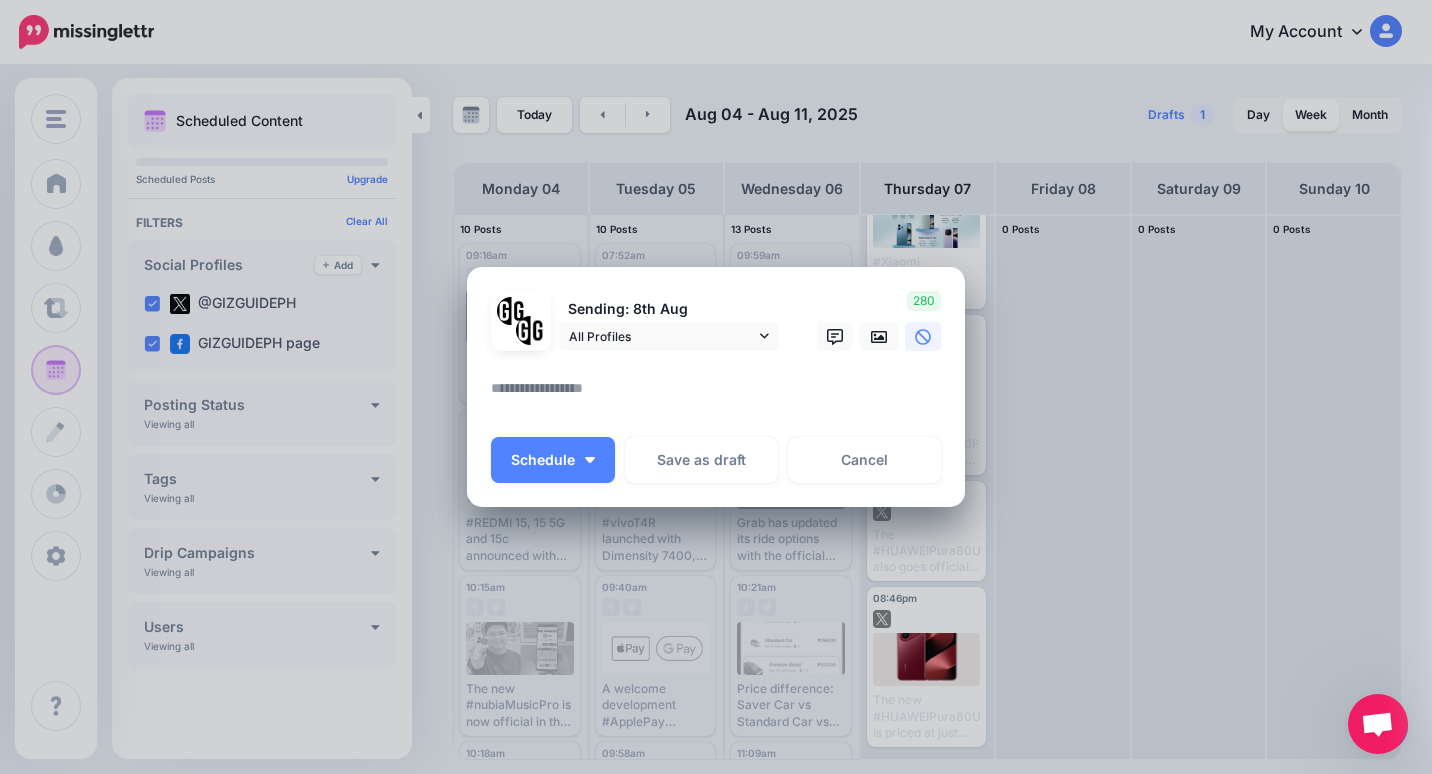 click at bounding box center [721, 395] 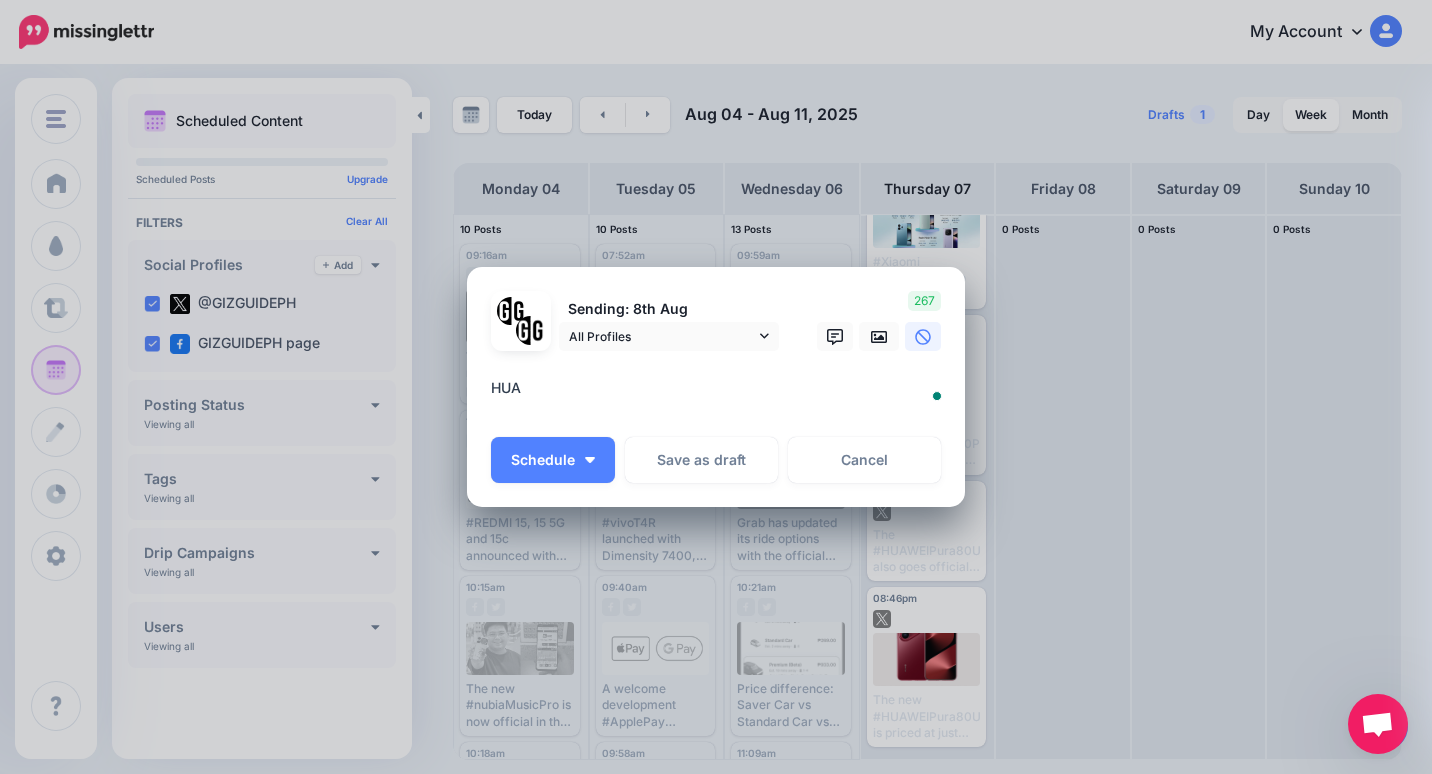 type on "*" 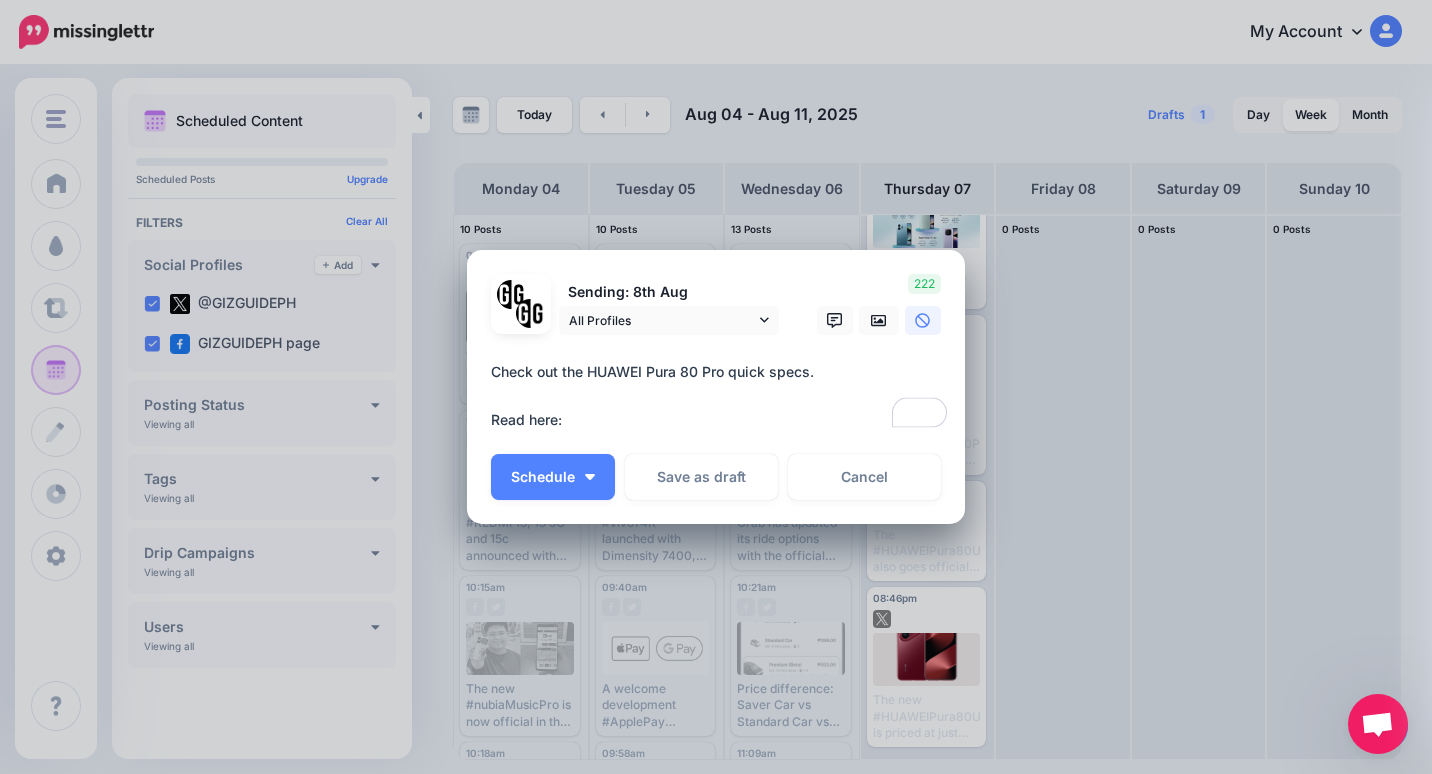 paste on "**********" 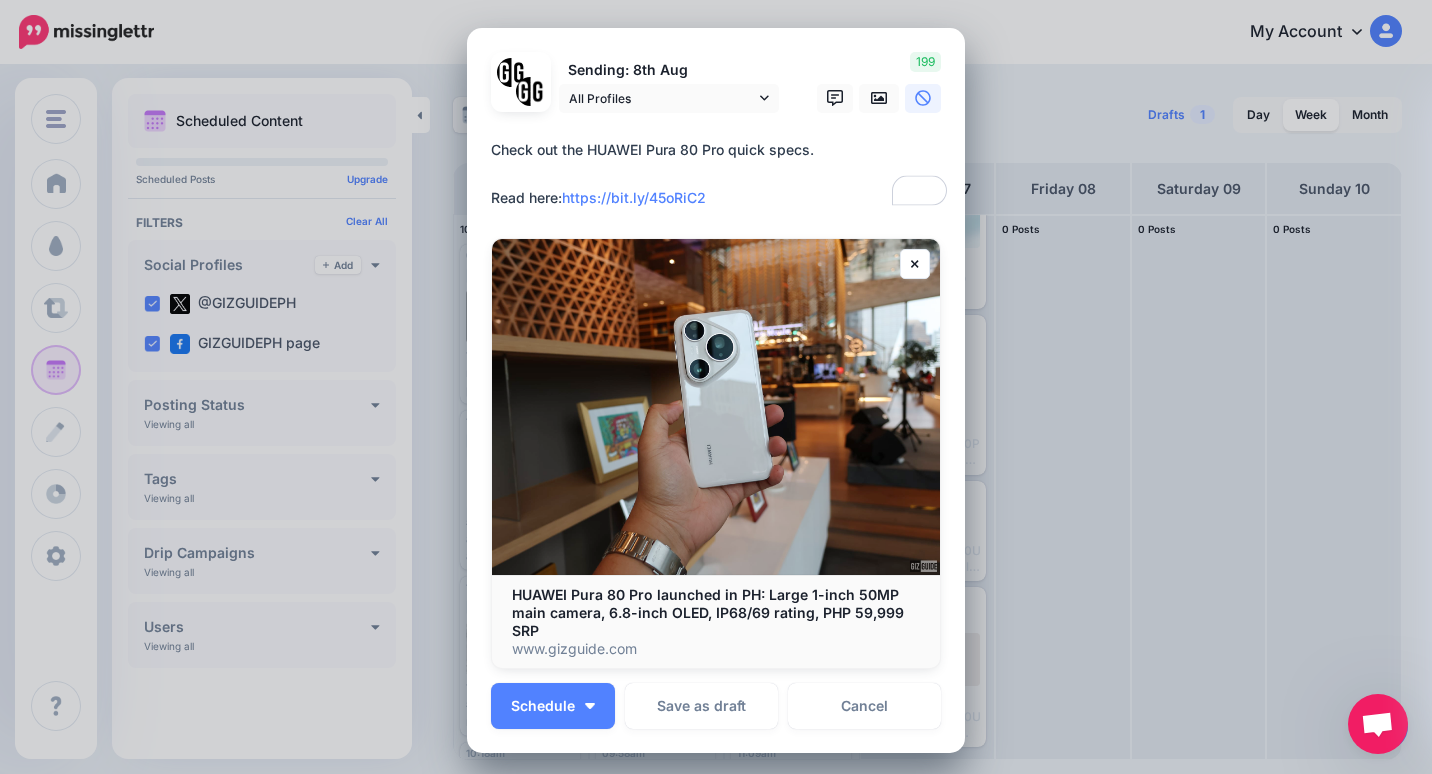 click on "**********" at bounding box center (721, 174) 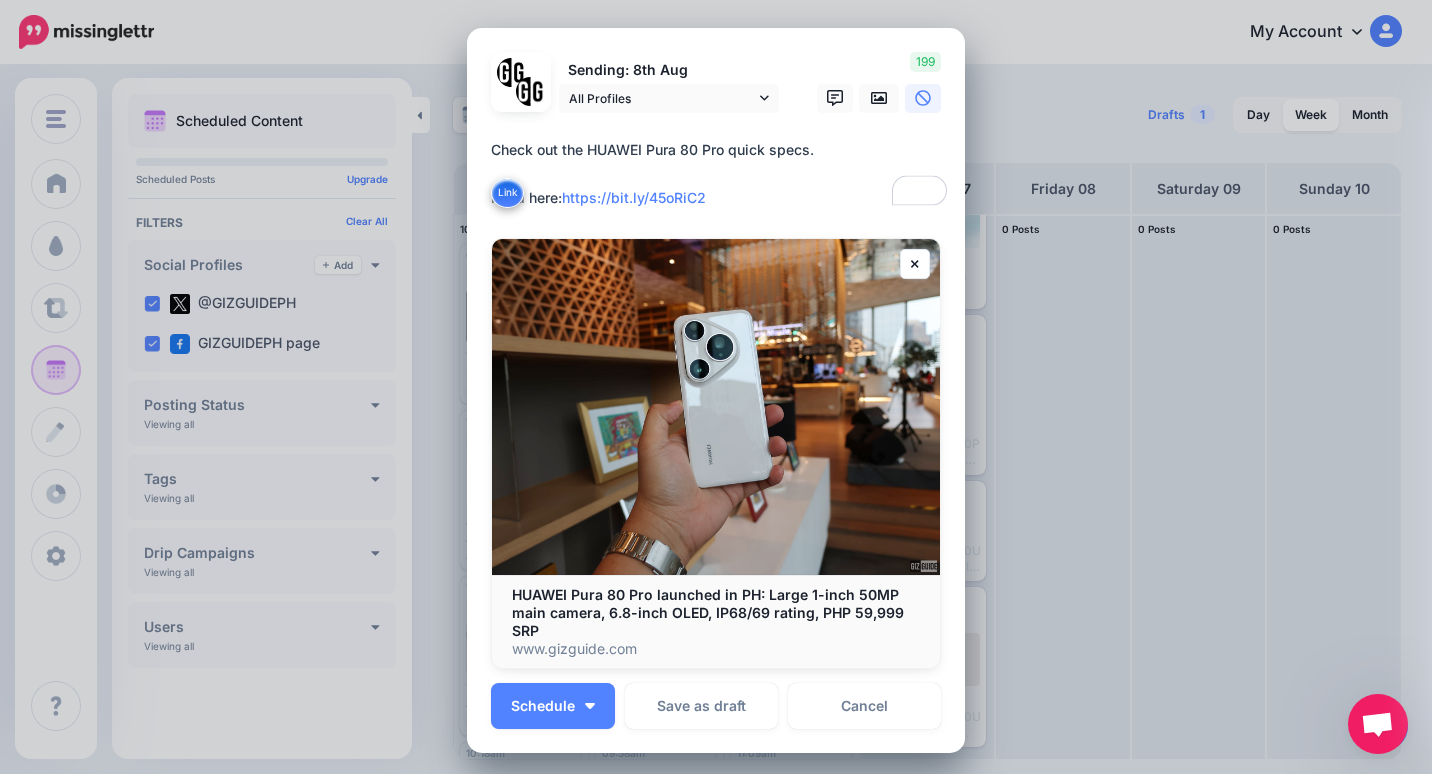 click on "**********" at bounding box center (721, 174) 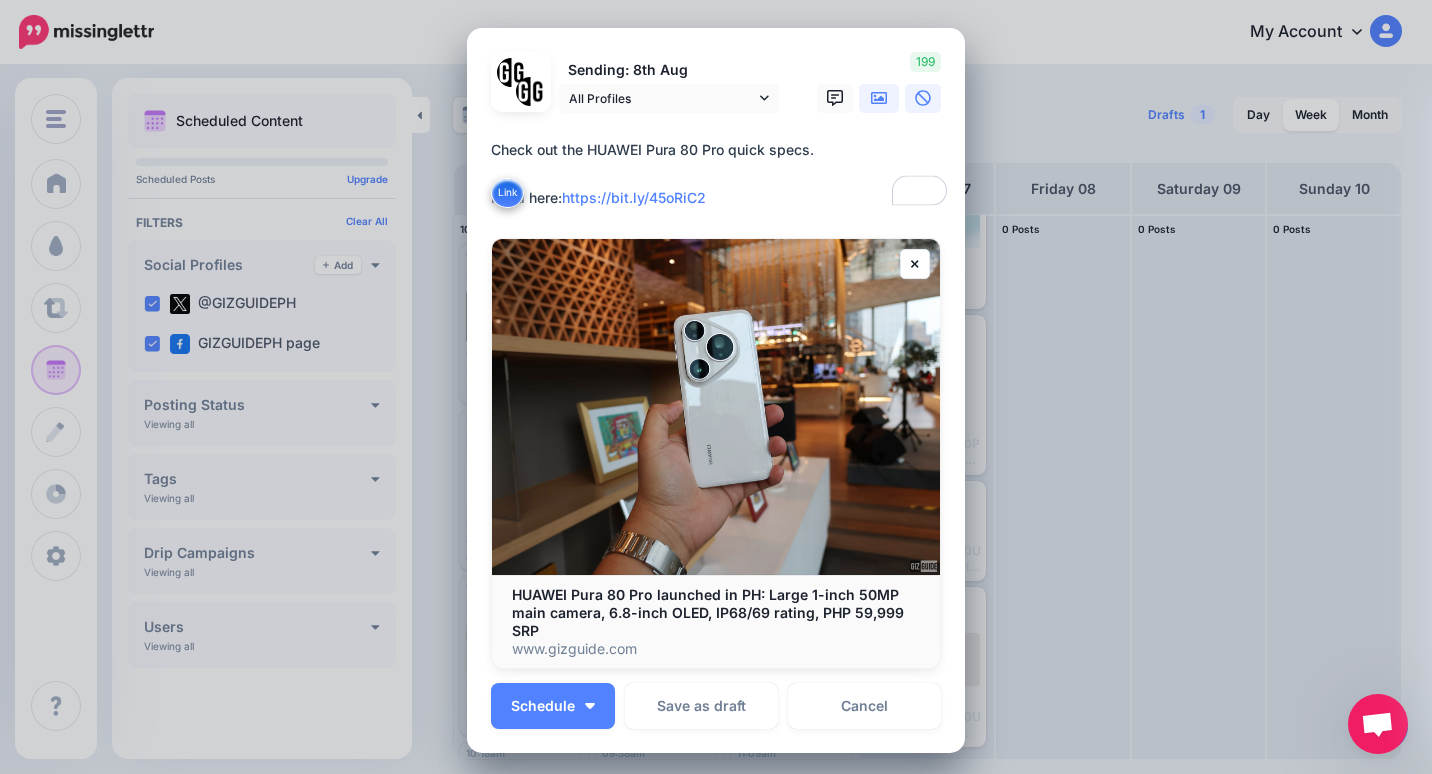 click 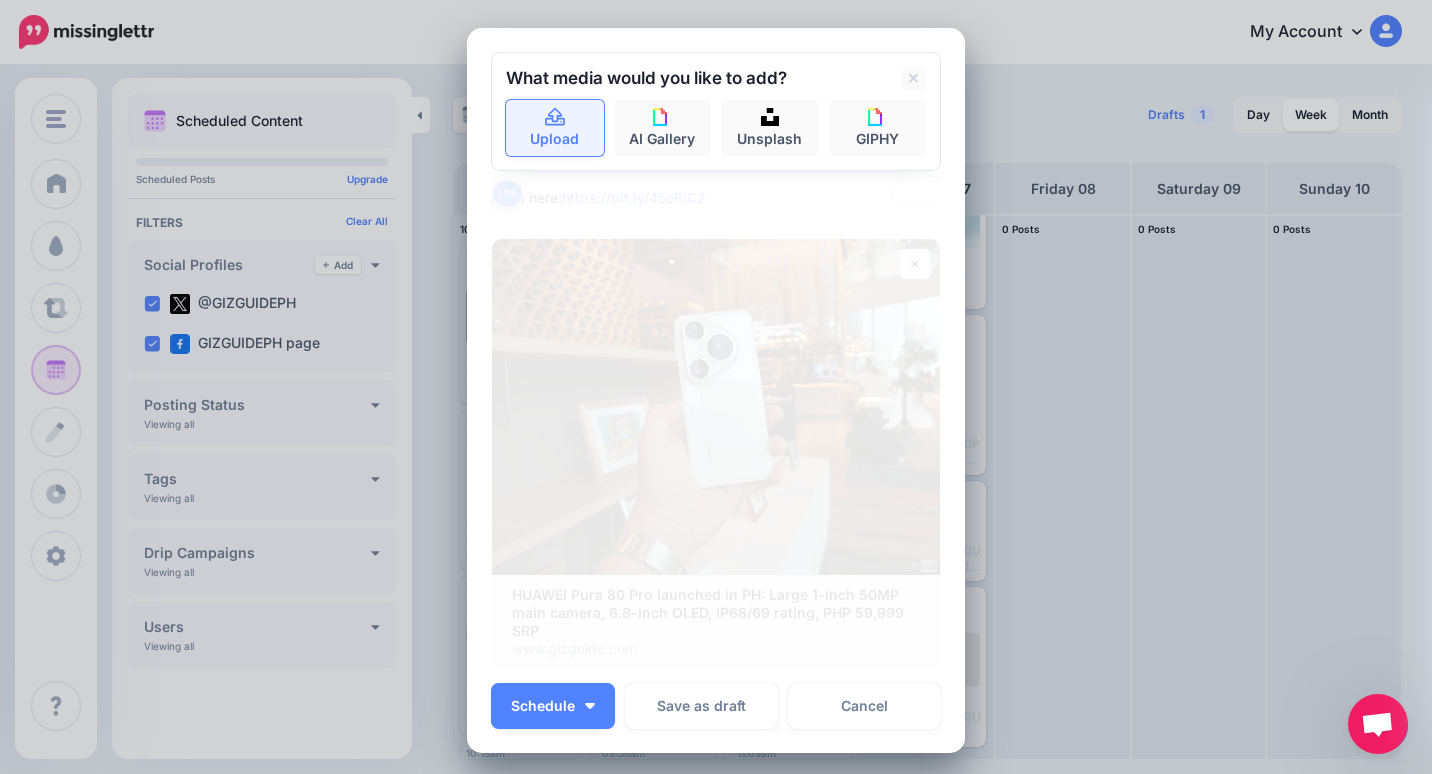 click 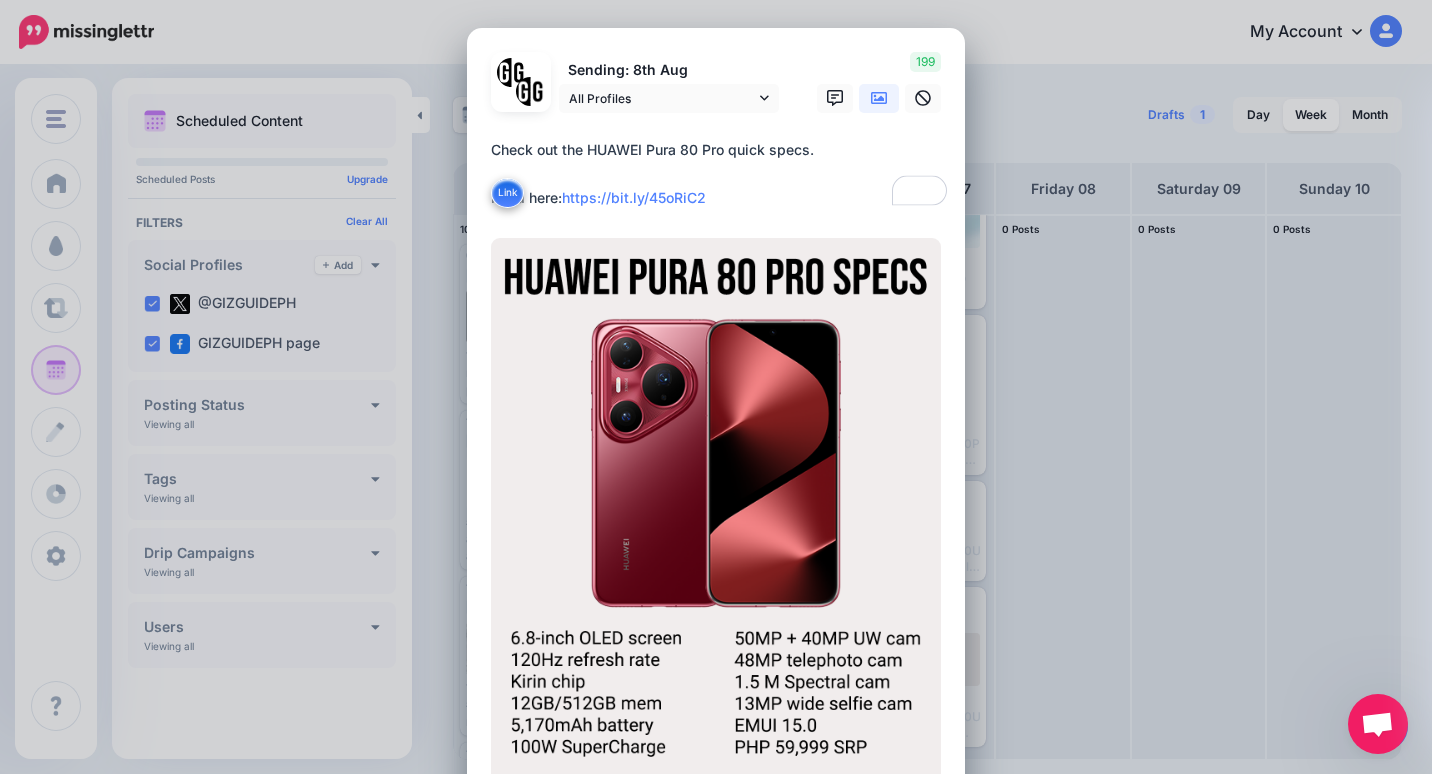 click on "**********" at bounding box center [721, 174] 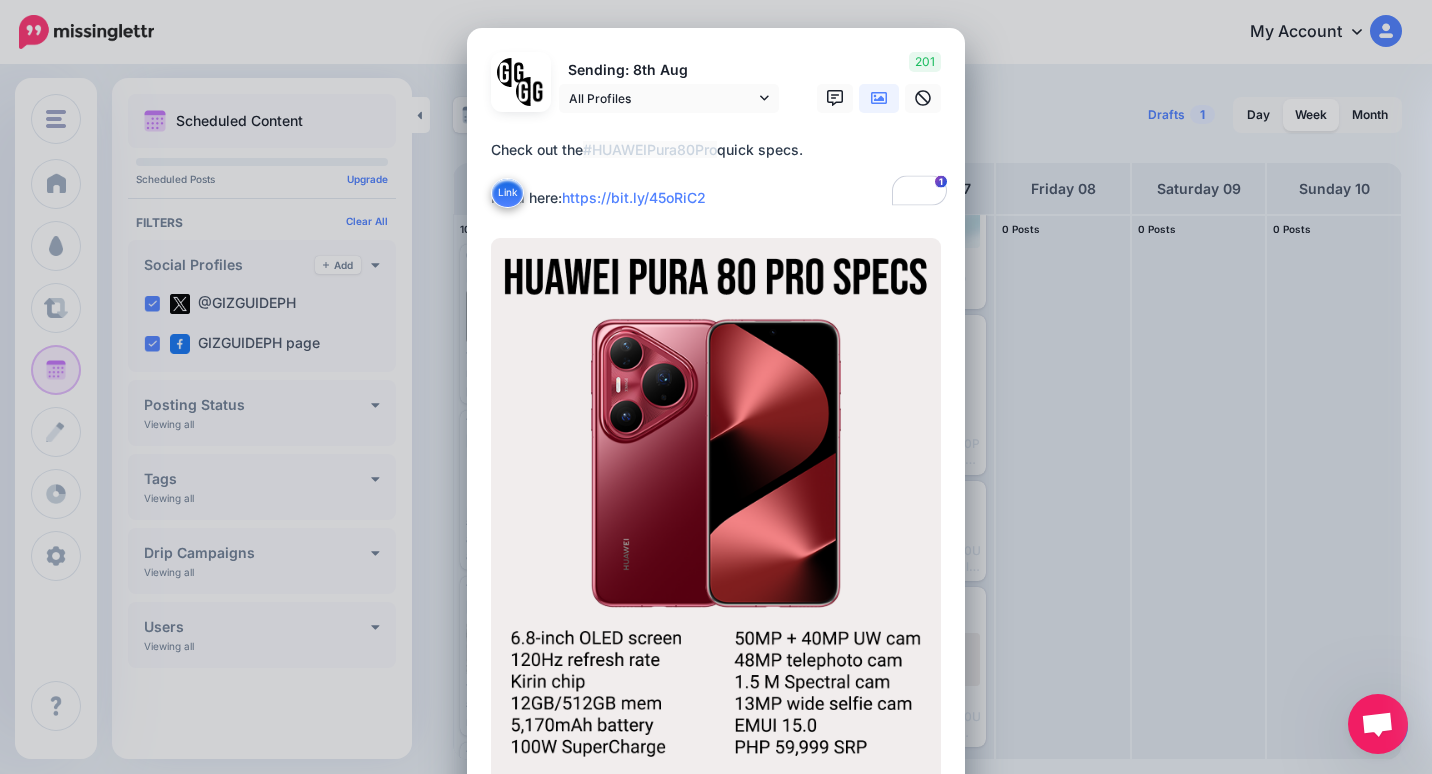 click on "**********" at bounding box center [721, 174] 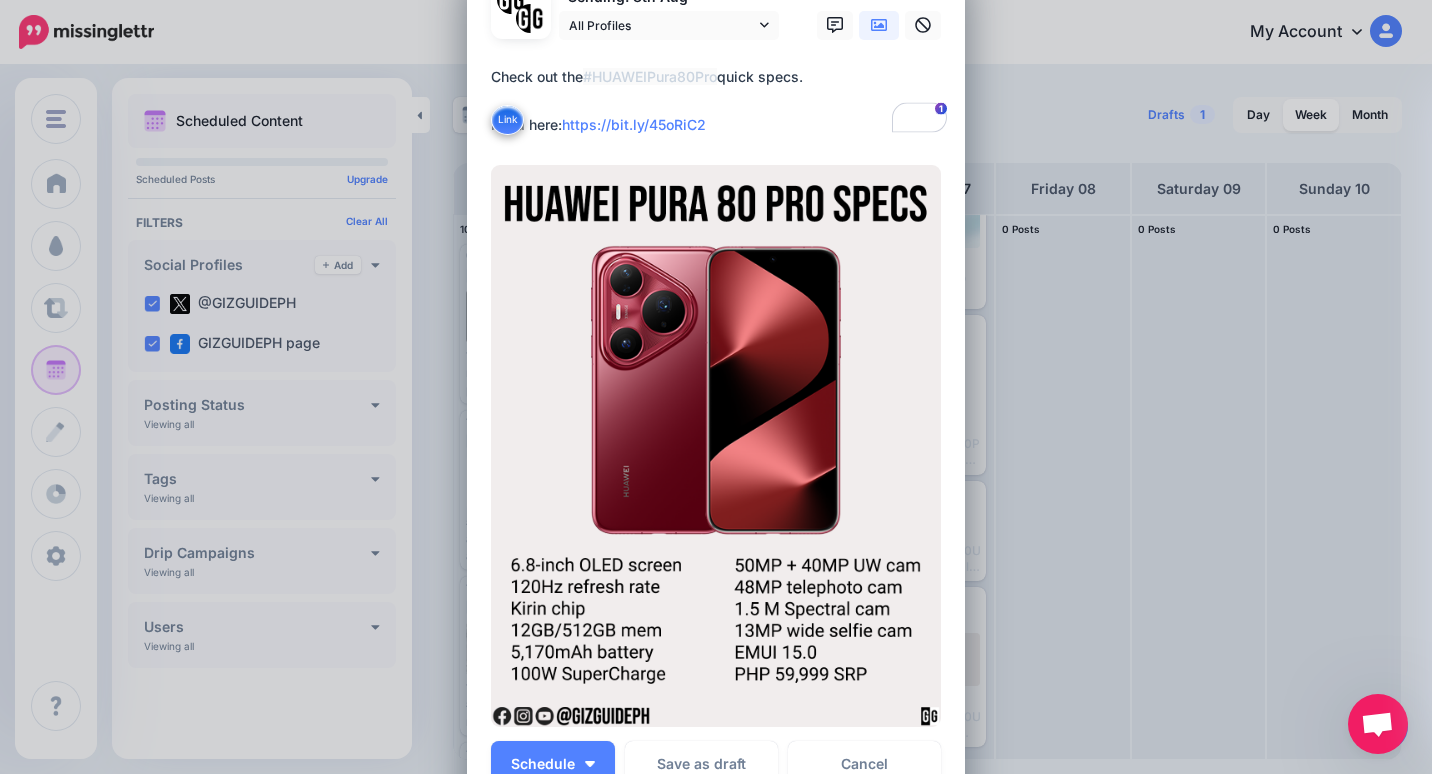 scroll, scrollTop: 0, scrollLeft: 0, axis: both 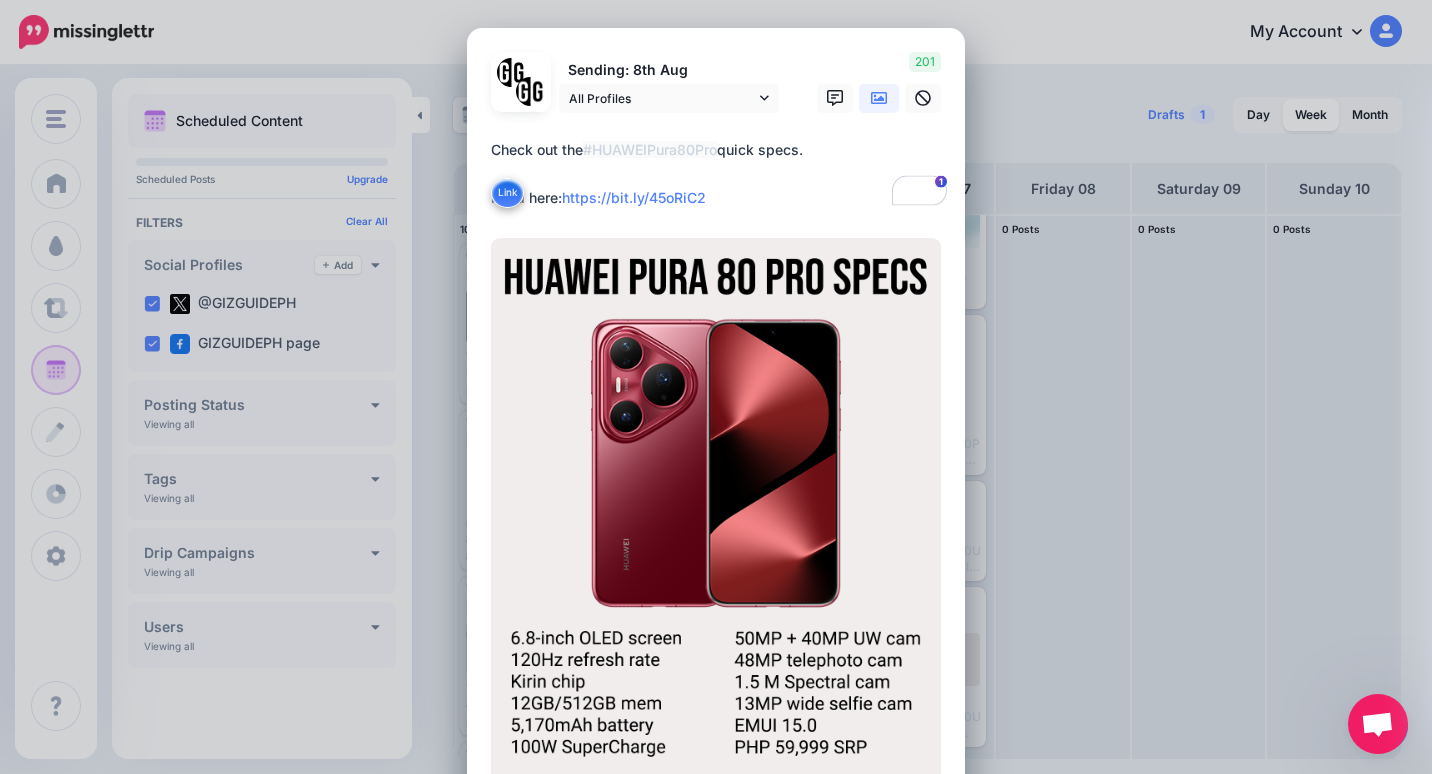 click on "**********" at bounding box center (721, 174) 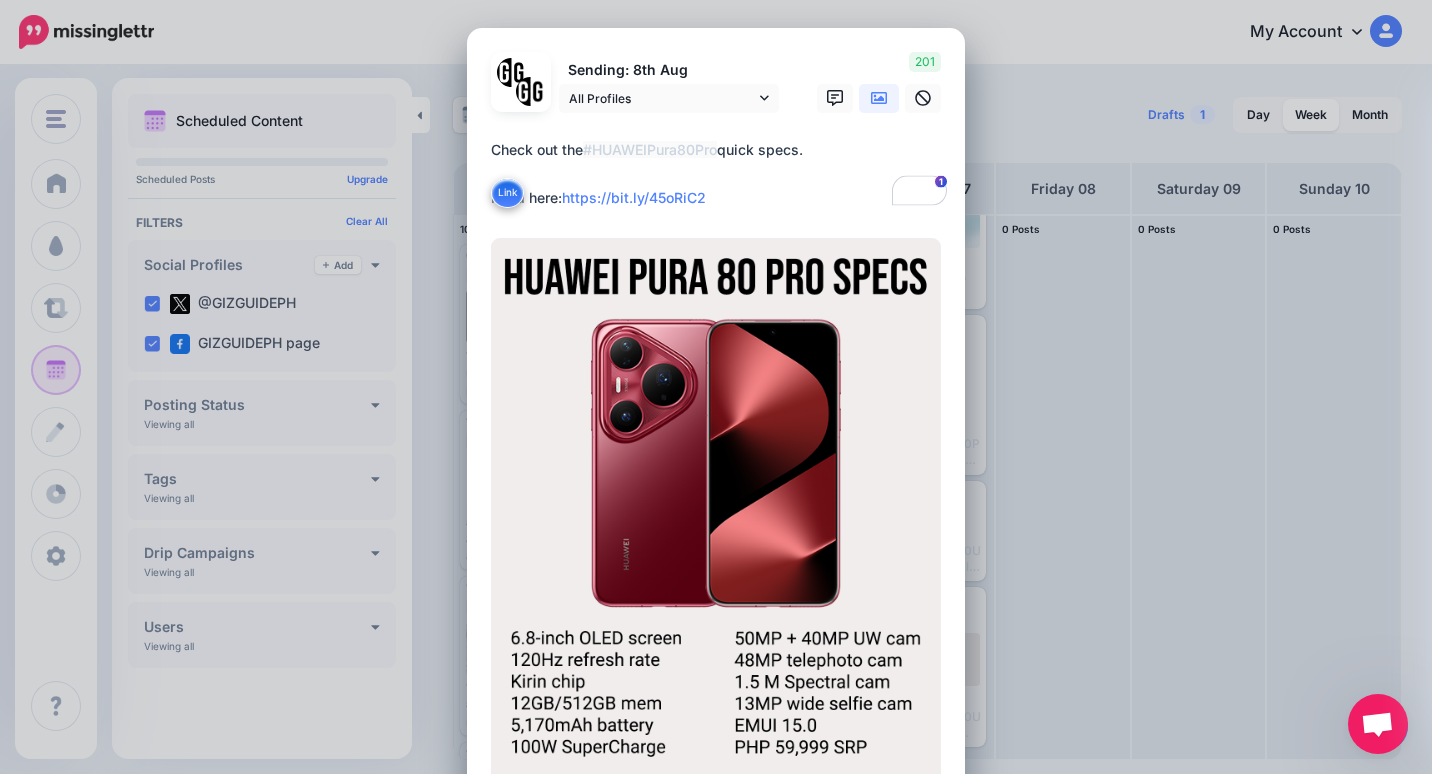 scroll, scrollTop: 100, scrollLeft: 0, axis: vertical 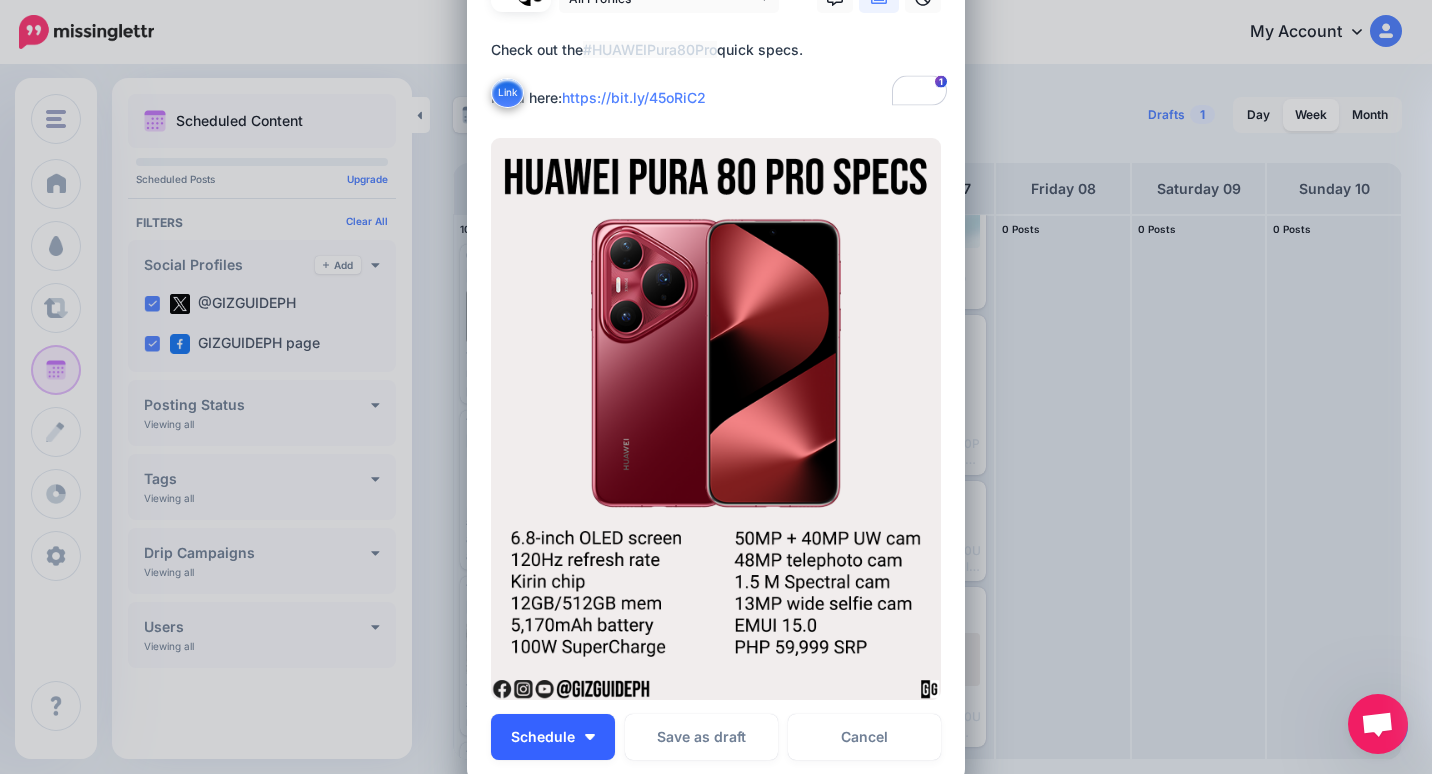 type on "**********" 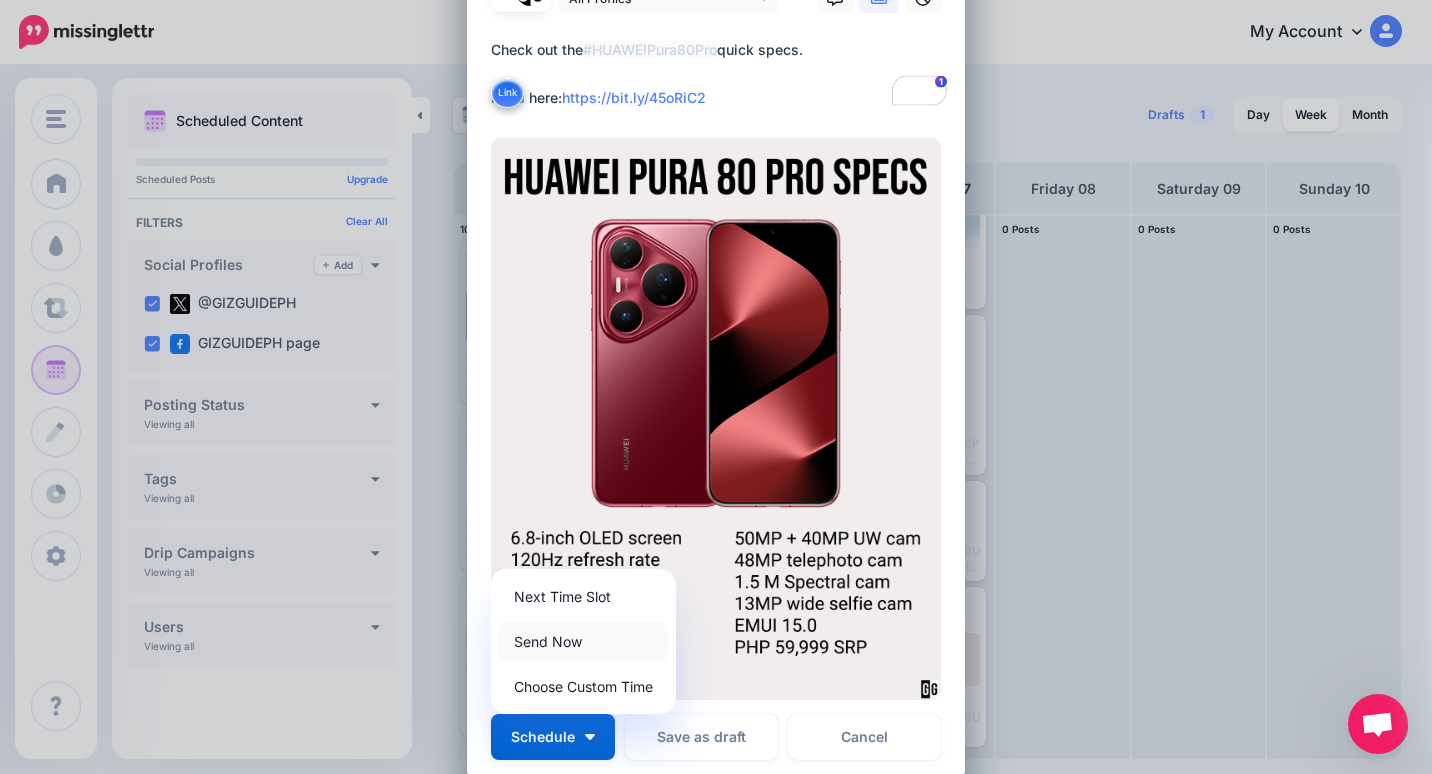click on "Send Now" at bounding box center [583, 641] 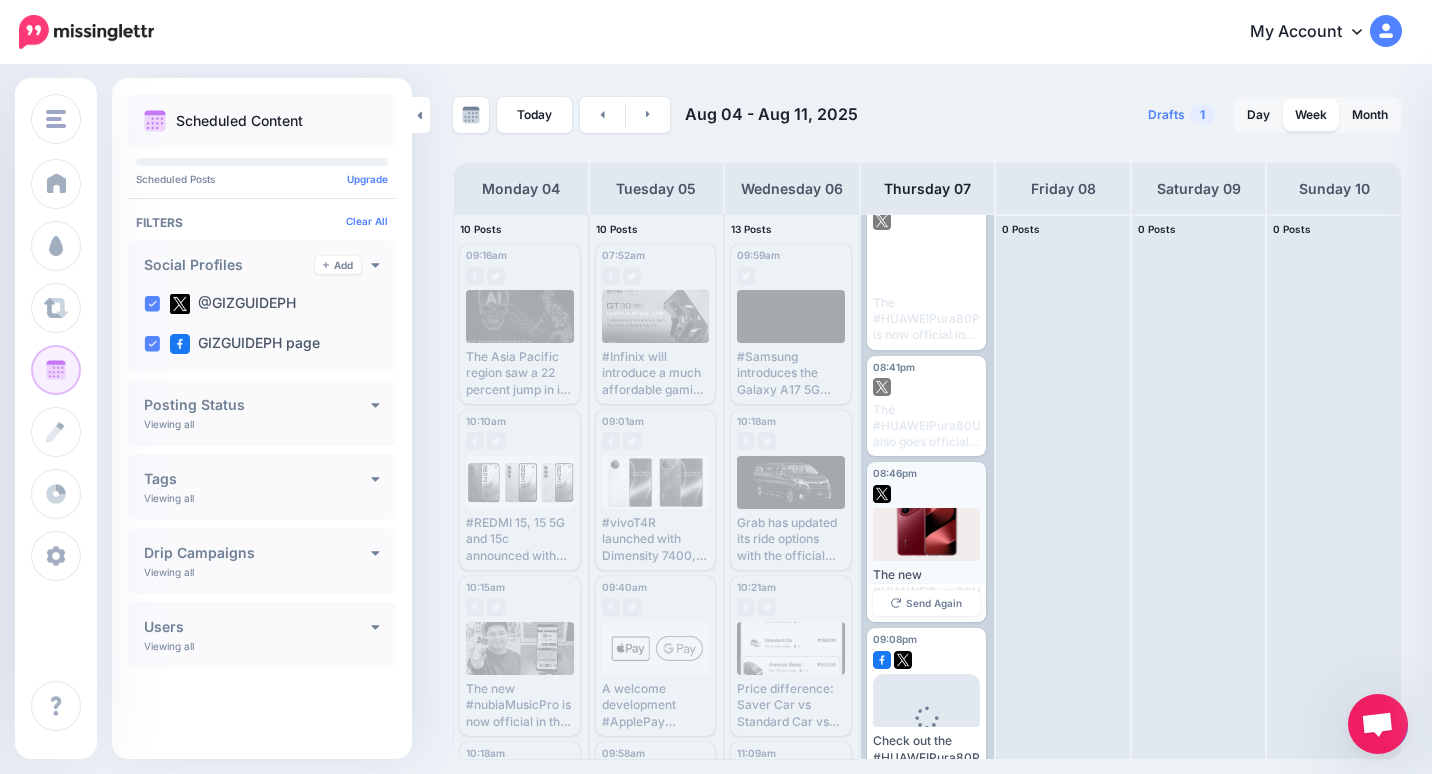scroll, scrollTop: 1257, scrollLeft: 0, axis: vertical 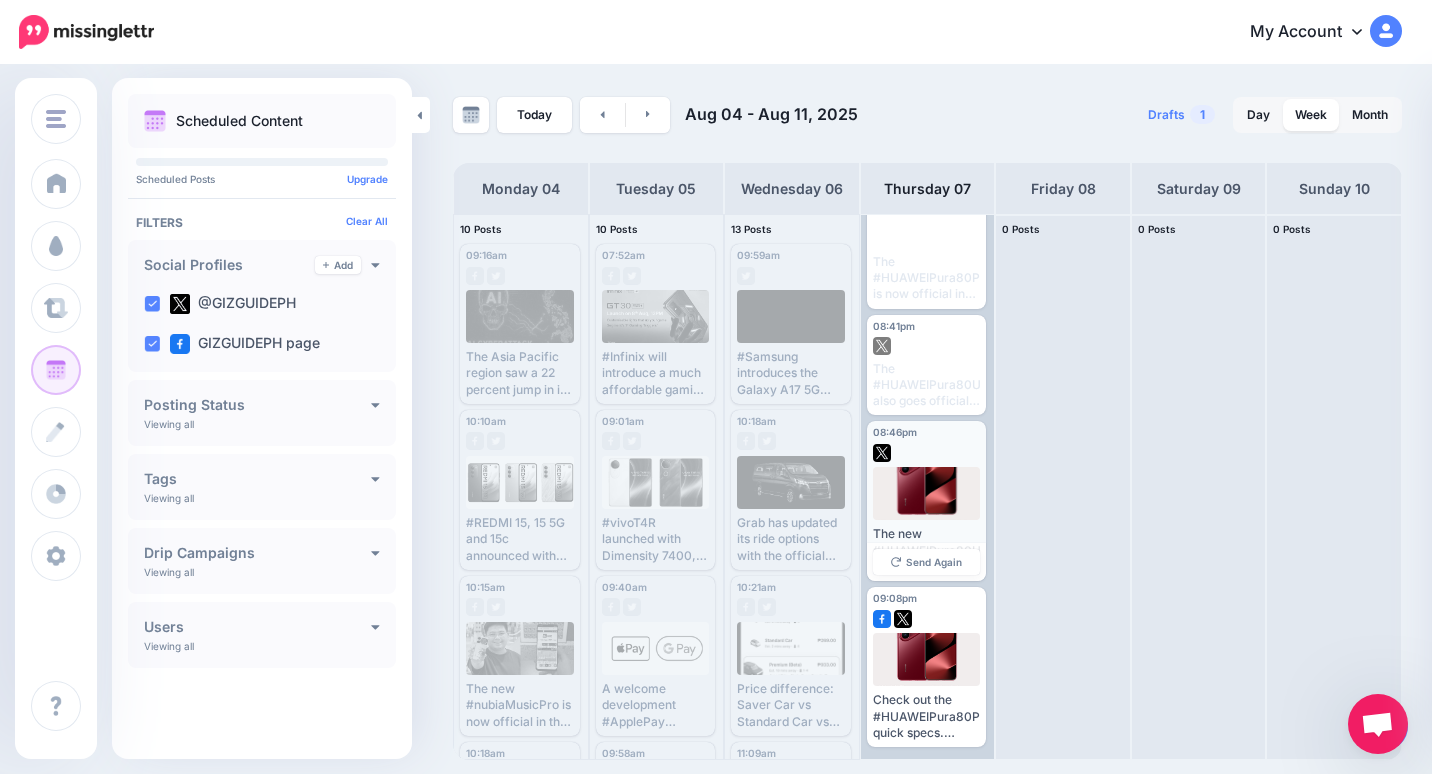 click at bounding box center [927, 493] 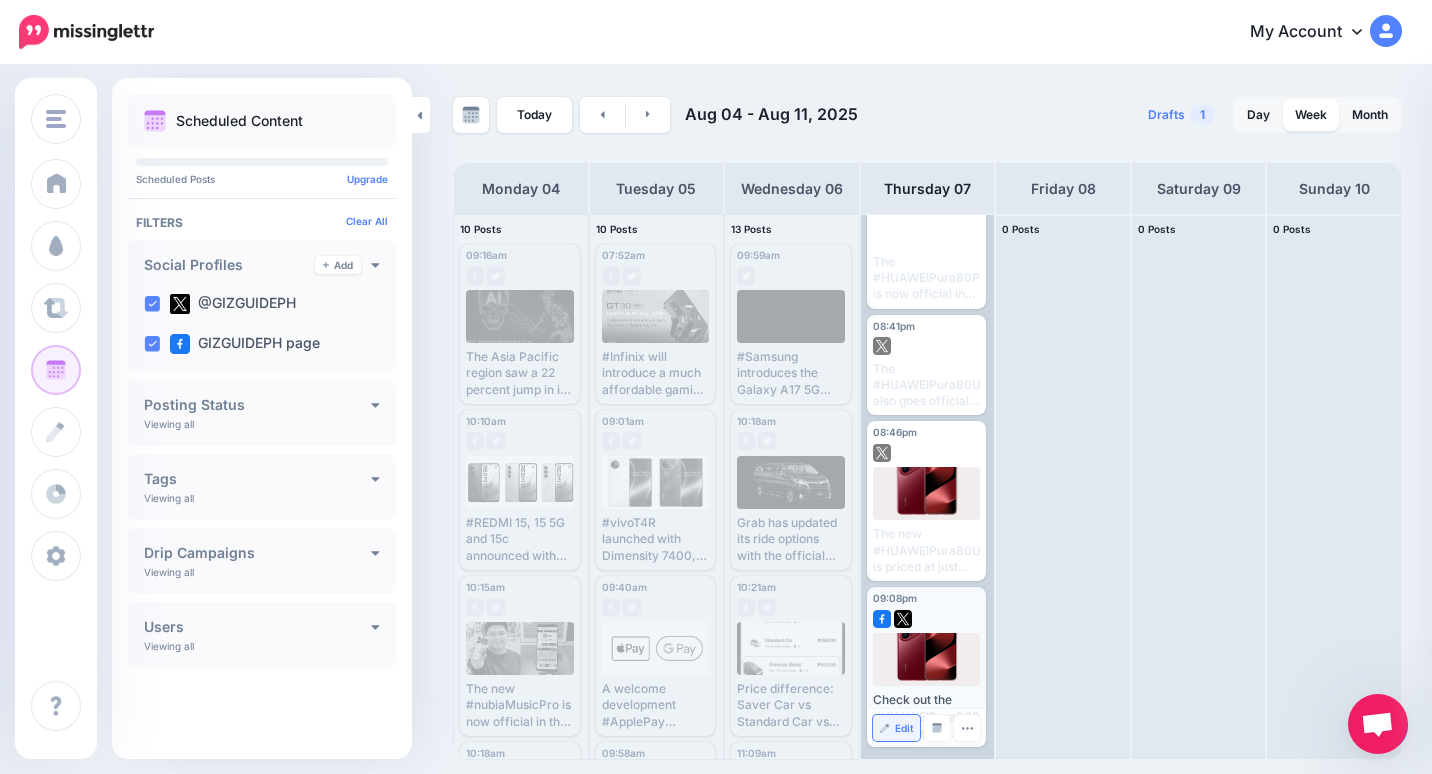click on "Edit" at bounding box center (904, 728) 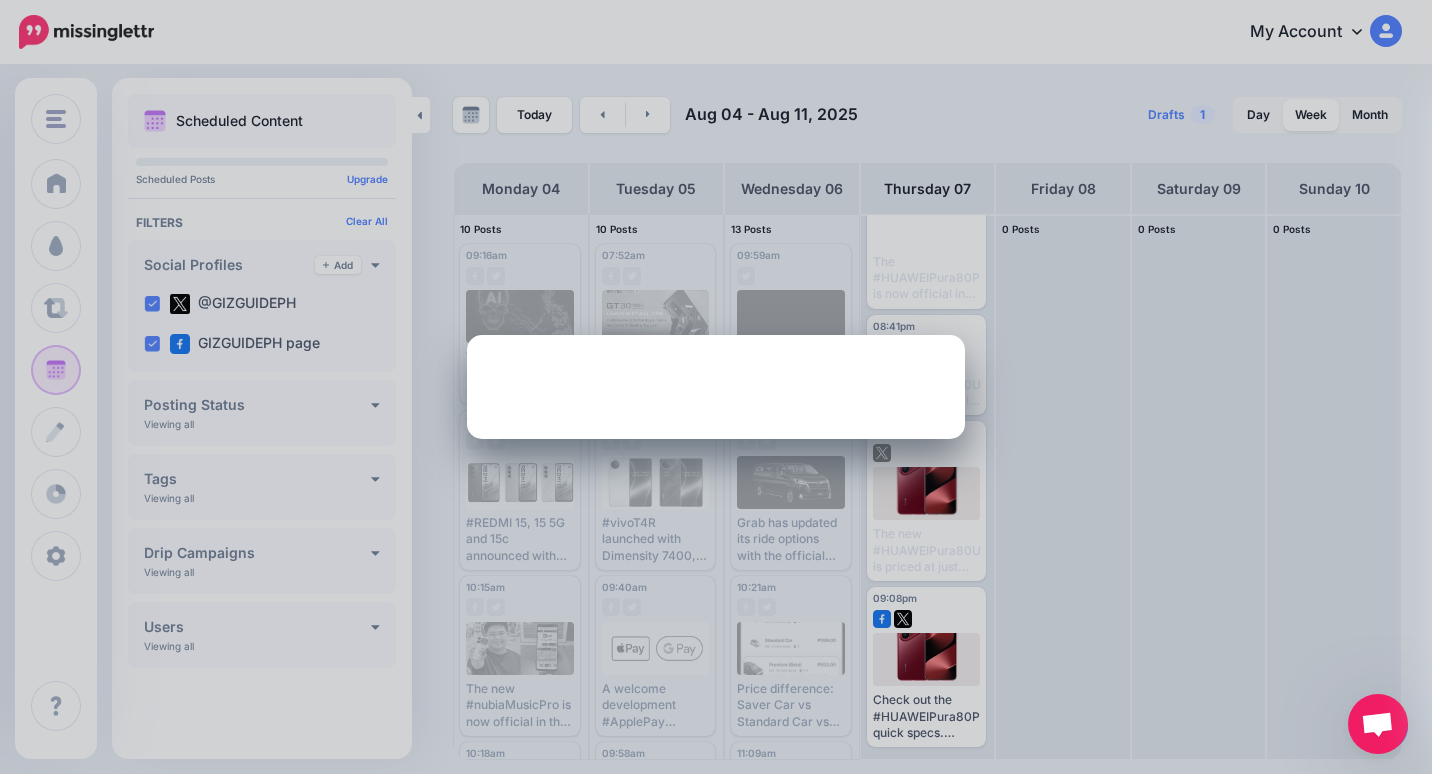 scroll, scrollTop: 0, scrollLeft: 0, axis: both 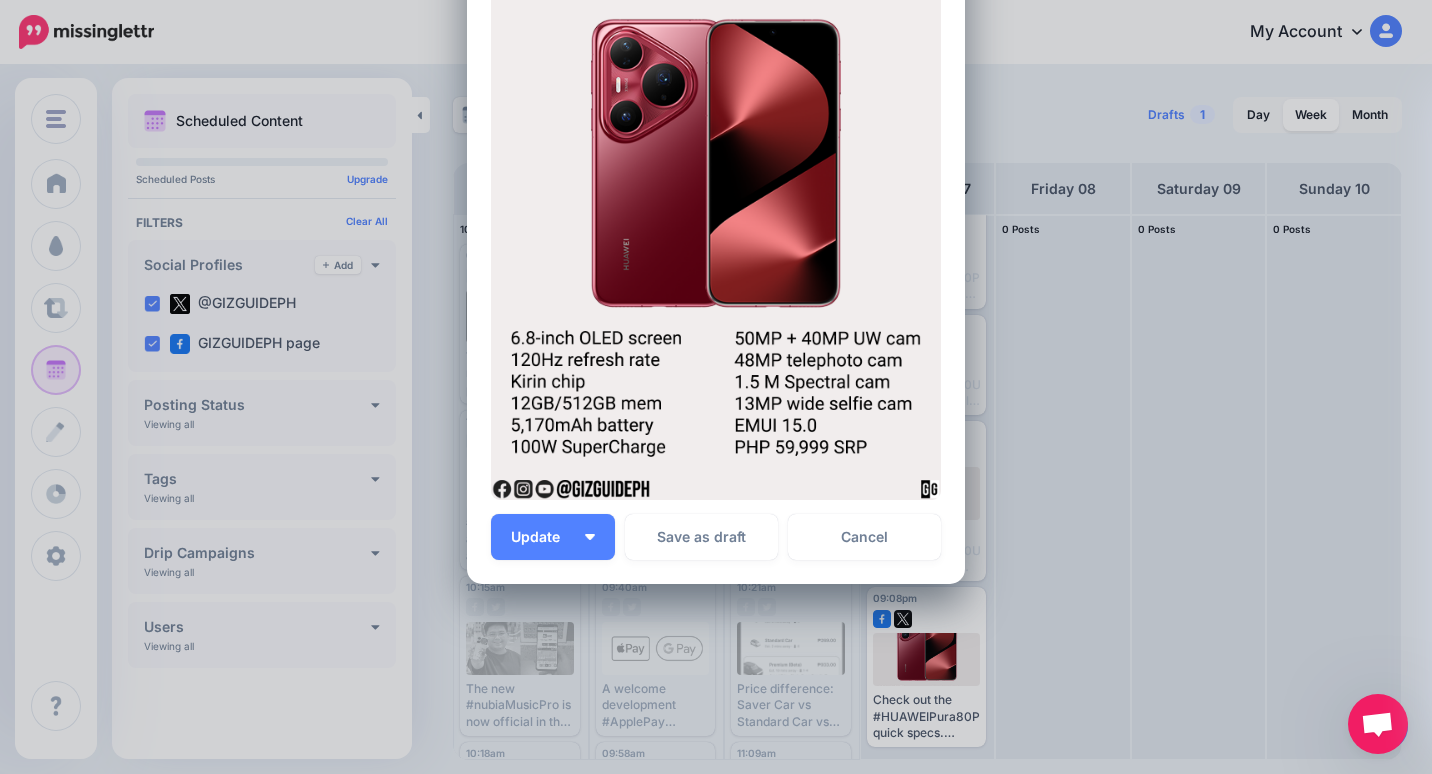 click on "Edit Post
Loading
Sending: Multiple Times
All
Profiles" at bounding box center [716, 387] 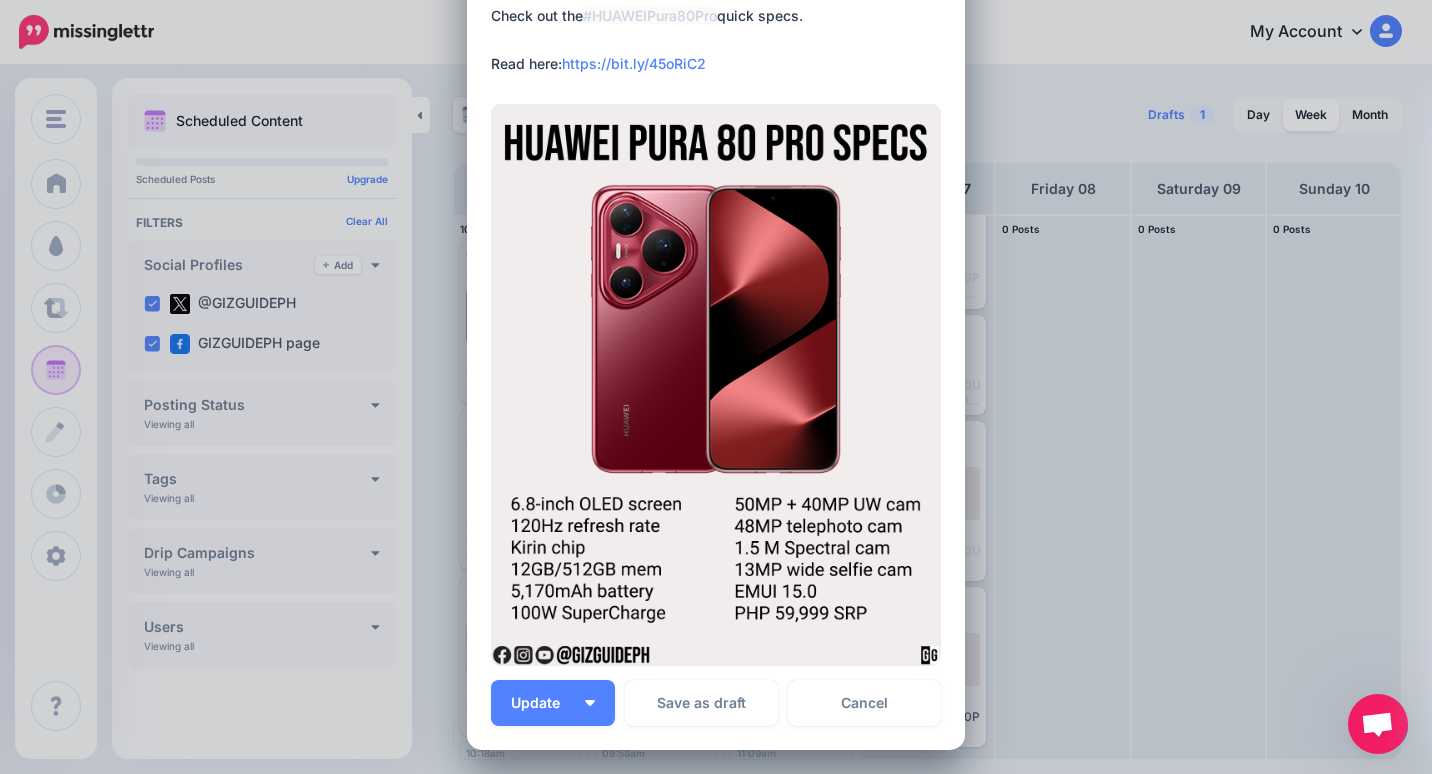 scroll, scrollTop: 326, scrollLeft: 0, axis: vertical 